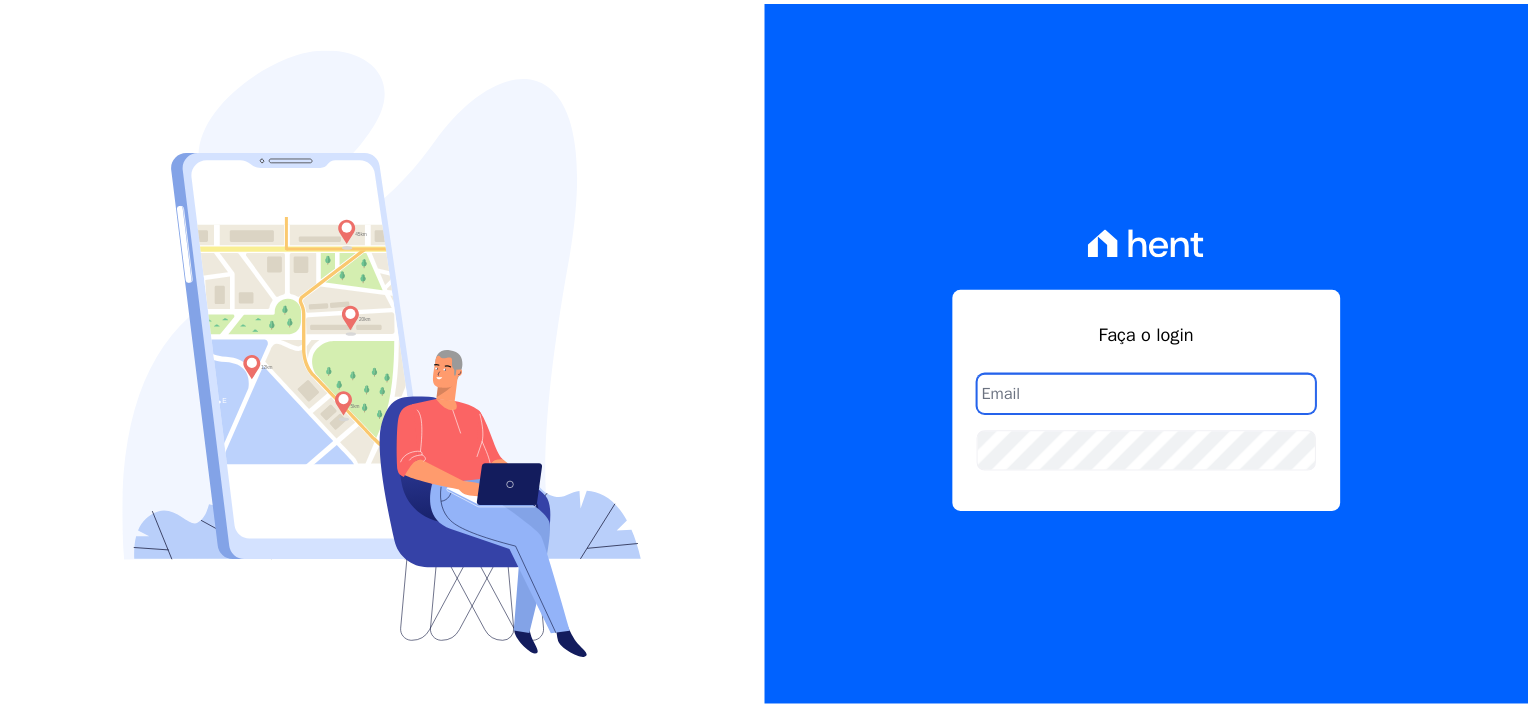 scroll, scrollTop: 0, scrollLeft: 0, axis: both 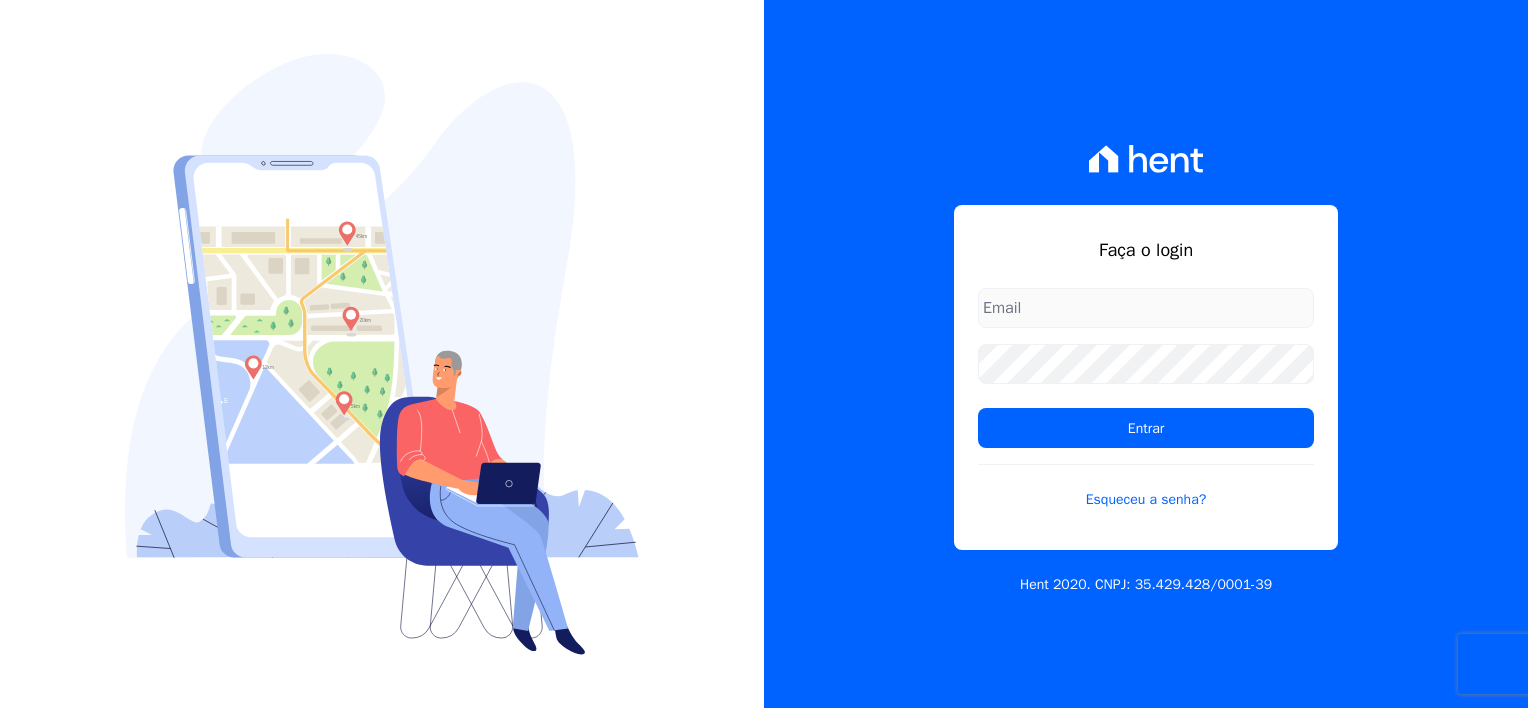 click at bounding box center [1146, 308] 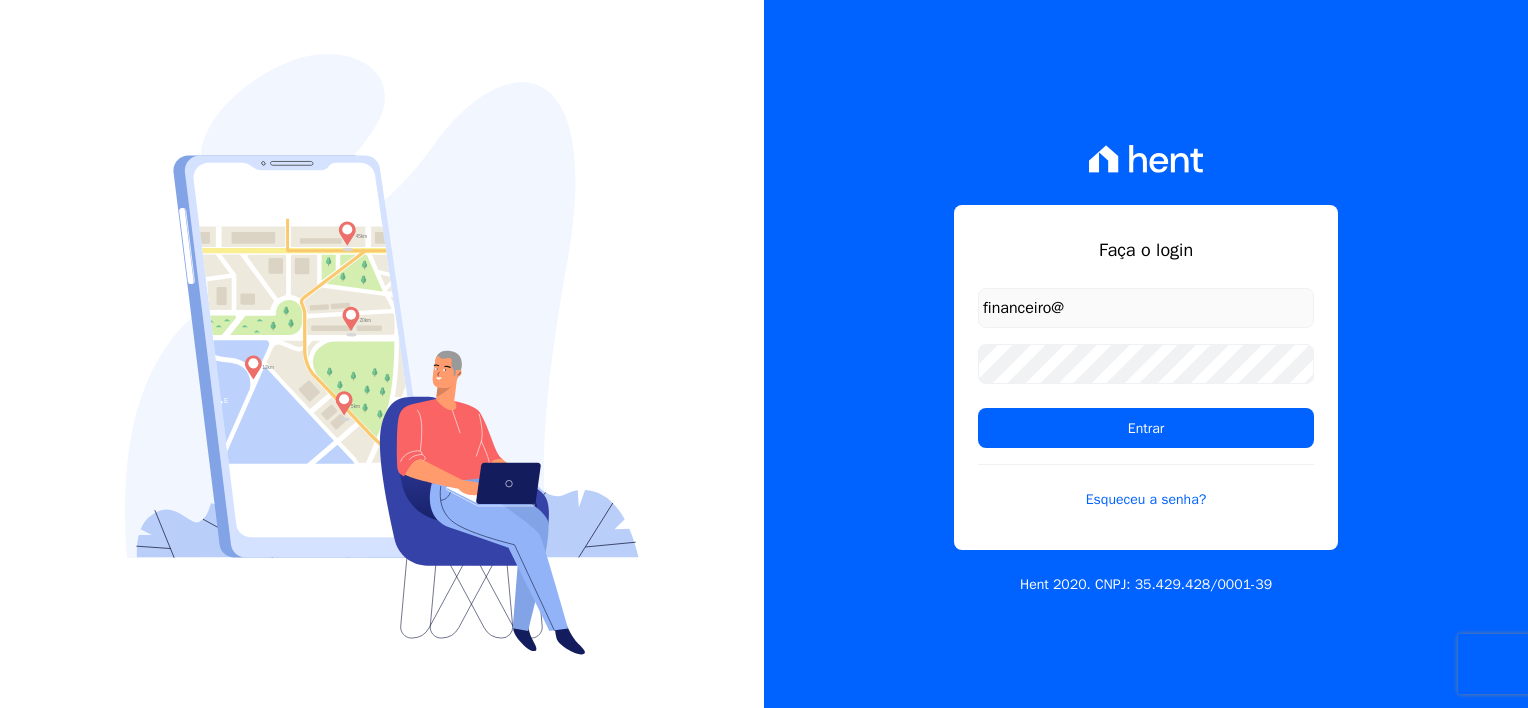 click on "Faça o login
financeiro@
Entrar
Esqueceu a senha?" at bounding box center (1146, 377) 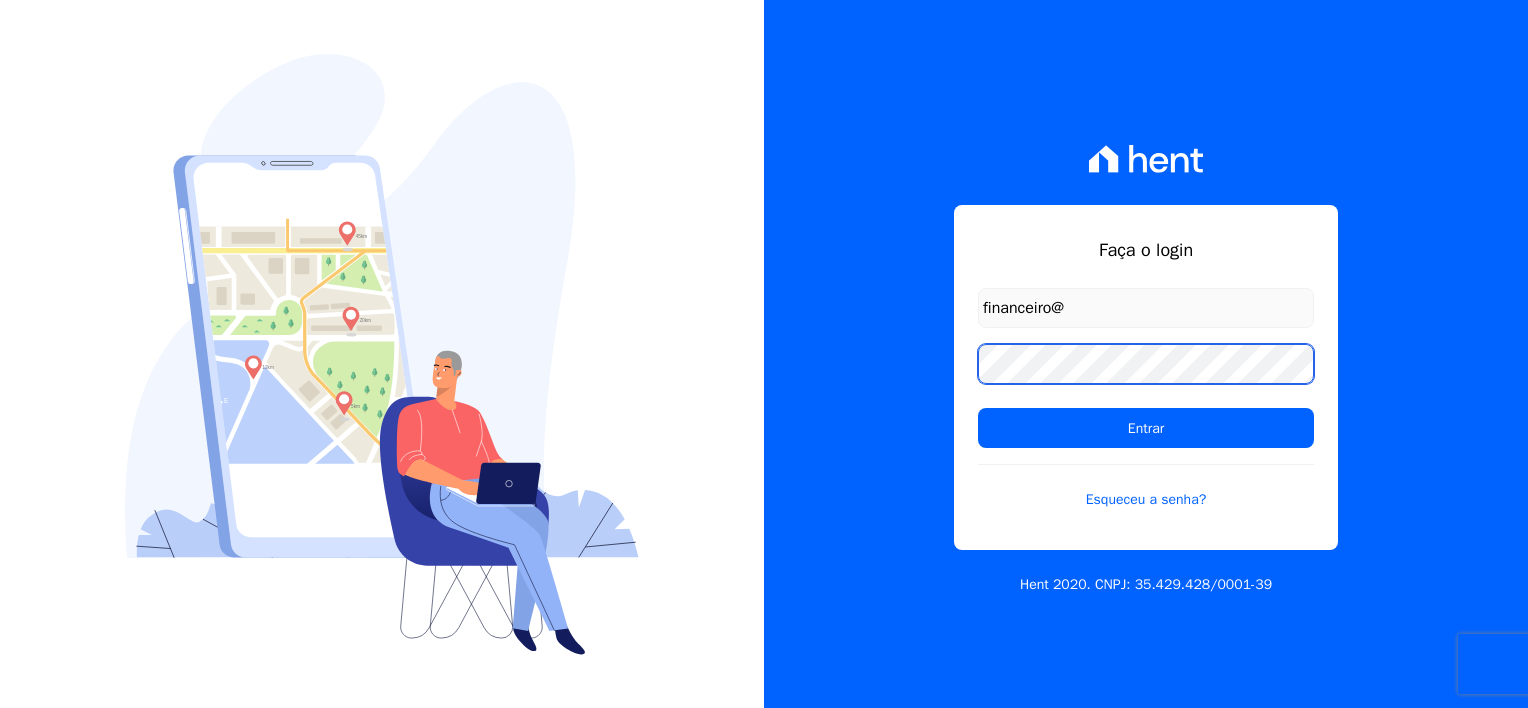click on "Faça o login
financeiro@
Entrar
Esqueceu a senha?
Hent 2020. CNPJ: 35.429.428/0001-39" at bounding box center (1146, 354) 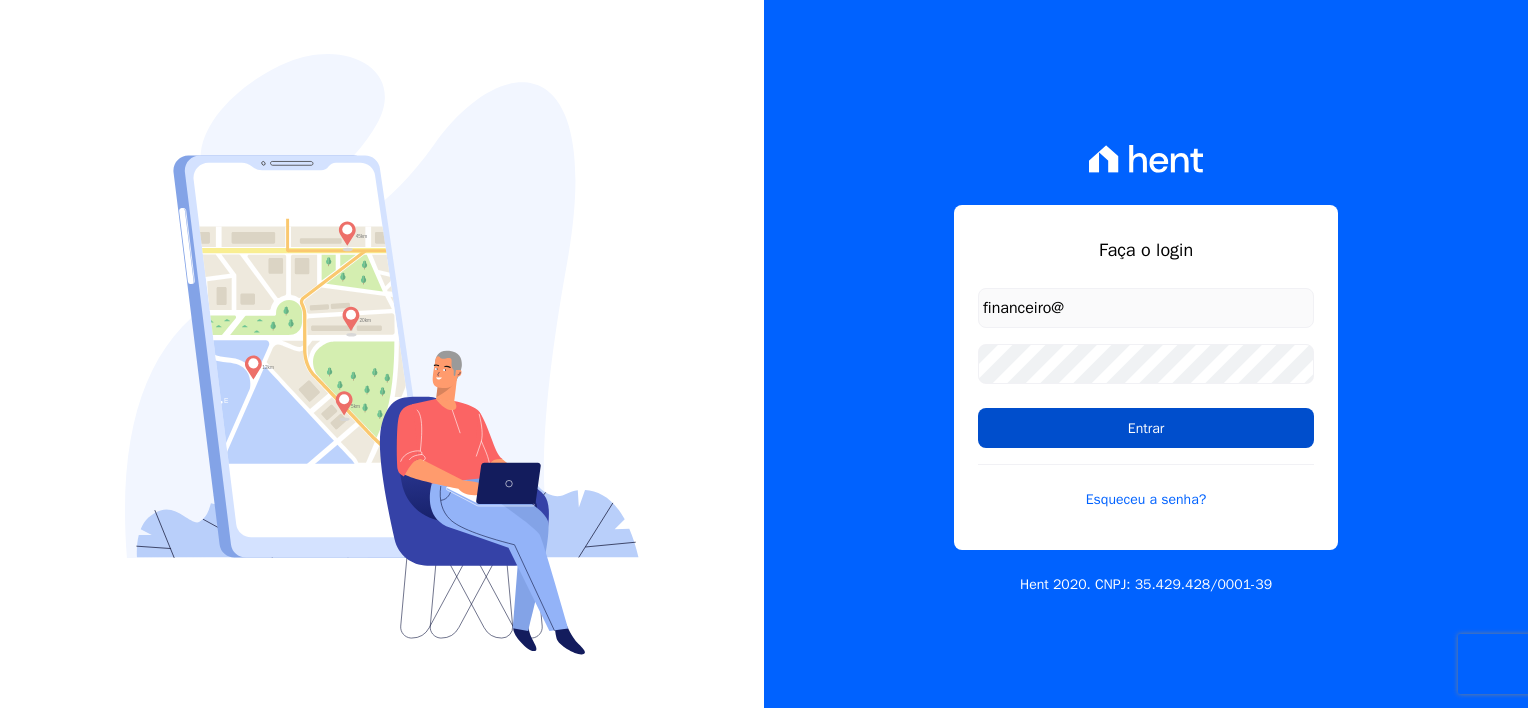click on "Entrar" at bounding box center [1146, 428] 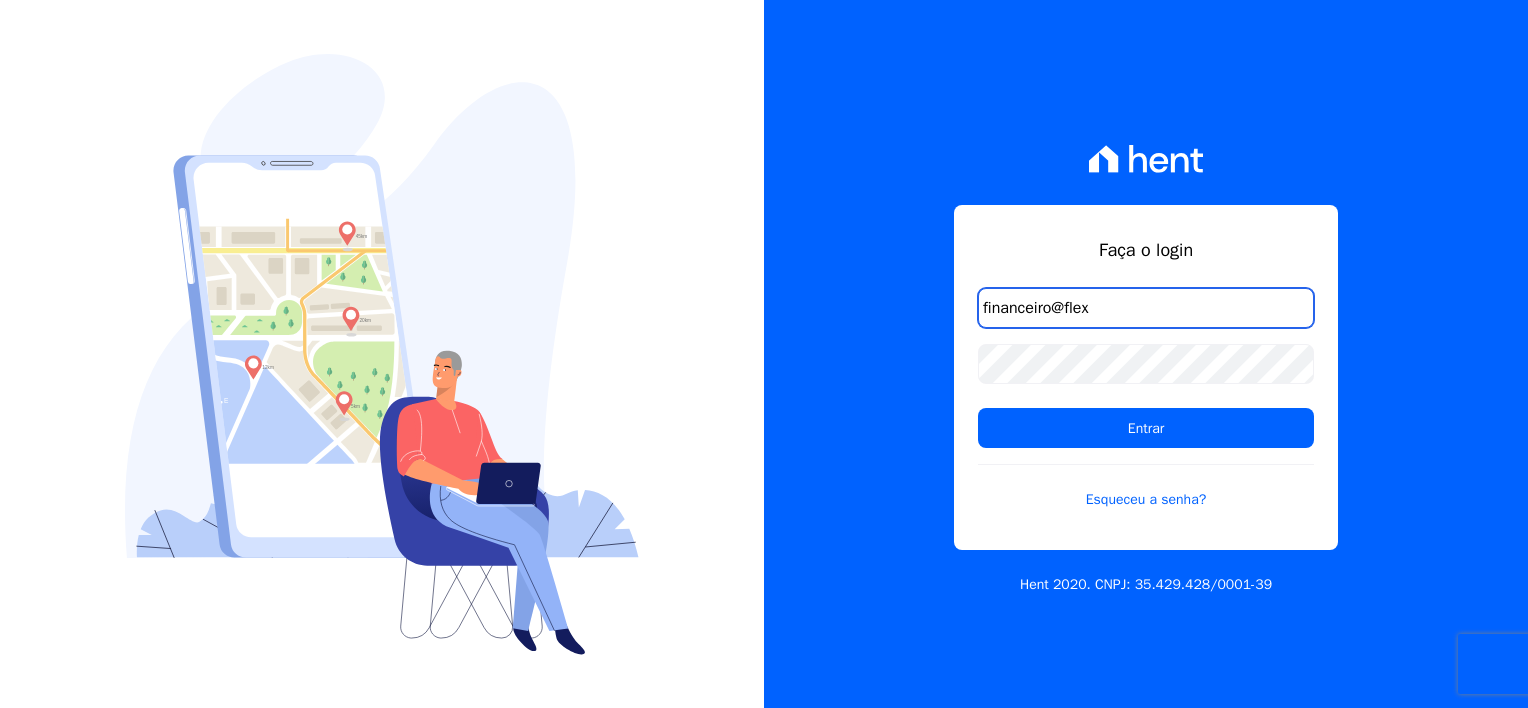type on "[EMAIL_ADDRESS][DOMAIN_NAME]" 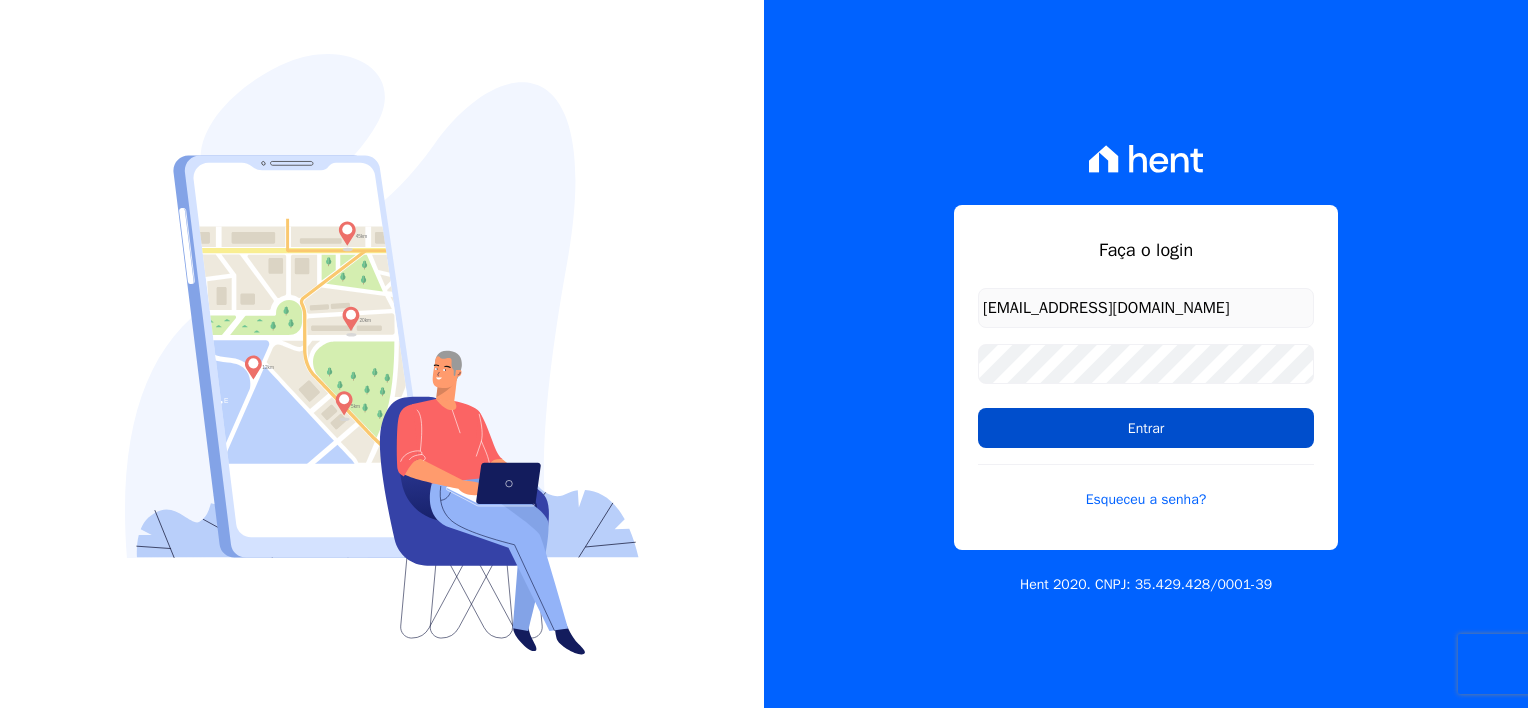 click on "Entrar" at bounding box center [1146, 428] 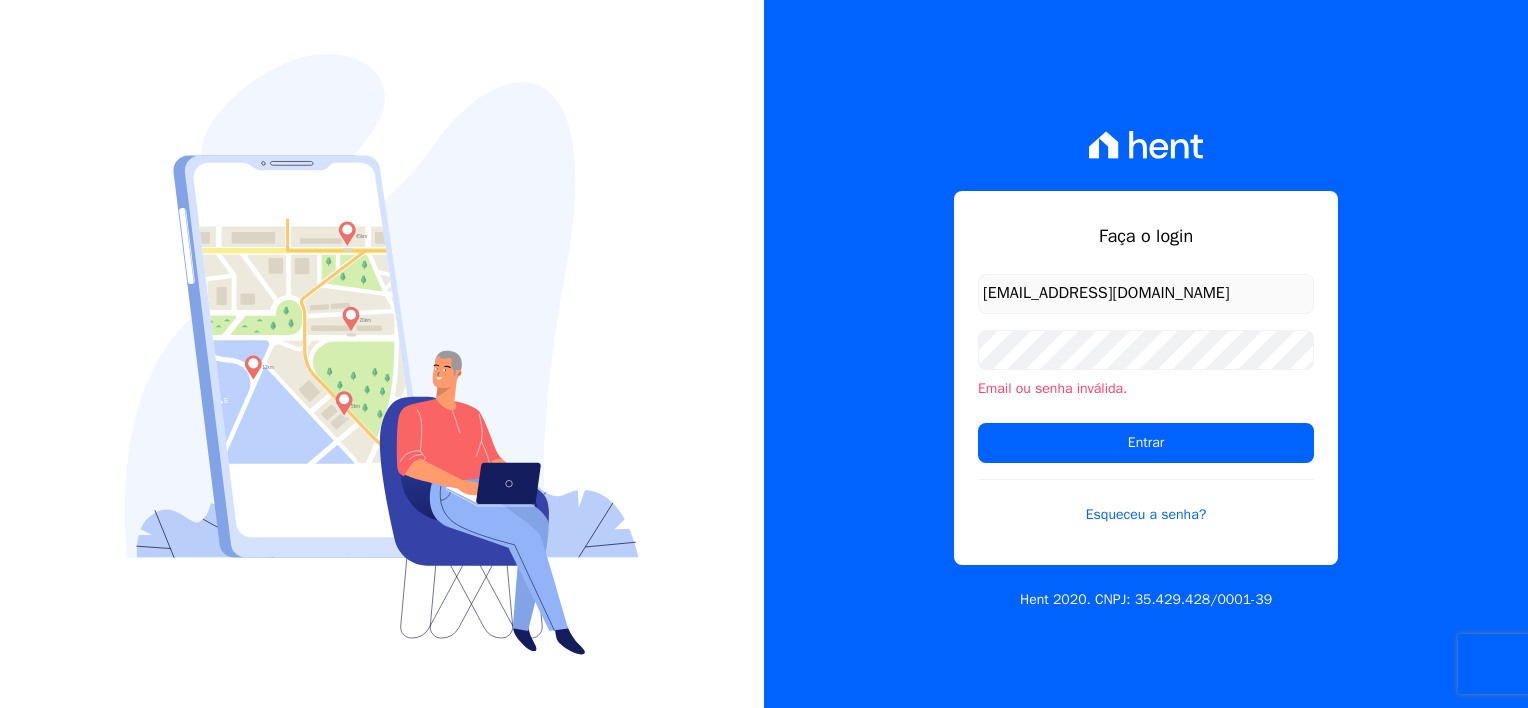 scroll, scrollTop: 0, scrollLeft: 0, axis: both 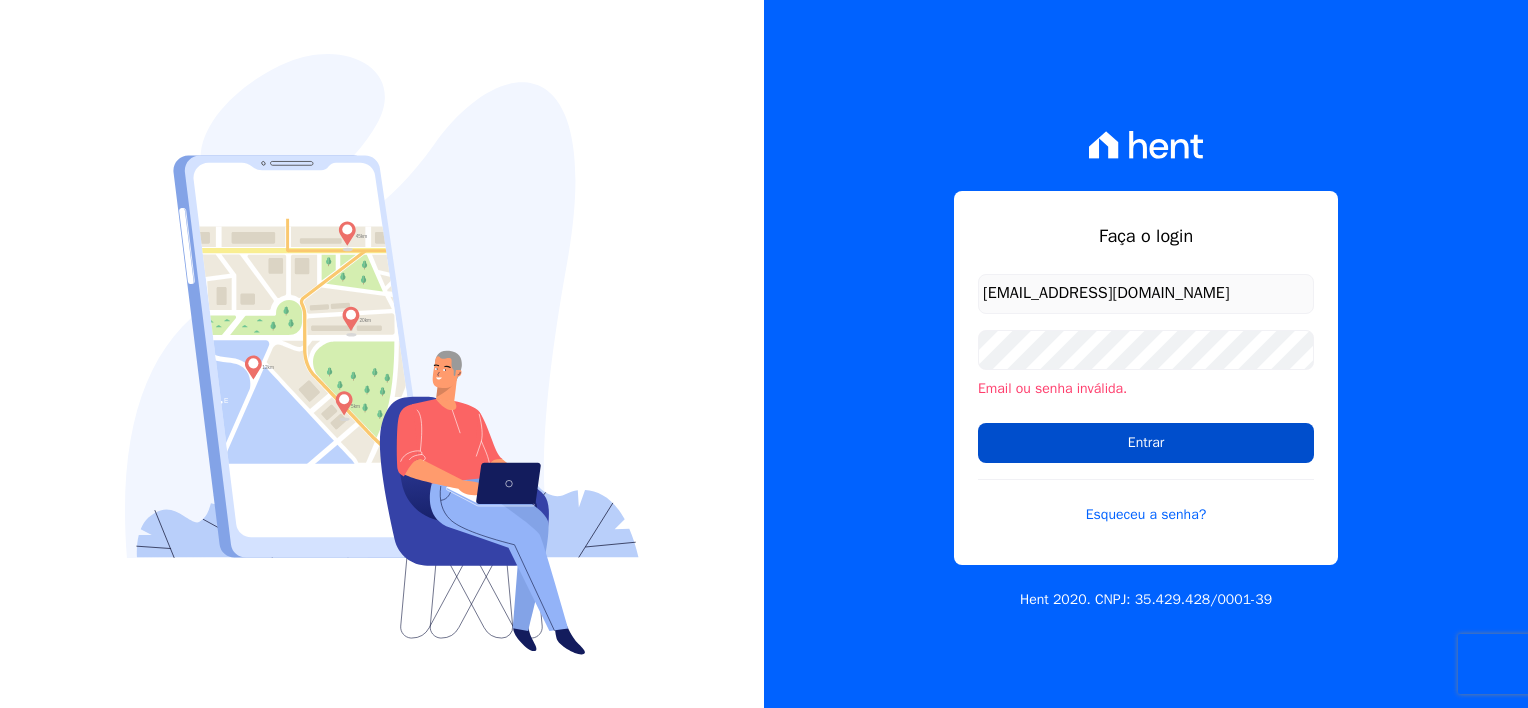 click on "Entrar" at bounding box center (1146, 443) 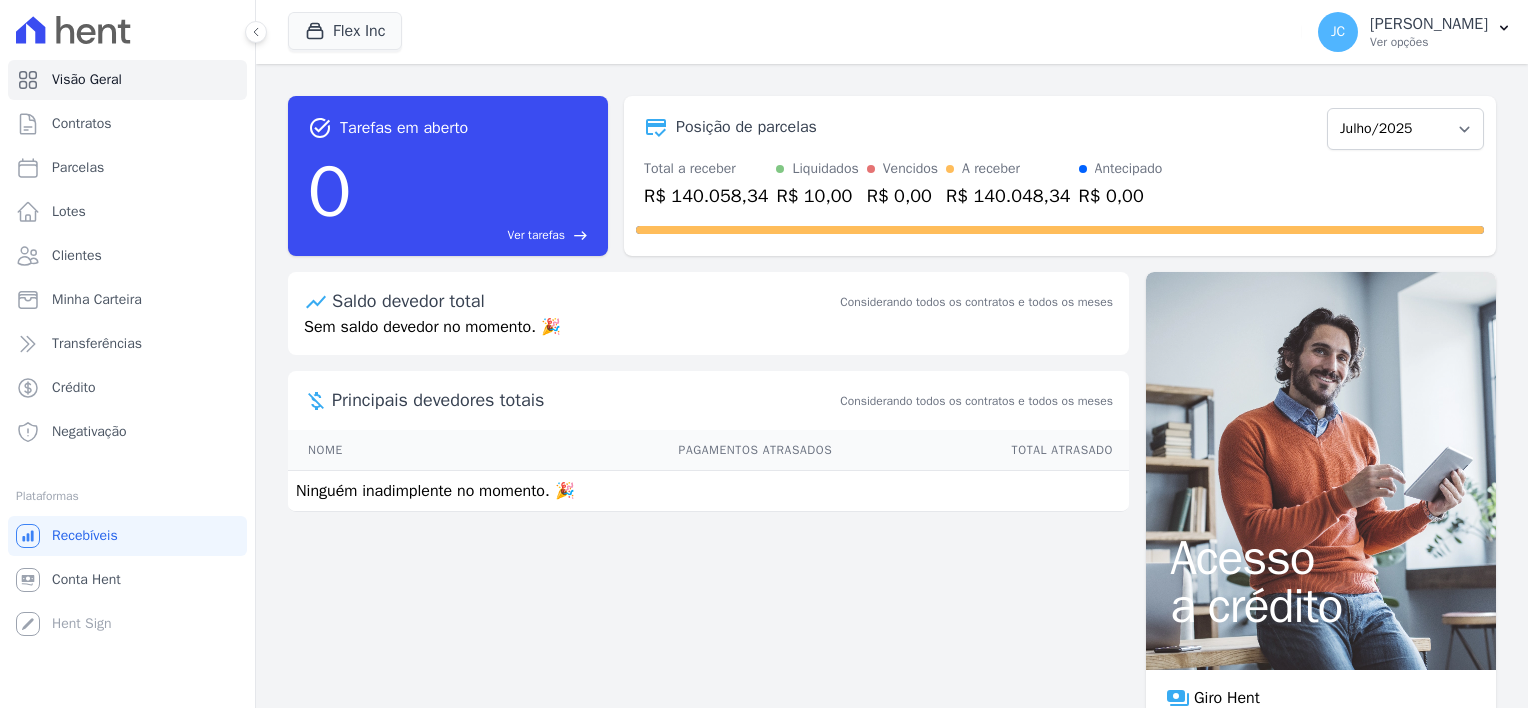 scroll, scrollTop: 0, scrollLeft: 0, axis: both 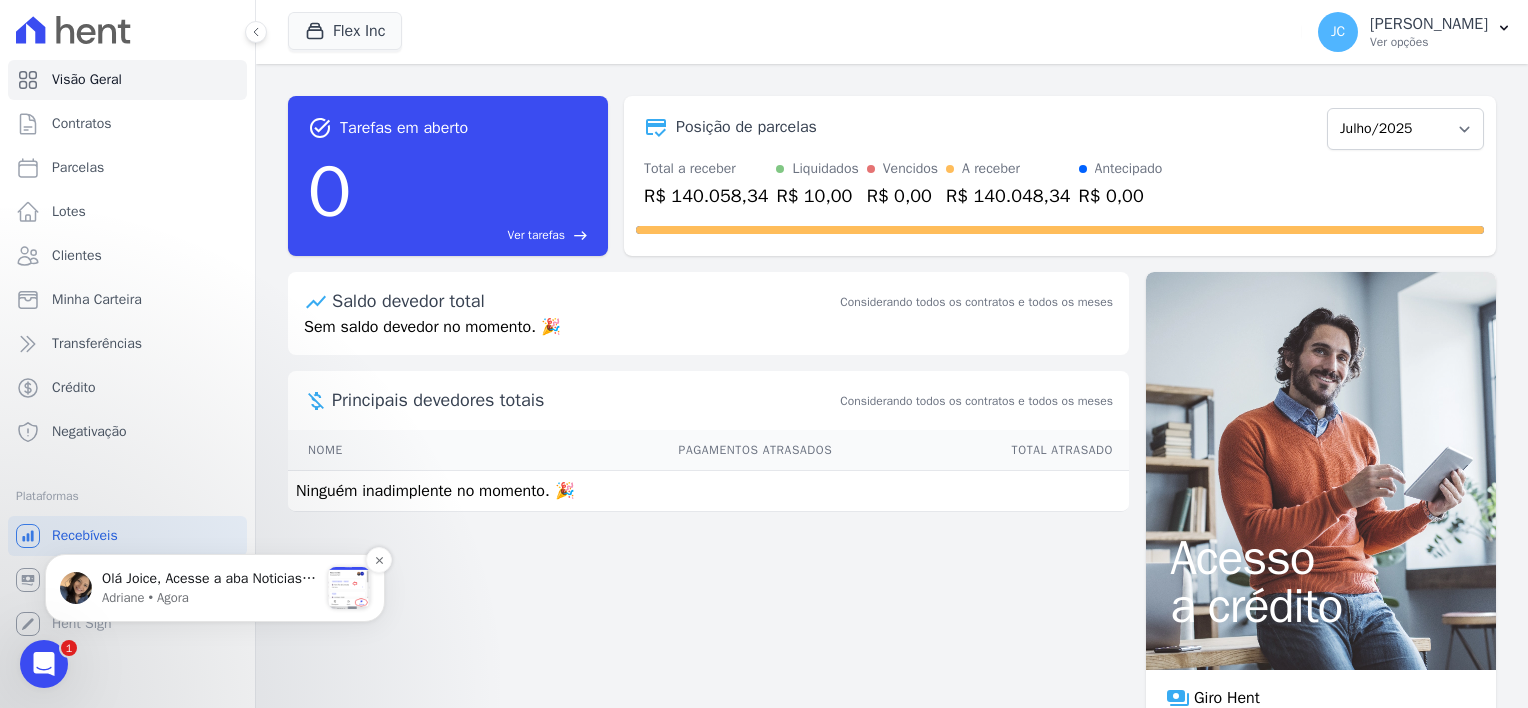 click on "Adriane • Agora" at bounding box center (210, 598) 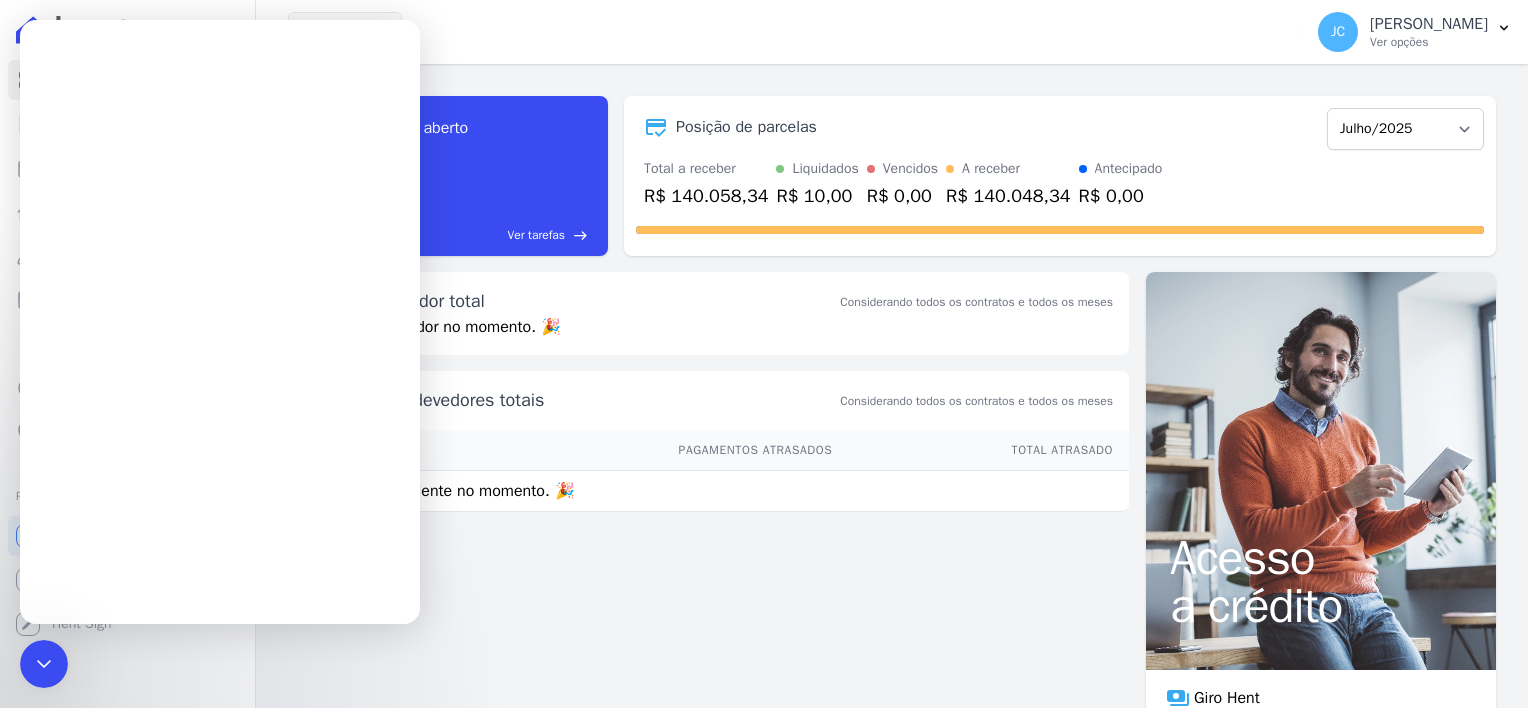 scroll, scrollTop: 0, scrollLeft: 0, axis: both 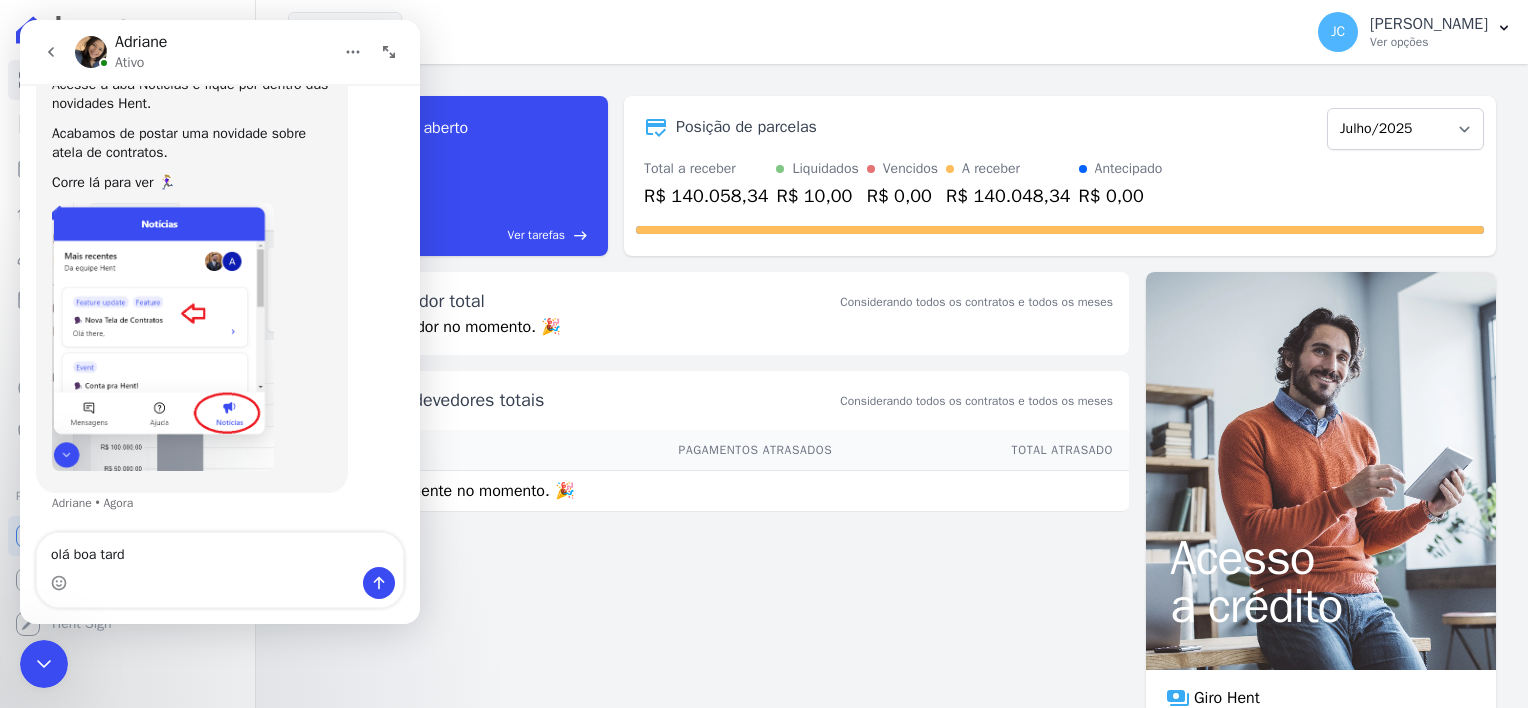 type on "olá boa tarde" 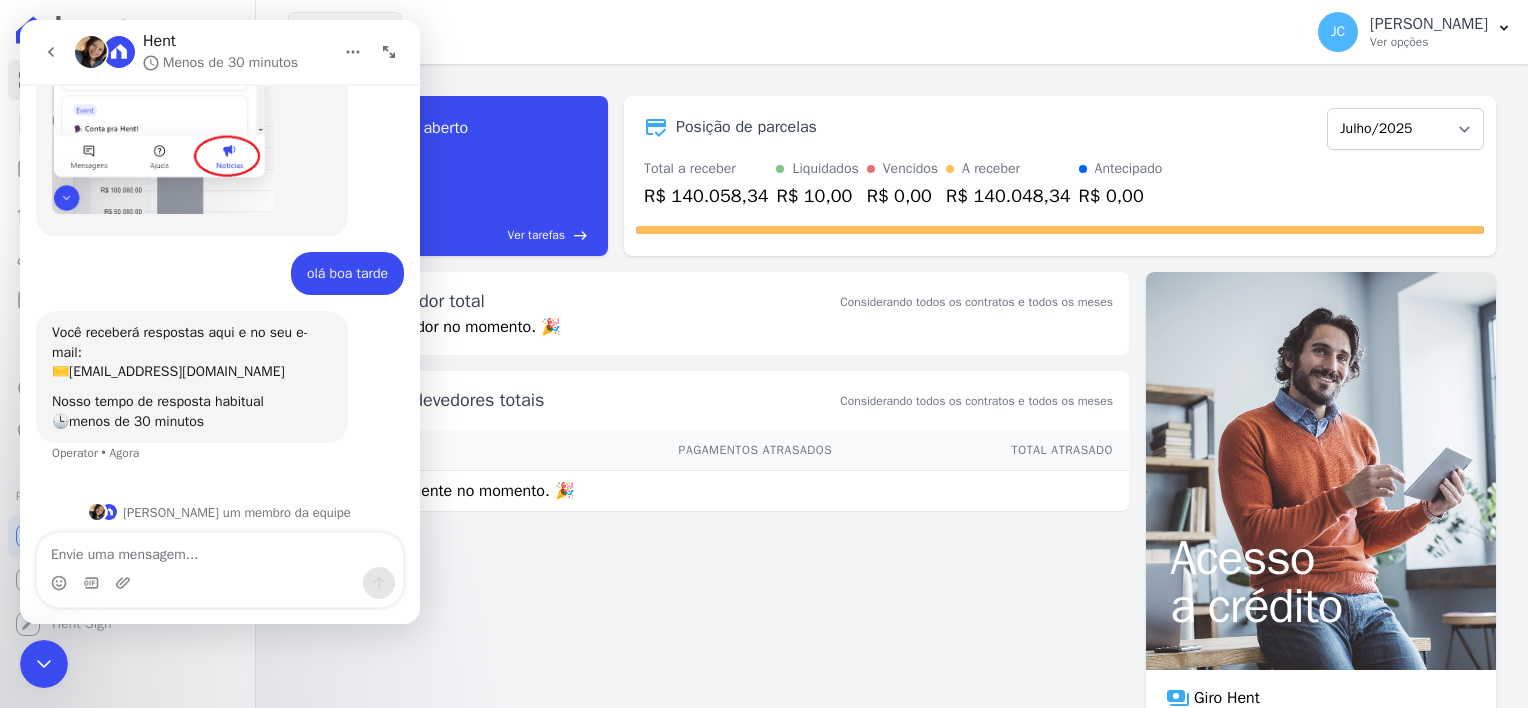 scroll, scrollTop: 340, scrollLeft: 0, axis: vertical 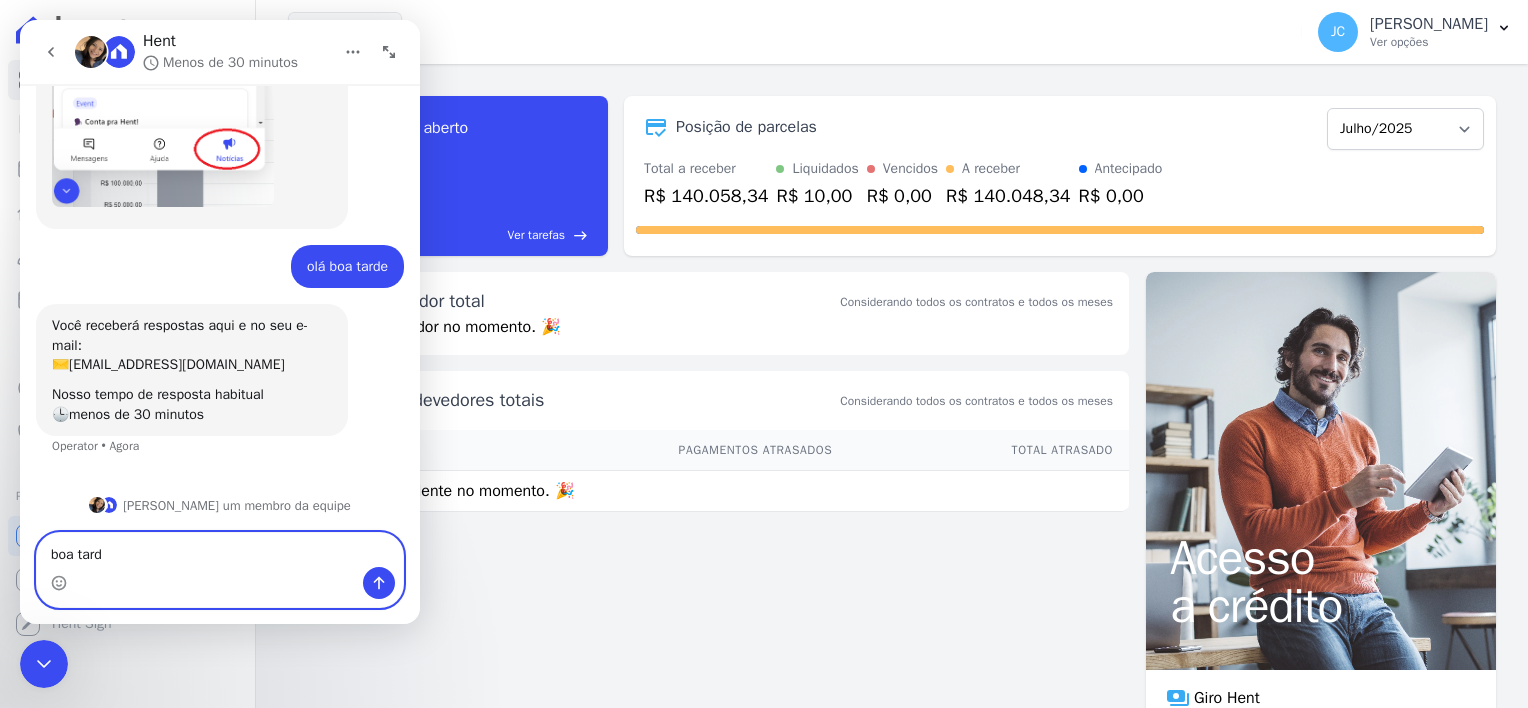 type on "boa tarde" 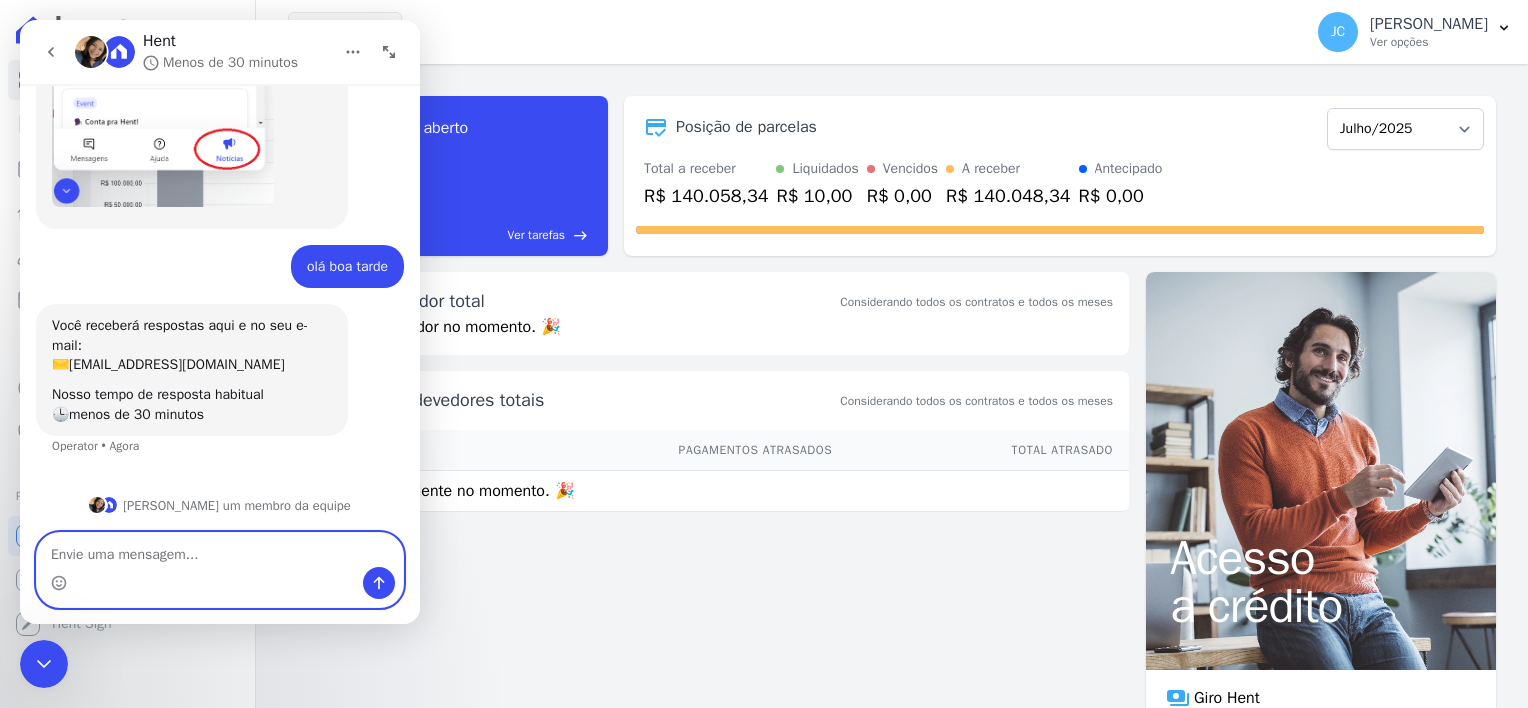 scroll, scrollTop: 400, scrollLeft: 0, axis: vertical 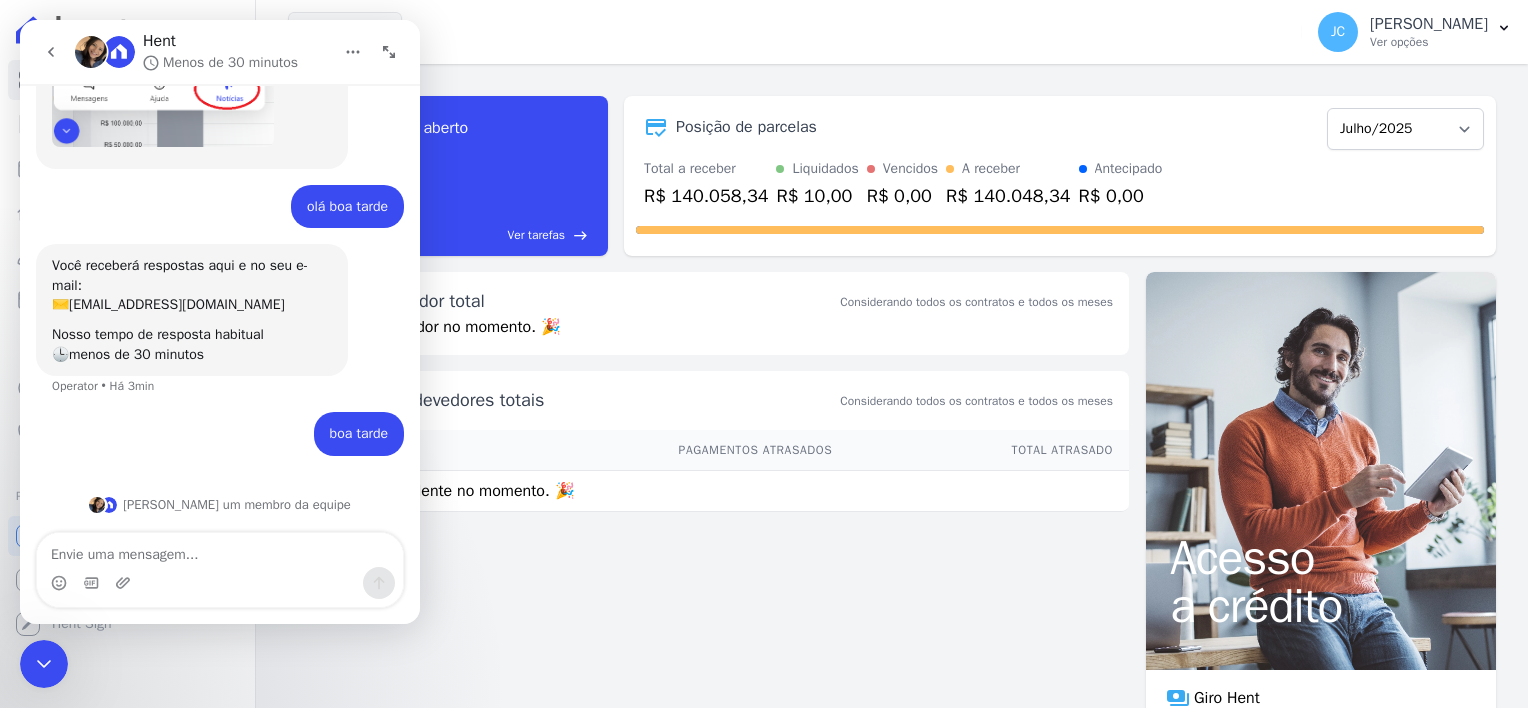 click on "Posição de parcelas
Julho/2025
Agosto/2025
Setembro/2025
Outubro/2025
Novembro/2025
Dezembro/2025
Janeiro/2026
Fevereiro/2026
Março/2026
Abril/2026
Maio/2026
Junho/2026
Julho/2026
Agosto/2026
Setembro/2026
Outubro/2026
Novembro/2026
Dezembro/2026
Janeiro/2027
Fevereiro/2027
Março/2027
Abril/2027
Maio/2027
Junho/2027
Julho/2027
Agosto/2027
Setembro/2027
Outubro/2027
Novembro/2027
Dezembro/2027
Janeiro/2028
Fevereiro/2028
Março/2028
Abril/2028
Maio/2028
Junho/2028
Julho/2028
Agosto/2028
Setembro/2028
Outubro/2028
Novembro/2028
Dezembro/2028
Janeiro/2029
Fevereiro/2029
Março/2029
Abril/2029
Maio/2029
Junho/2029
Julho/2029
Agosto/2029
Setembro/2029
Outubro/2029
Novembro/2029
Dezembro/2029
Janeiro/2030
Fevereiro/2030
Março/2030
Abril/2030
Maio/2030
Junho/2030
Julho/2030
Agosto/2030" at bounding box center [1060, 127] 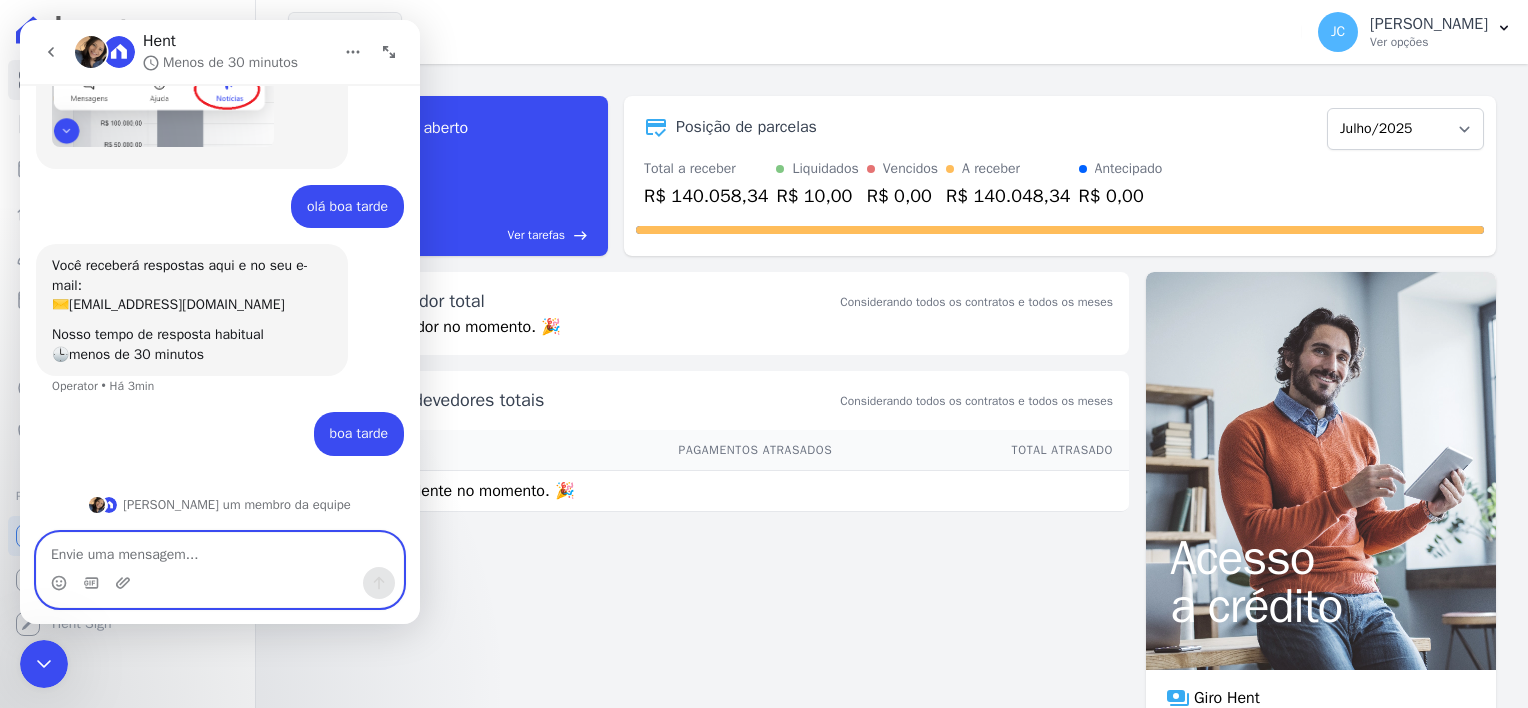 click at bounding box center (220, 550) 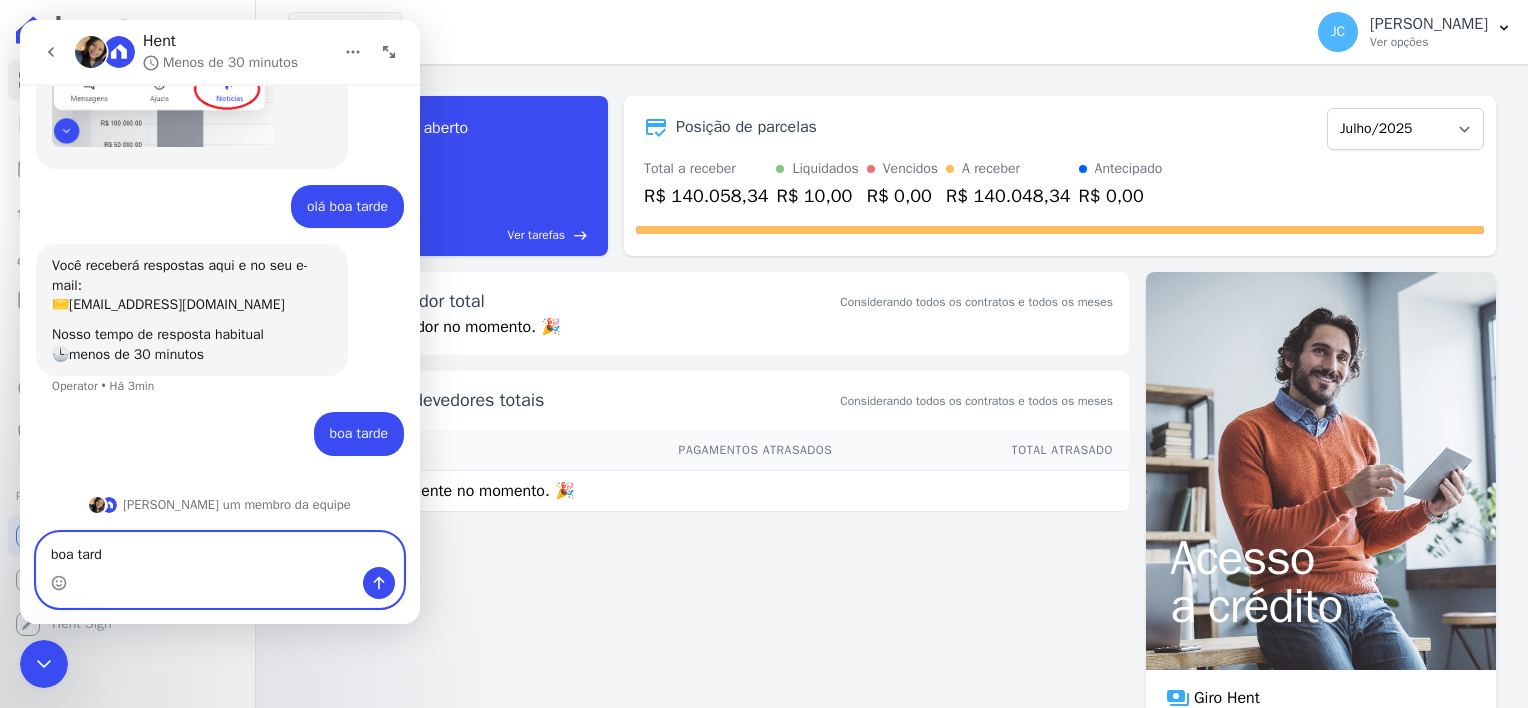type on "boa tarde" 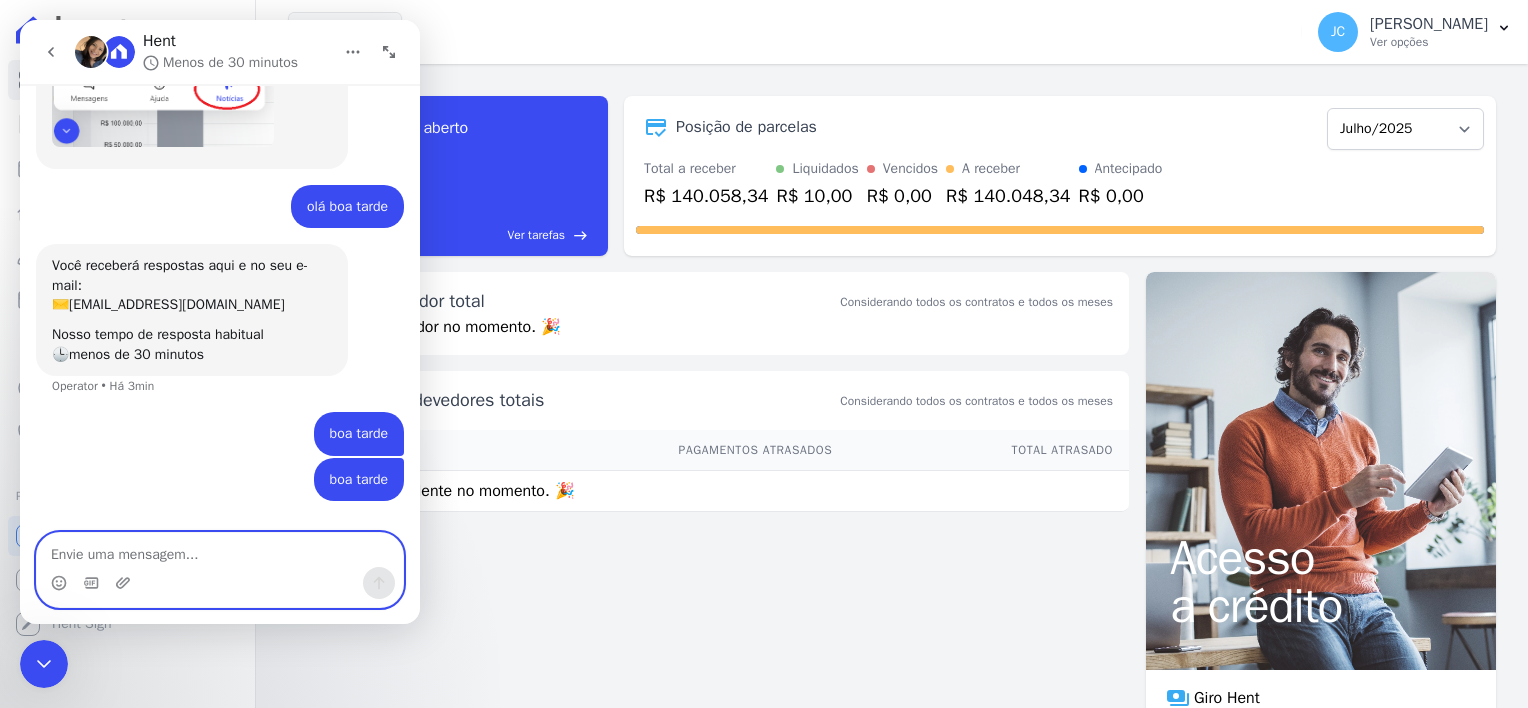 scroll, scrollTop: 445, scrollLeft: 0, axis: vertical 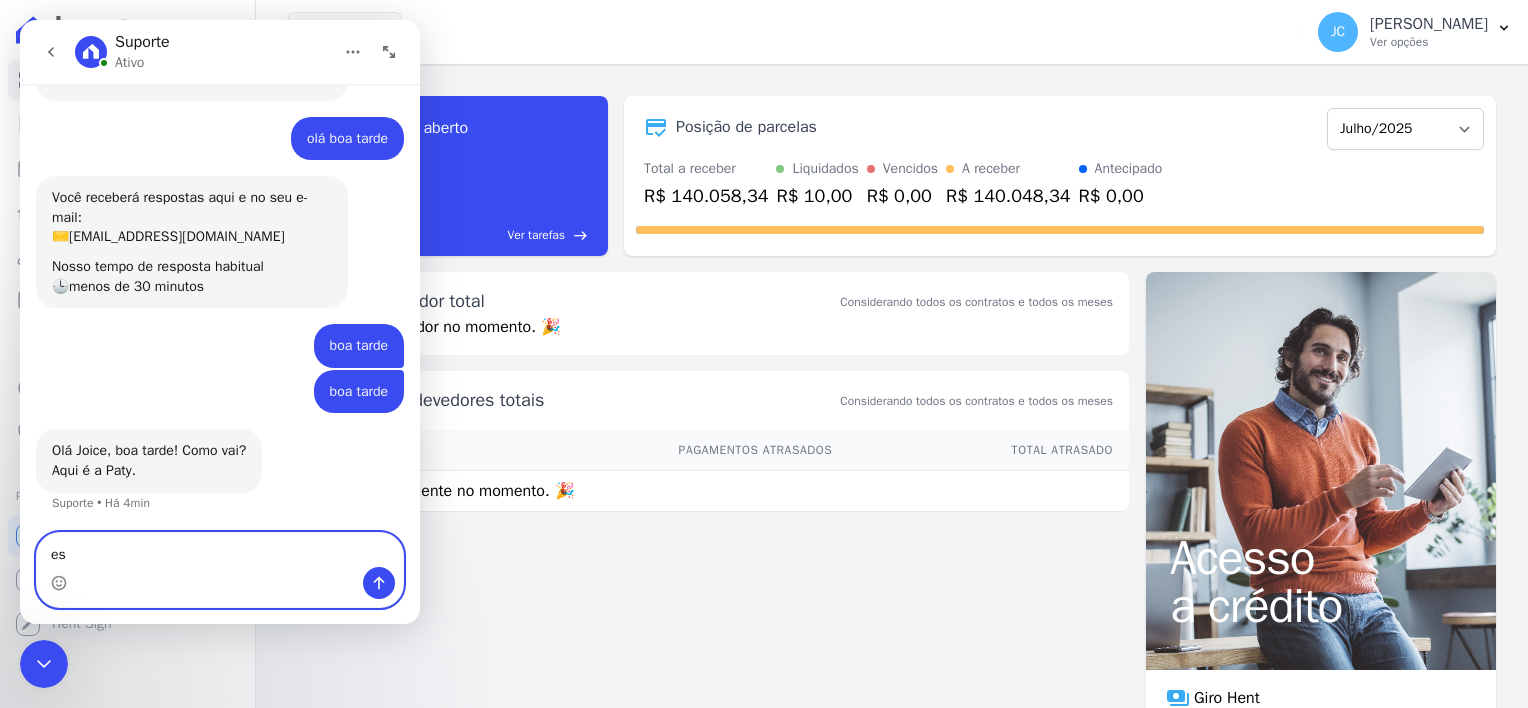 type on "e" 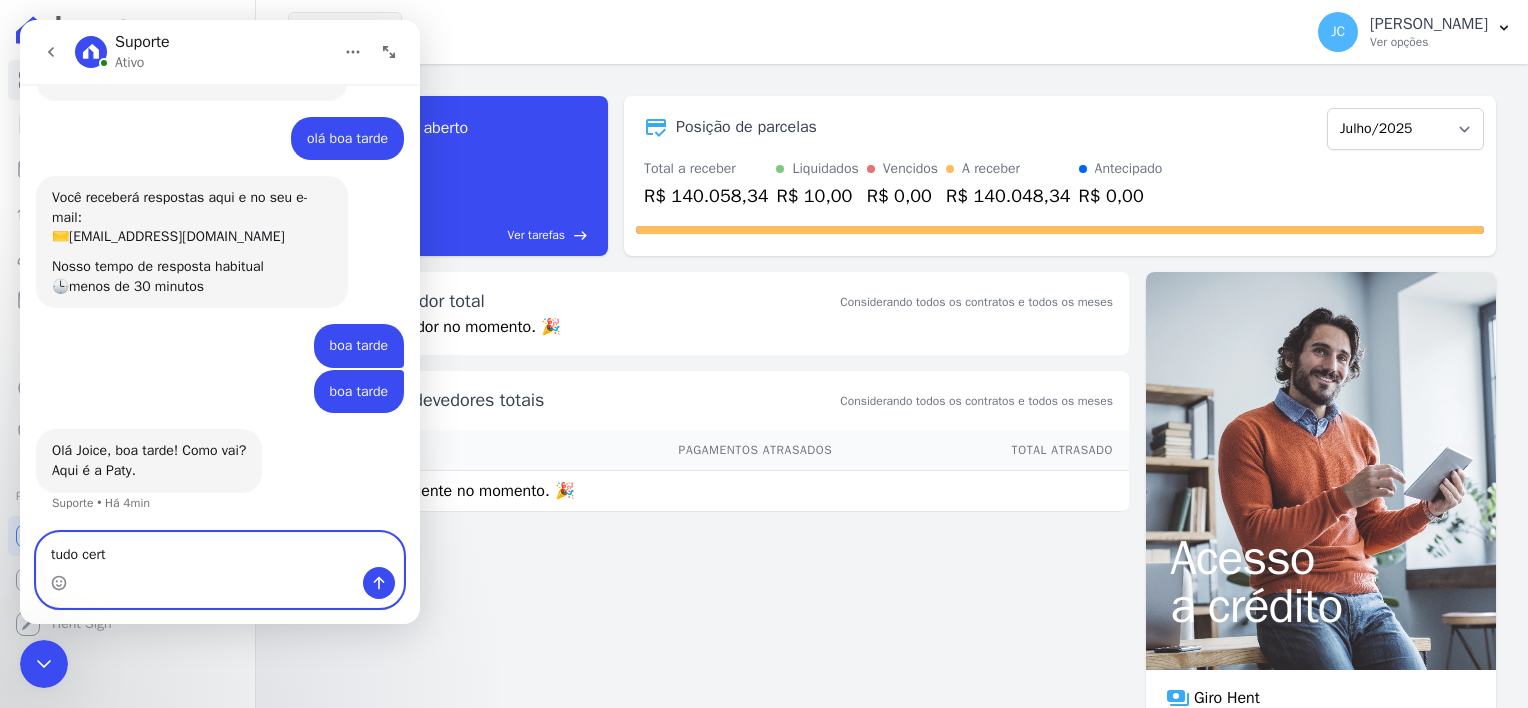type on "tudo certo" 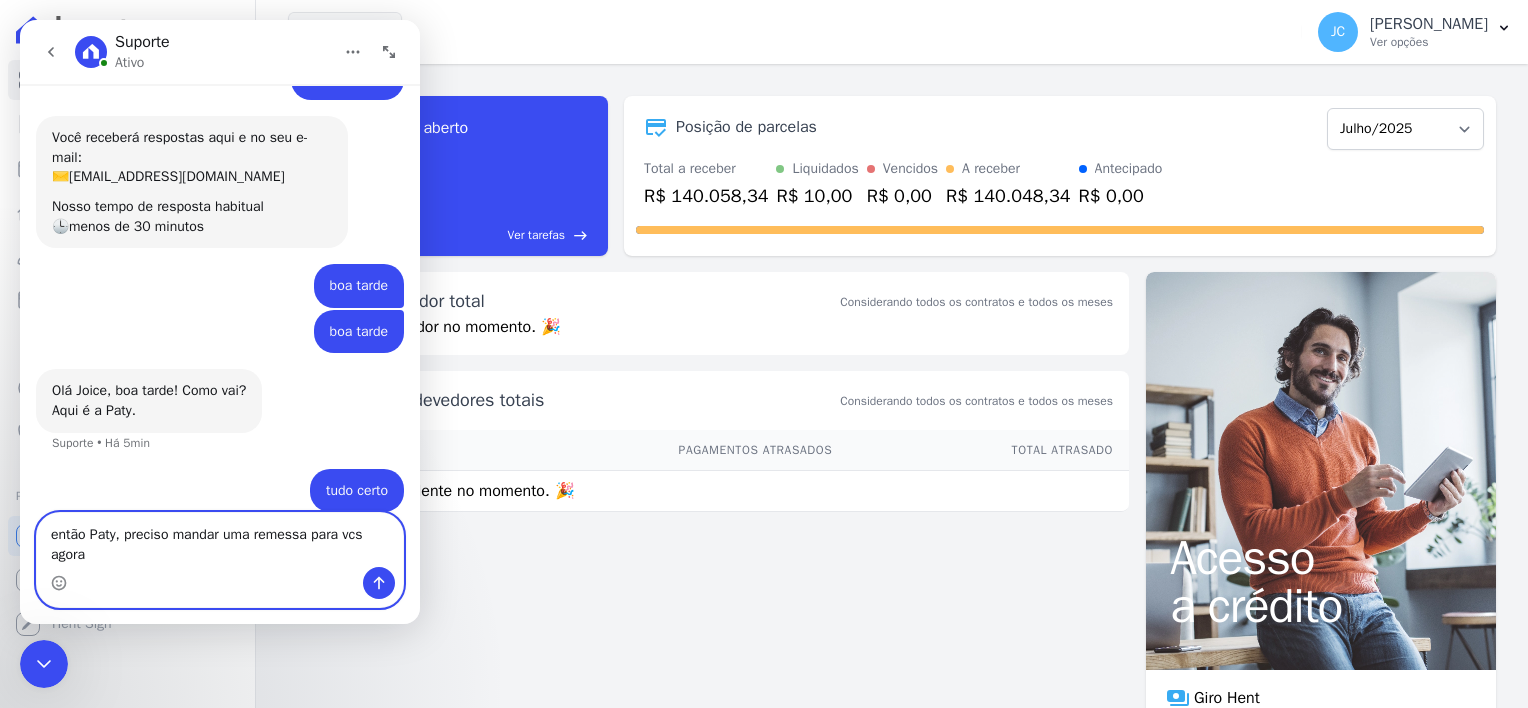 scroll, scrollTop: 548, scrollLeft: 0, axis: vertical 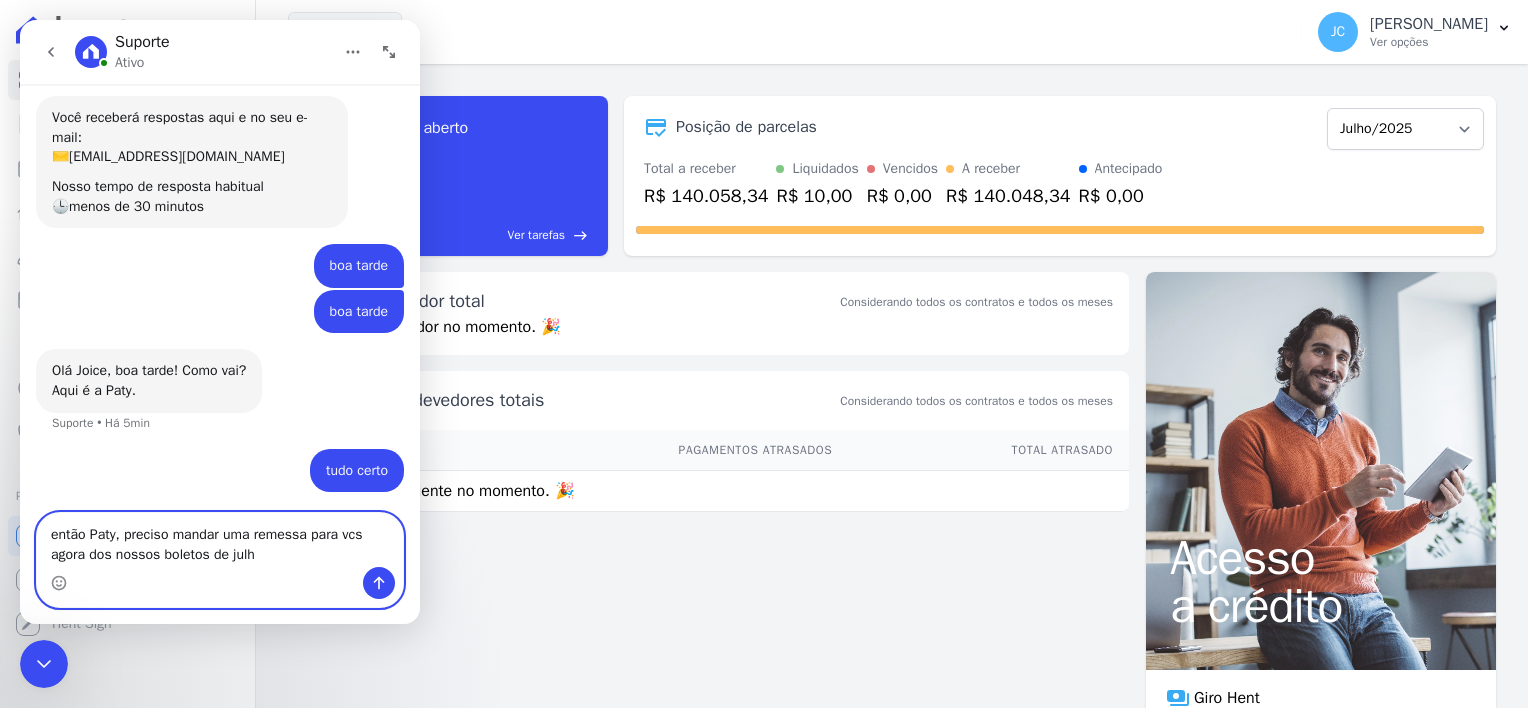 type on "então Paty, preciso mandar uma remessa para vcs agora dos nossos boletos de julho" 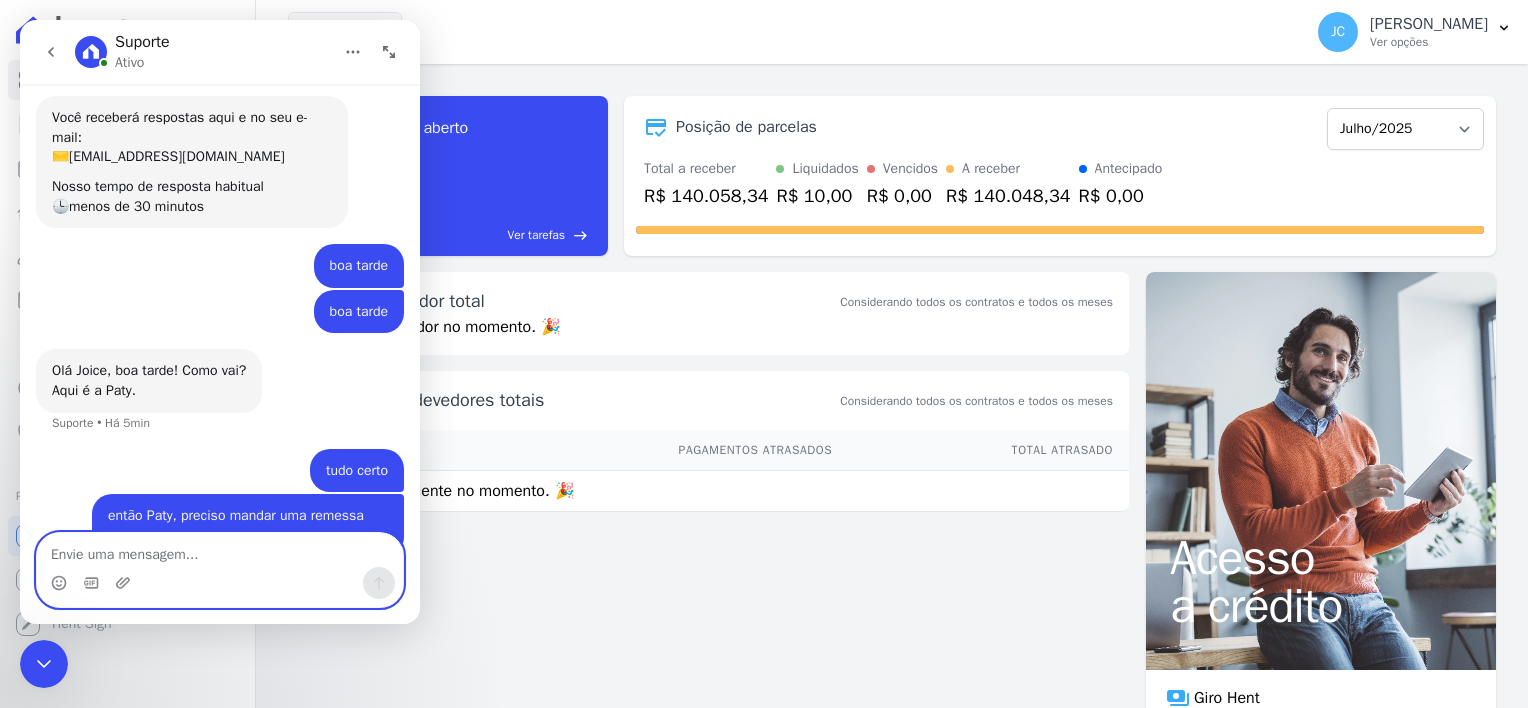 scroll, scrollTop: 593, scrollLeft: 0, axis: vertical 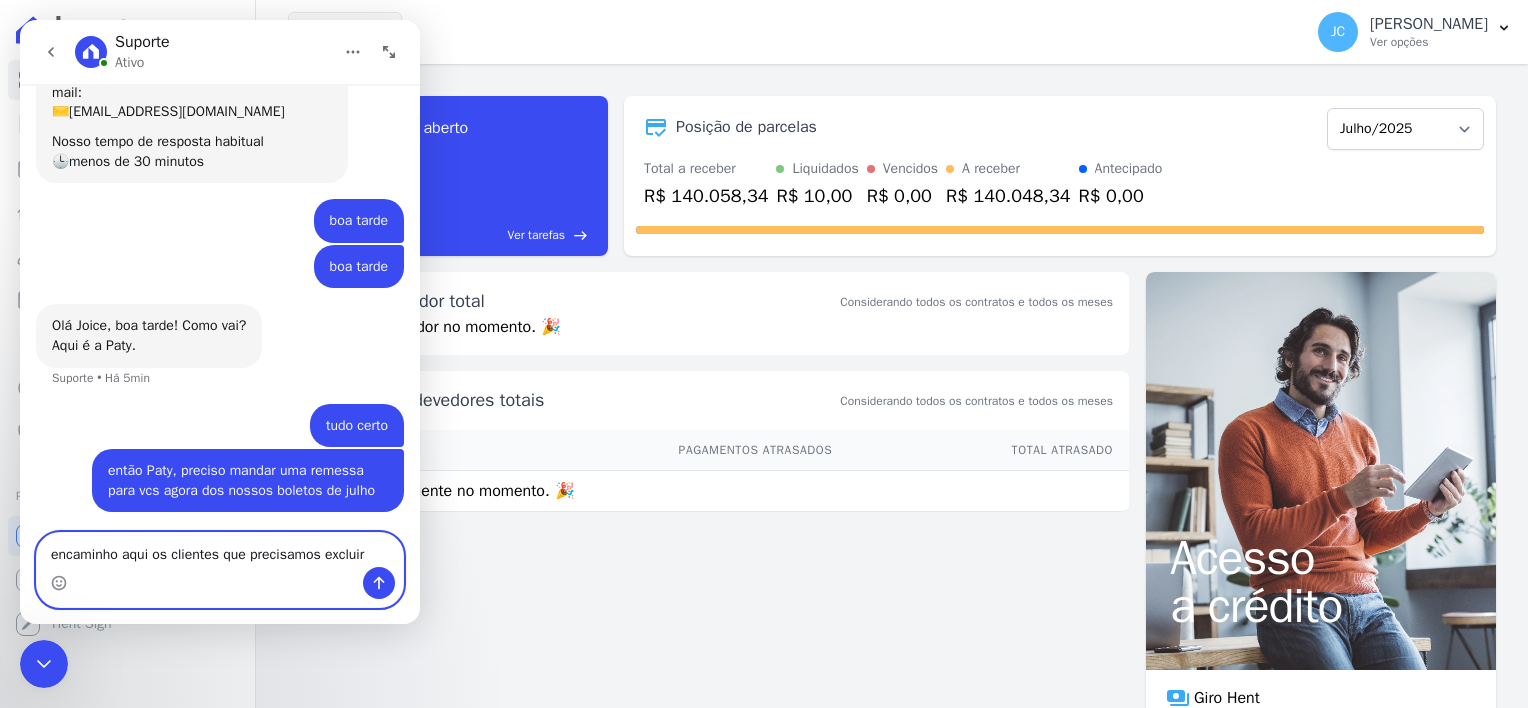 type on "encaminho aqui os clientes que precisamos excluir?" 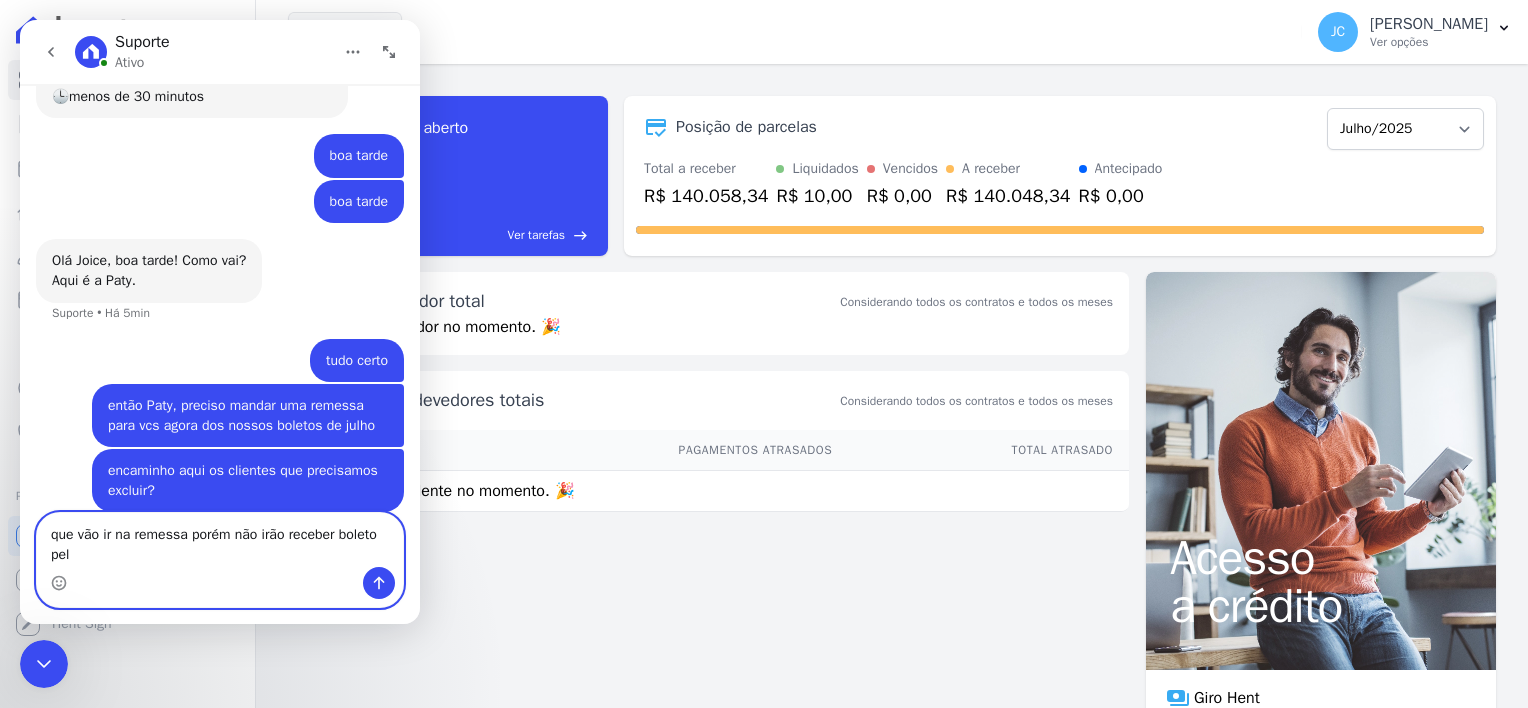 scroll, scrollTop: 678, scrollLeft: 0, axis: vertical 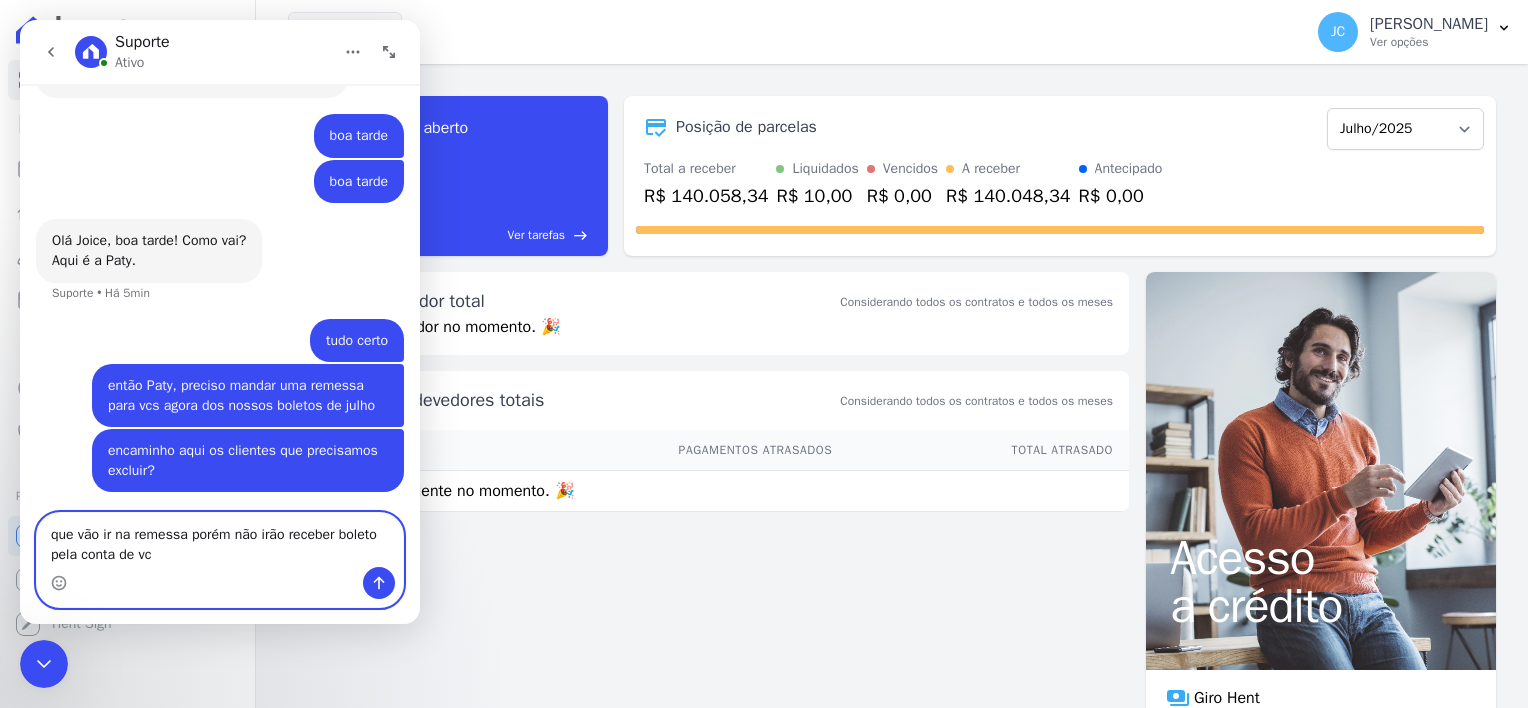 type on "que vão ir na remessa porém não irão receber boleto pela conta de vcs" 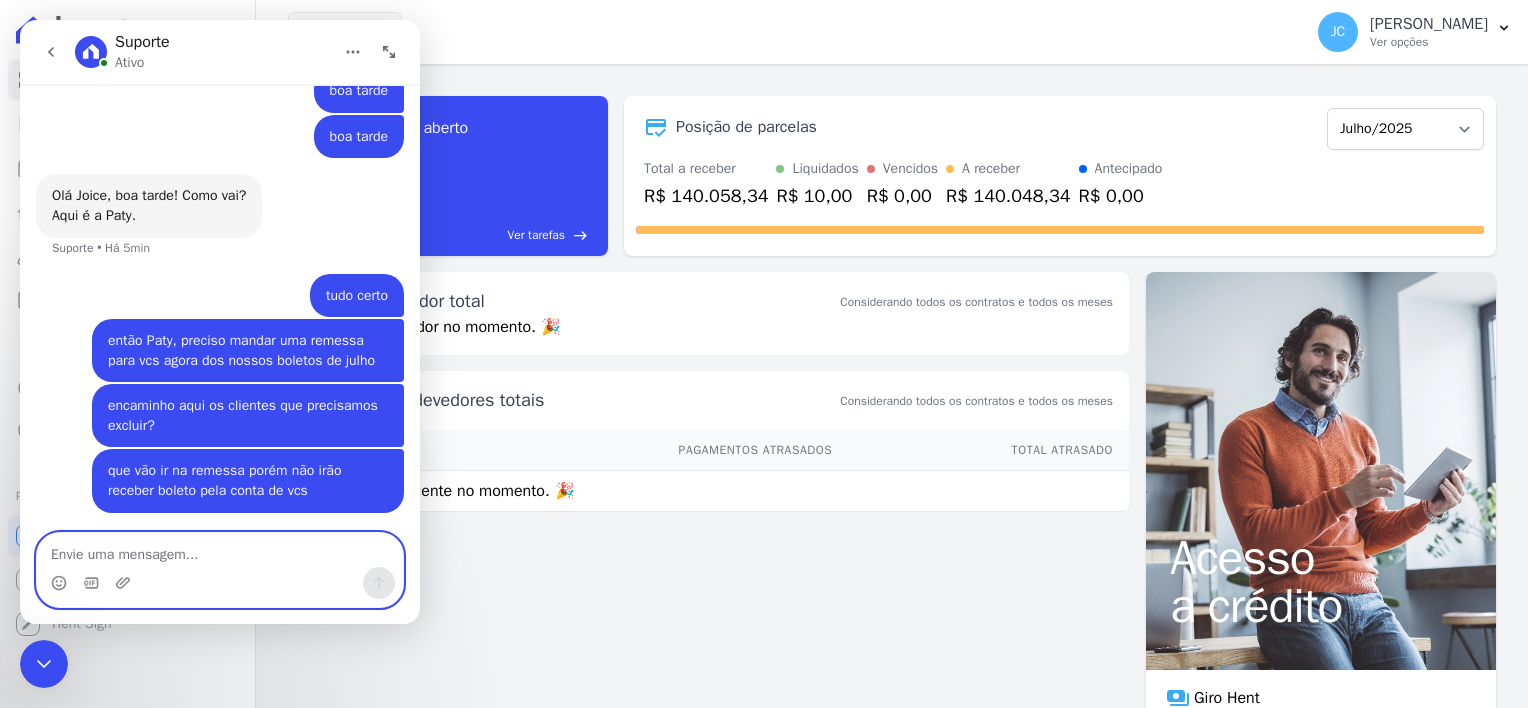 scroll, scrollTop: 724, scrollLeft: 0, axis: vertical 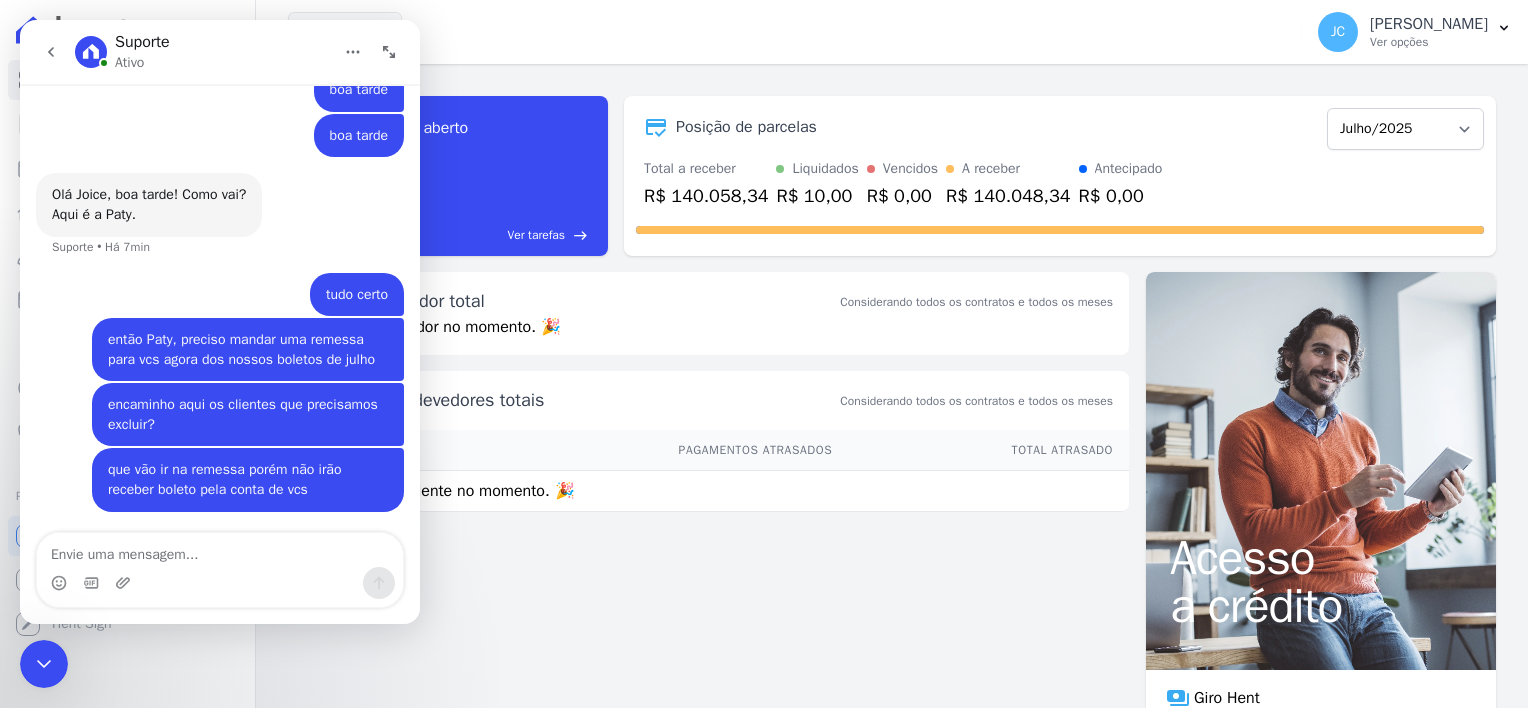 click on "Olá Joice, boa tarde! Como vai? Aqui é a Paty.  Suporte    •   Há 7min" at bounding box center [220, 222] 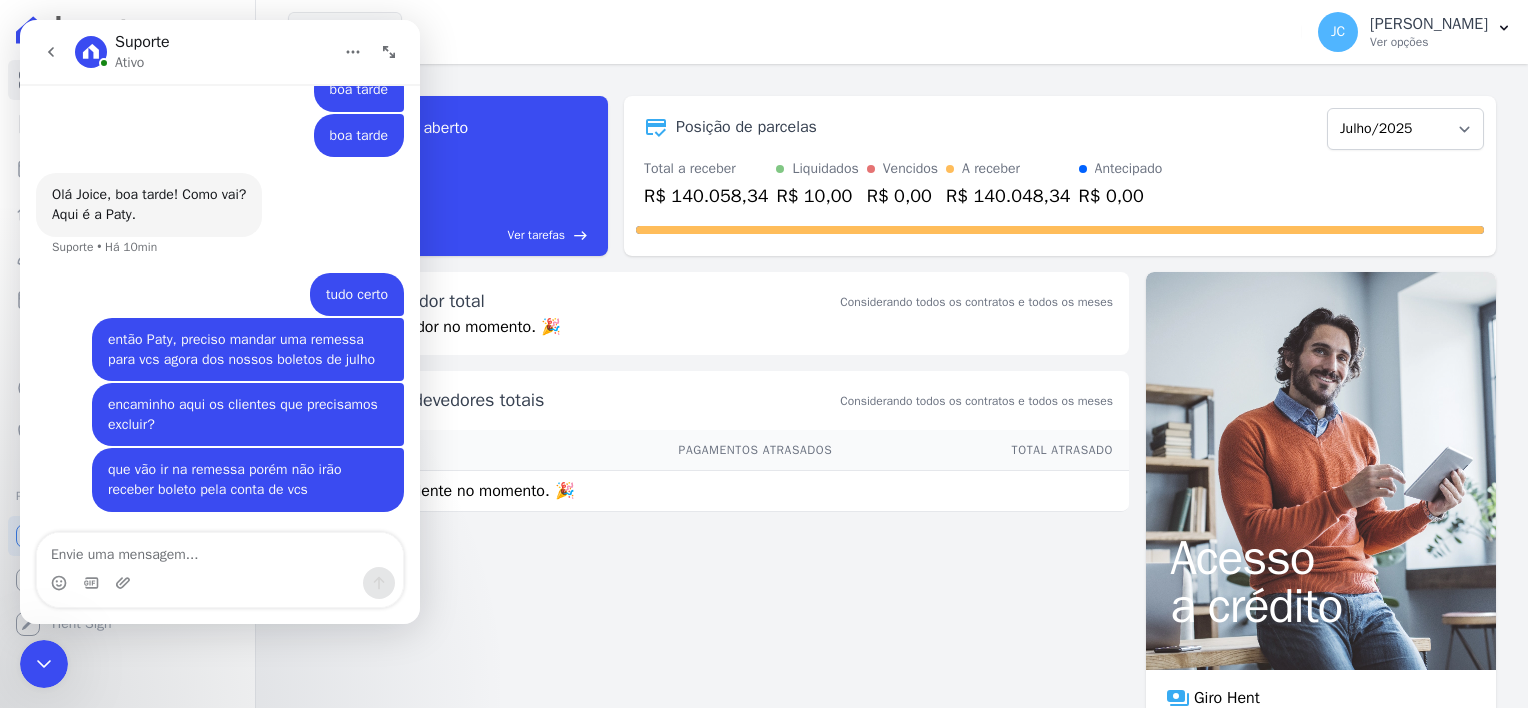 click on "Olá Joice, boa tarde! Como vai? Aqui é a Paty.  Suporte    •   Há 10min" at bounding box center [220, 222] 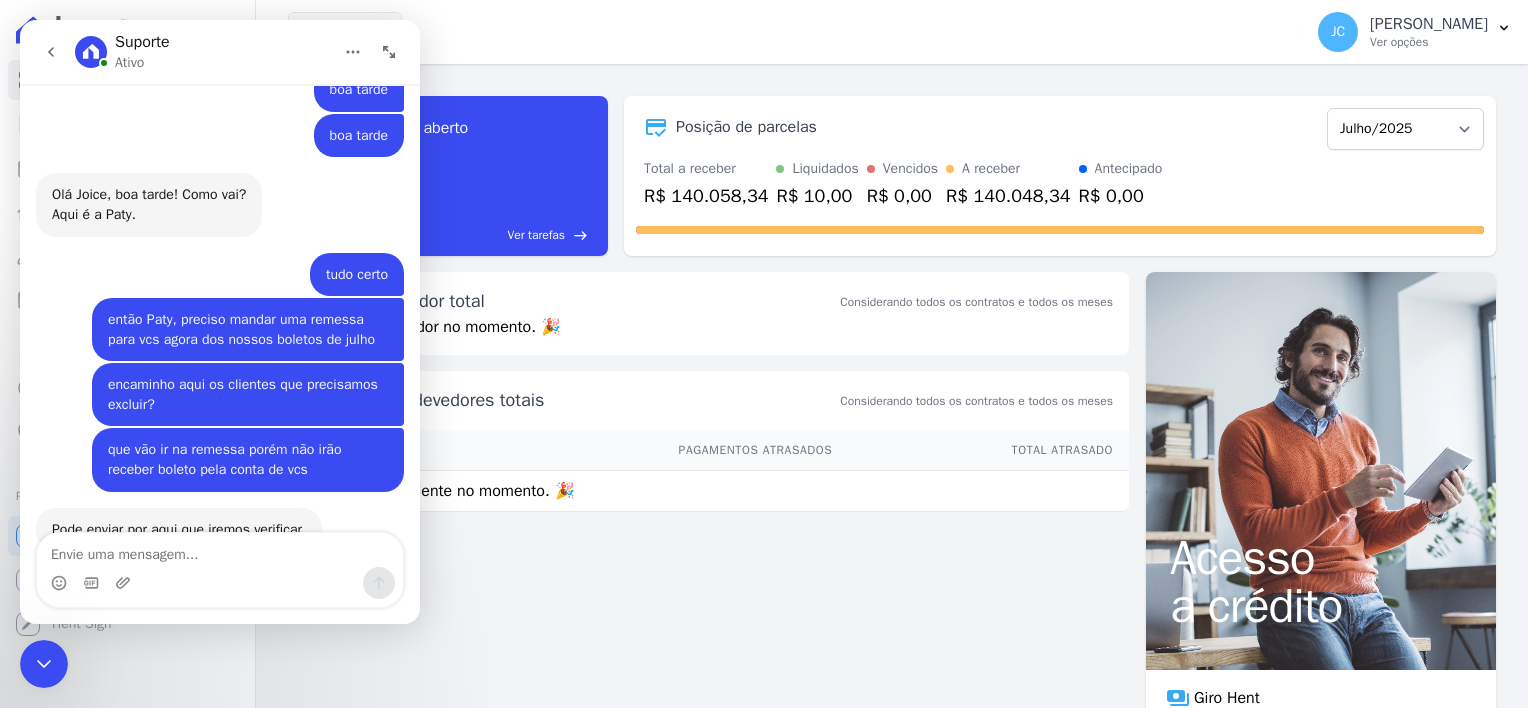 scroll, scrollTop: 783, scrollLeft: 0, axis: vertical 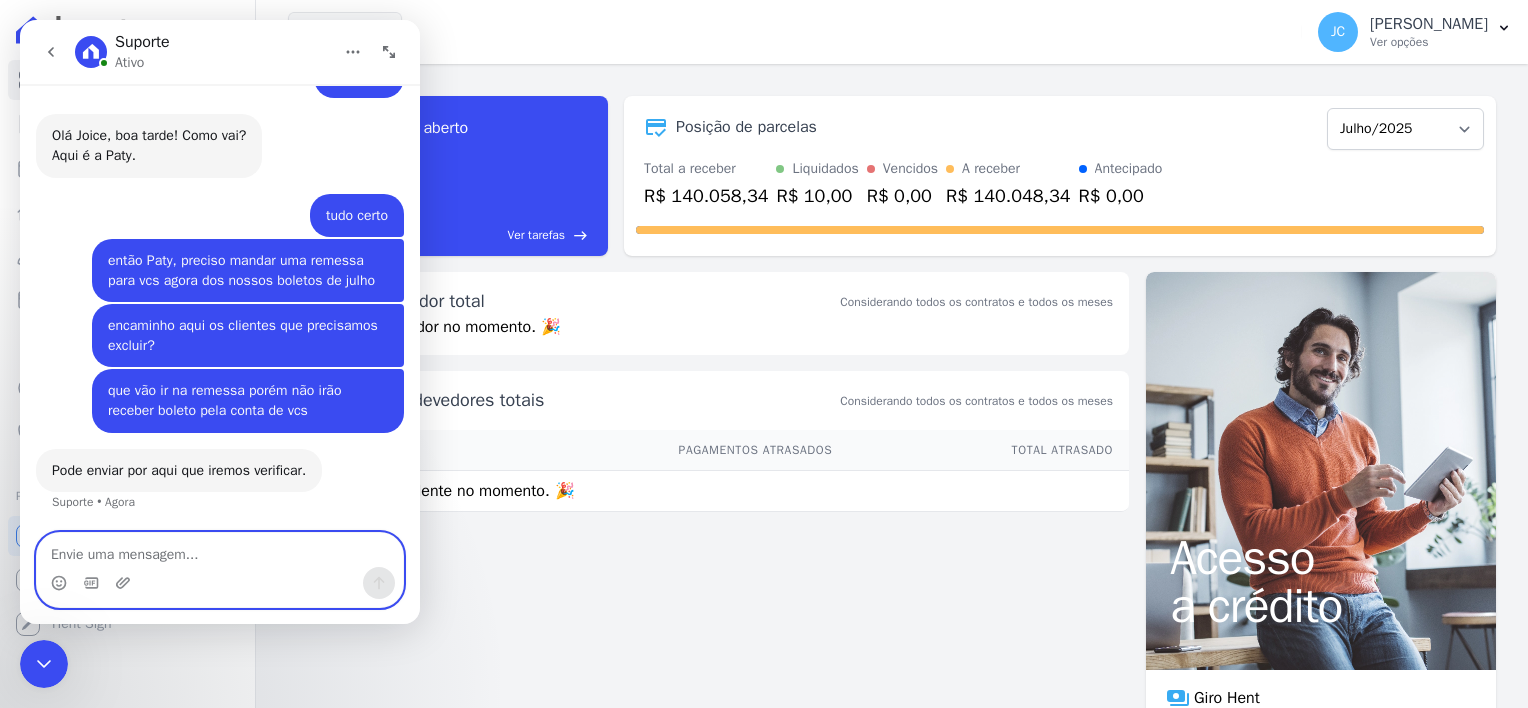 click at bounding box center [220, 550] 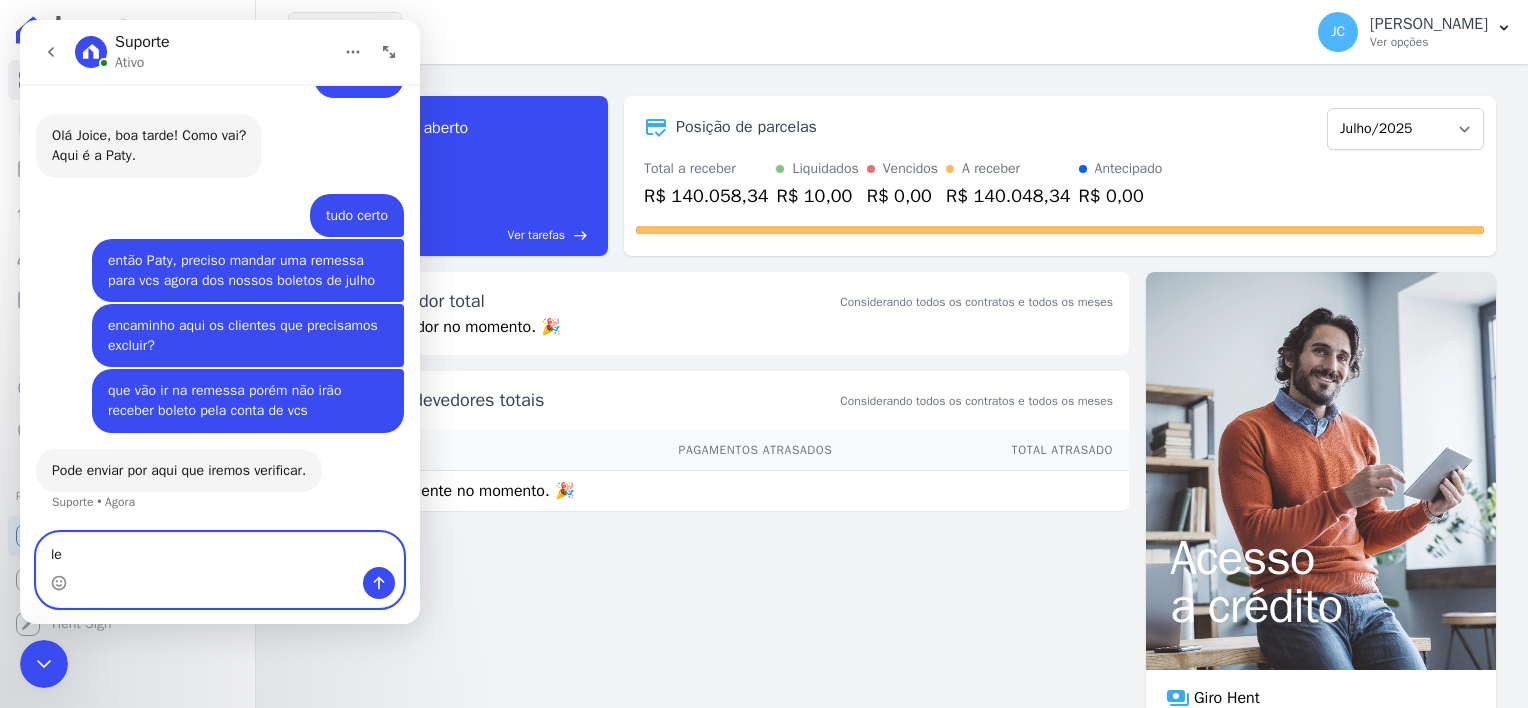 type on "l" 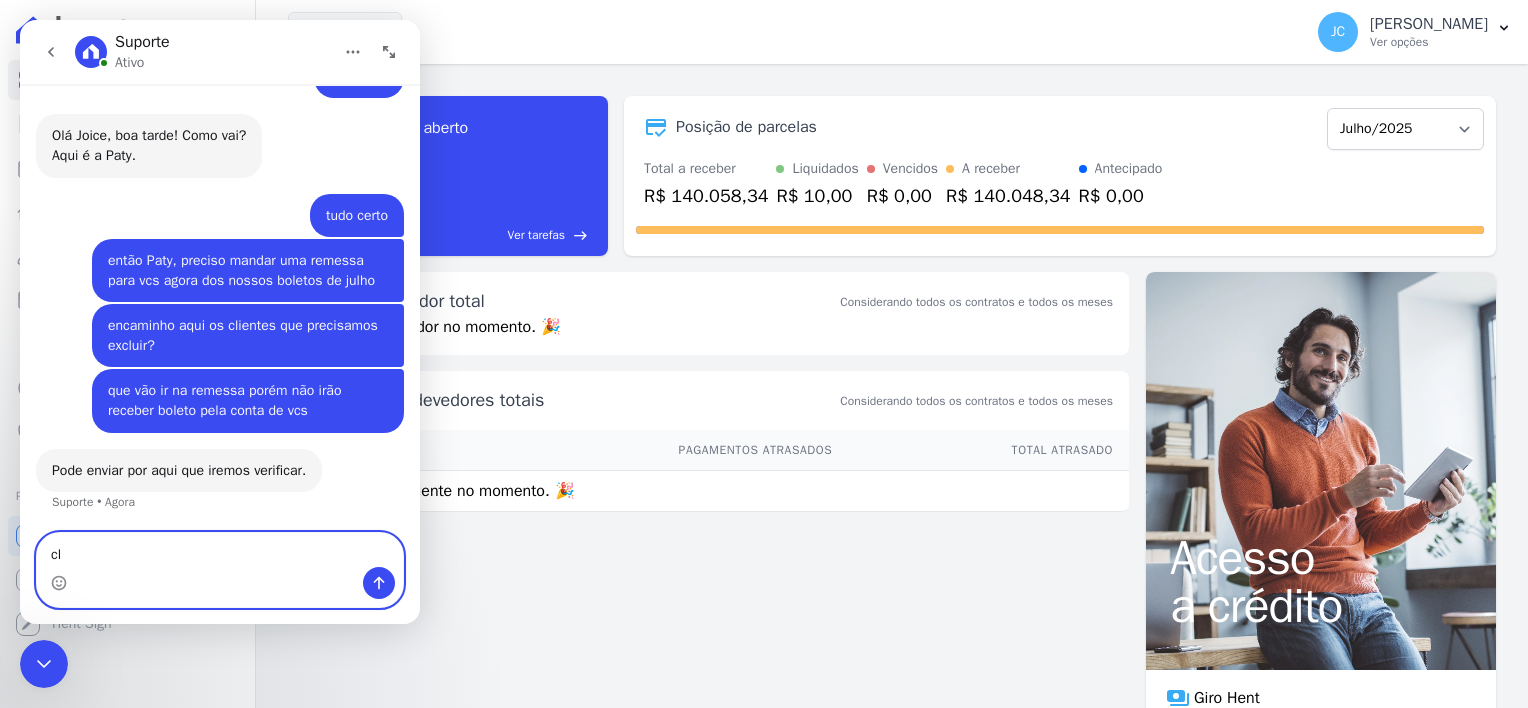 type on "c" 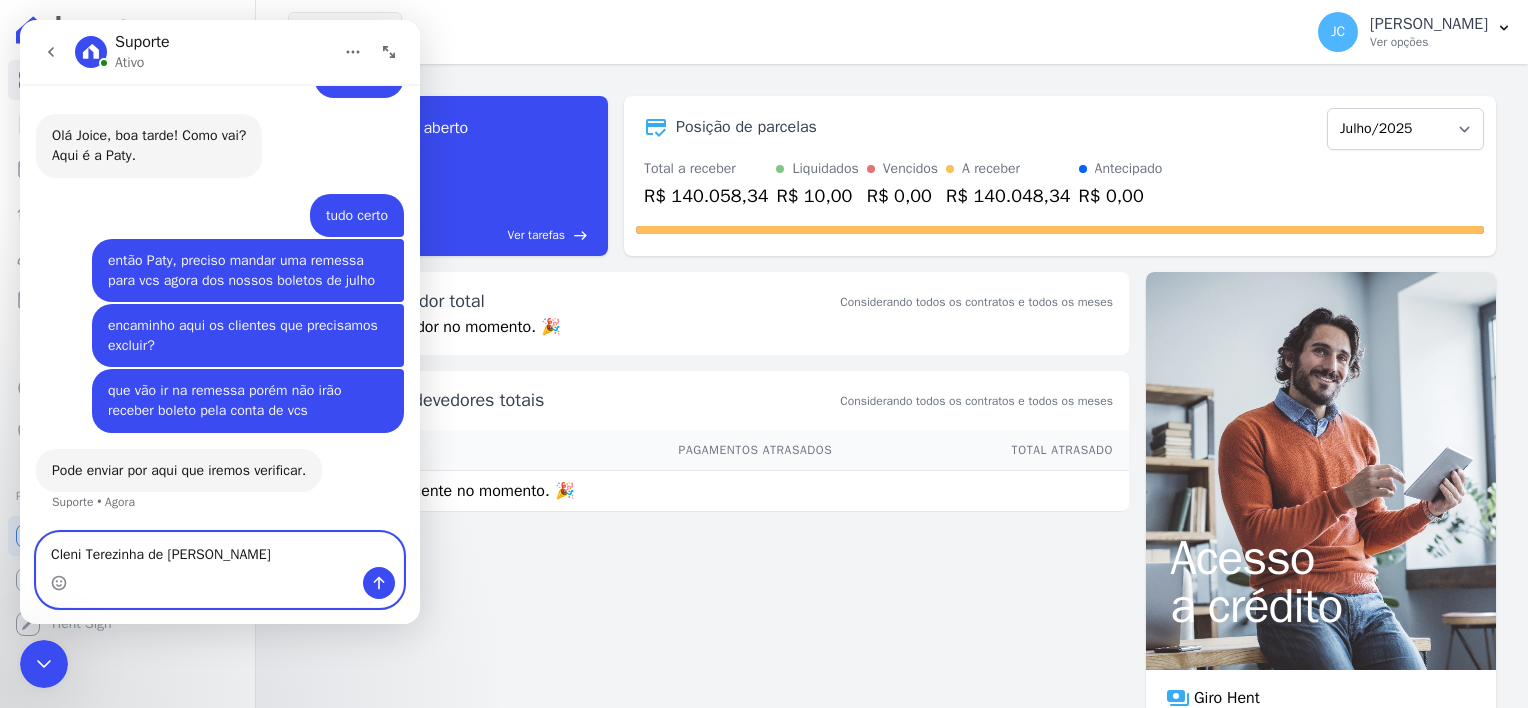 type on "[PERSON_NAME]" 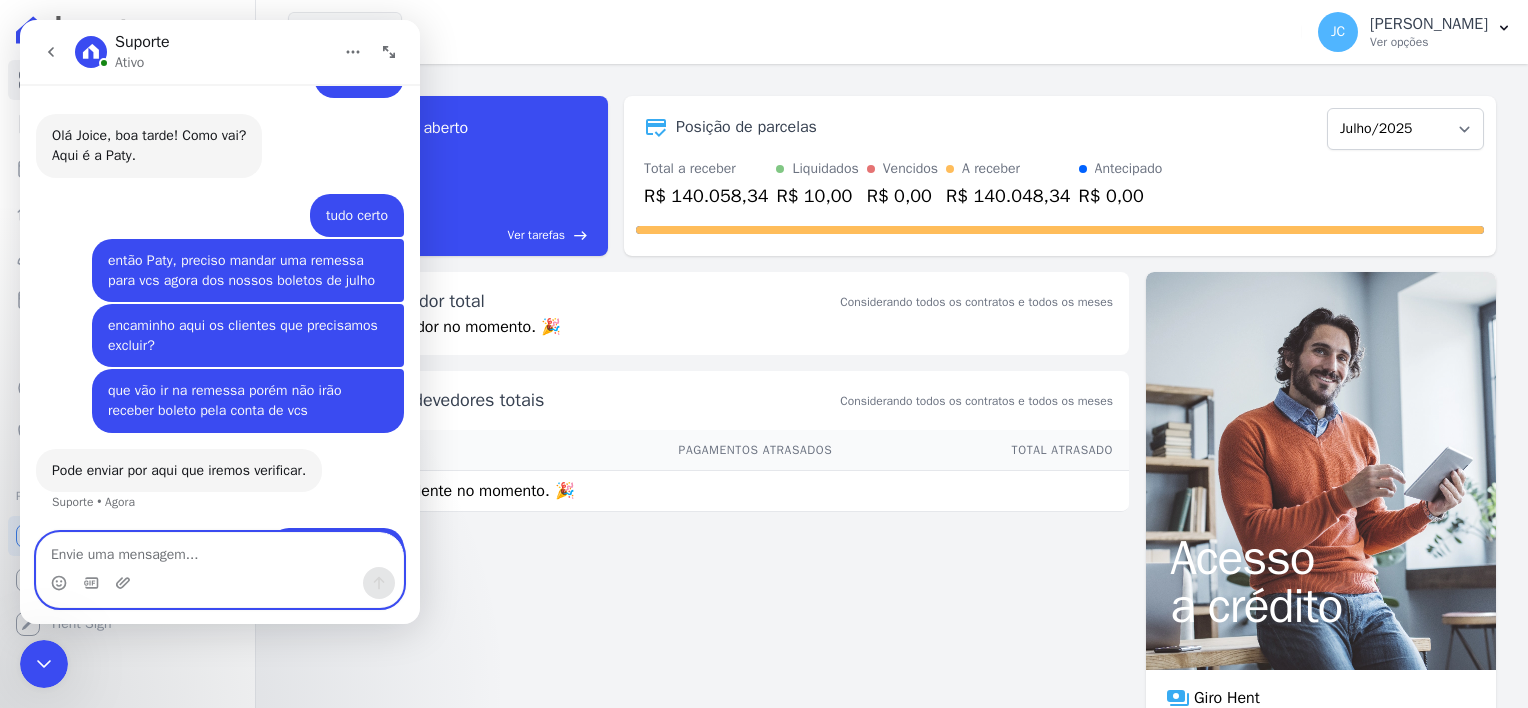 scroll, scrollTop: 843, scrollLeft: 0, axis: vertical 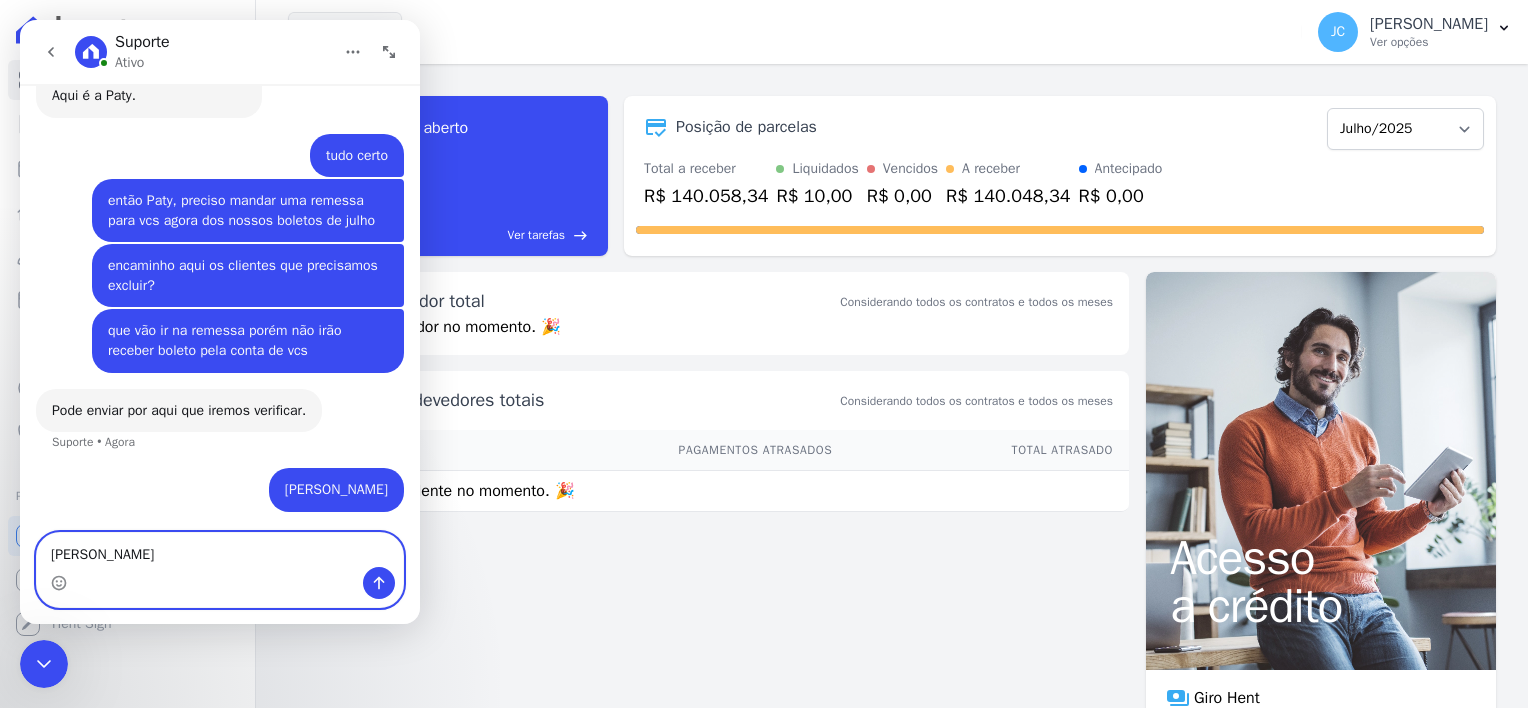 type on "[PERSON_NAME]" 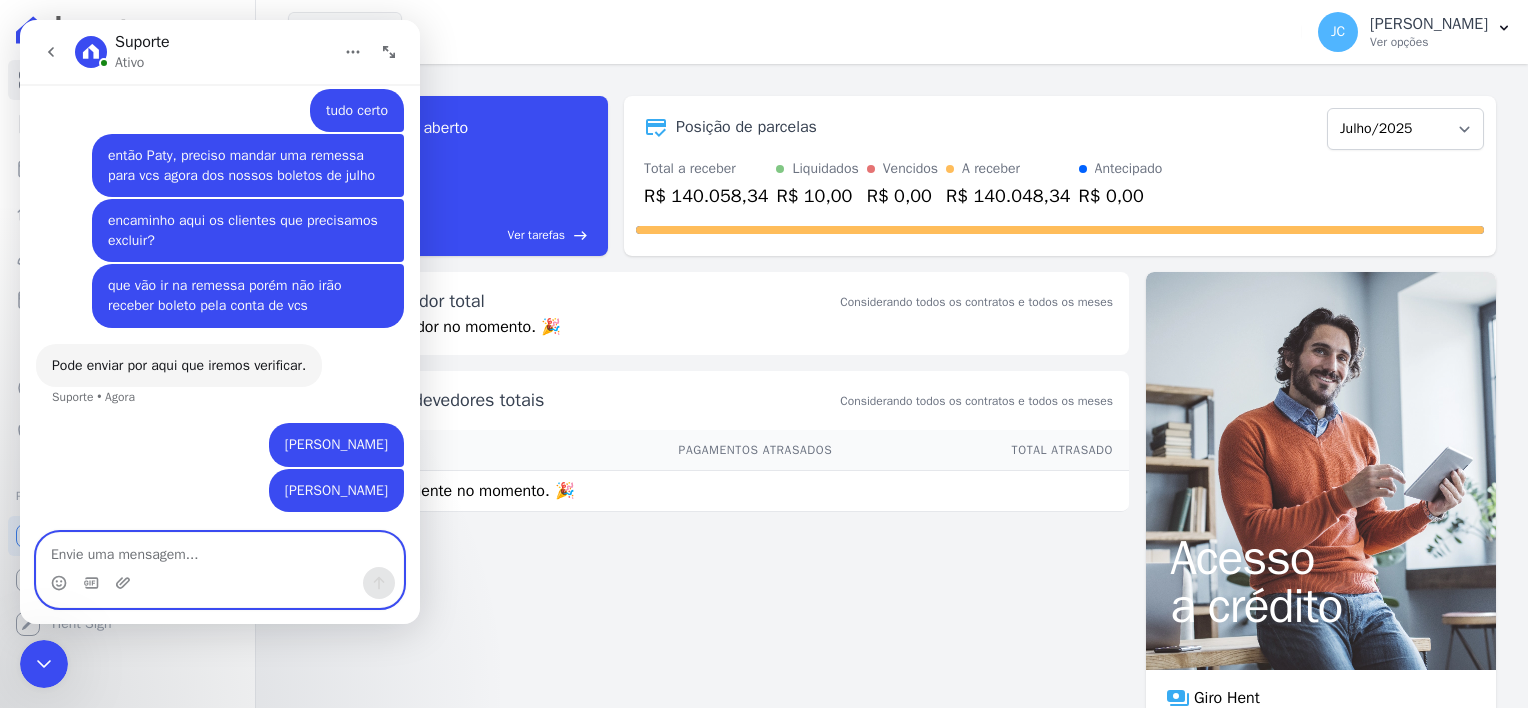 scroll, scrollTop: 888, scrollLeft: 0, axis: vertical 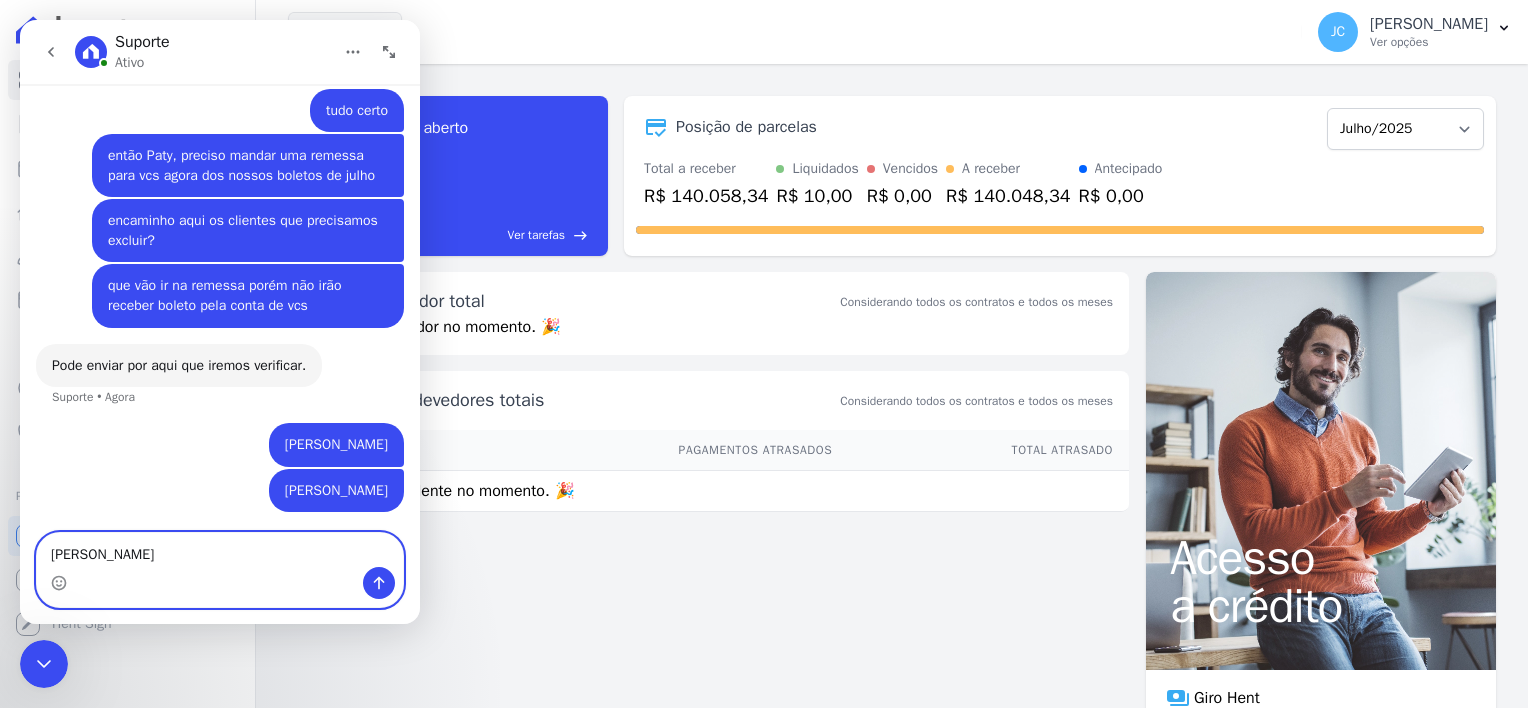 type on "[PERSON_NAME]" 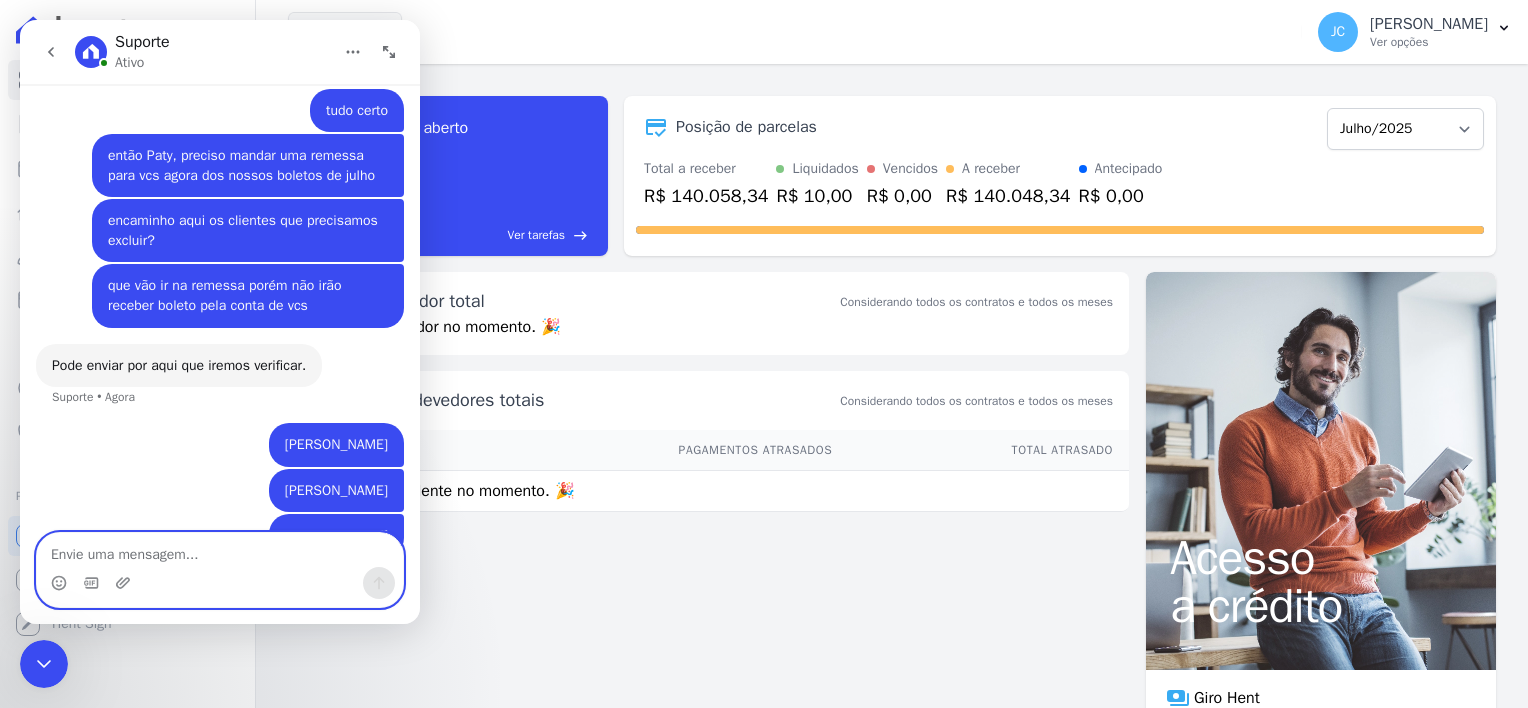 scroll, scrollTop: 934, scrollLeft: 0, axis: vertical 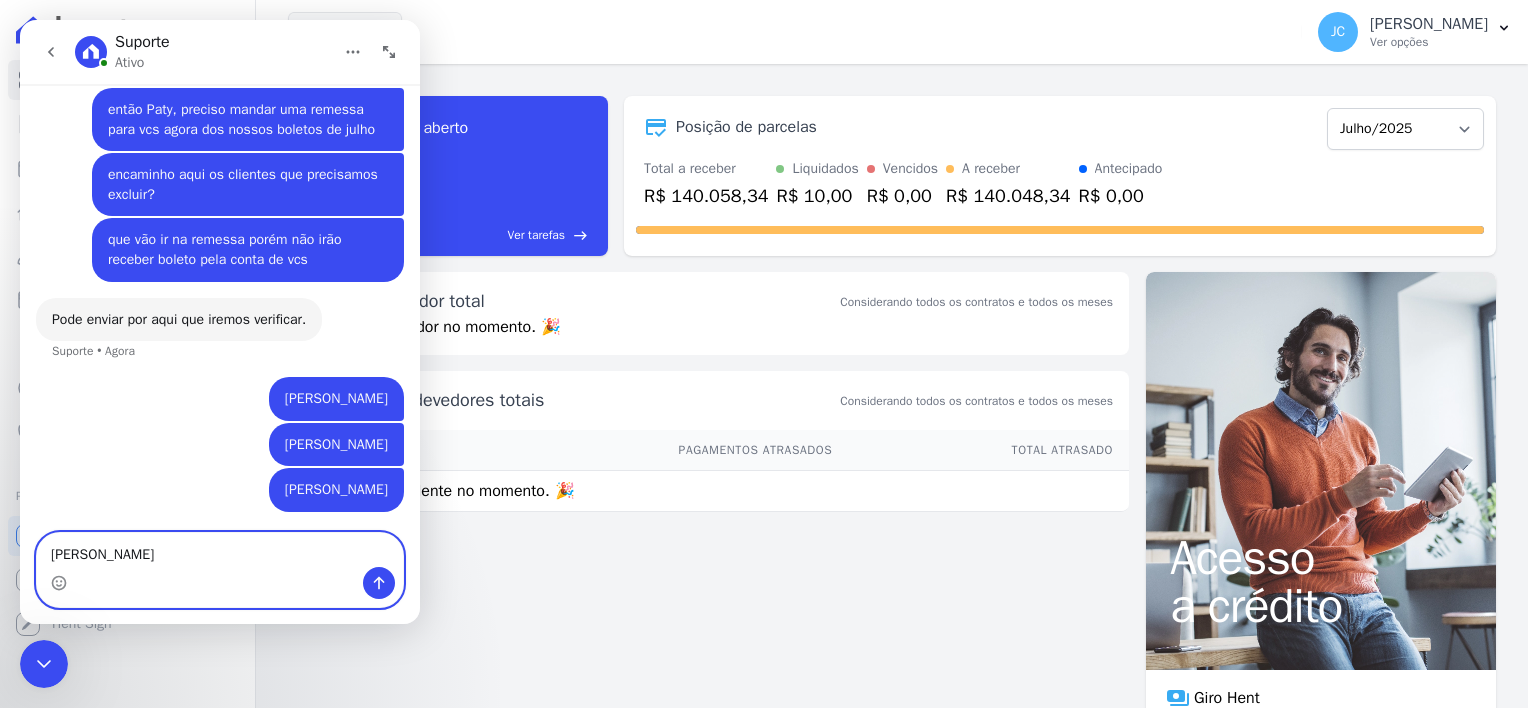 type on "[PERSON_NAME]" 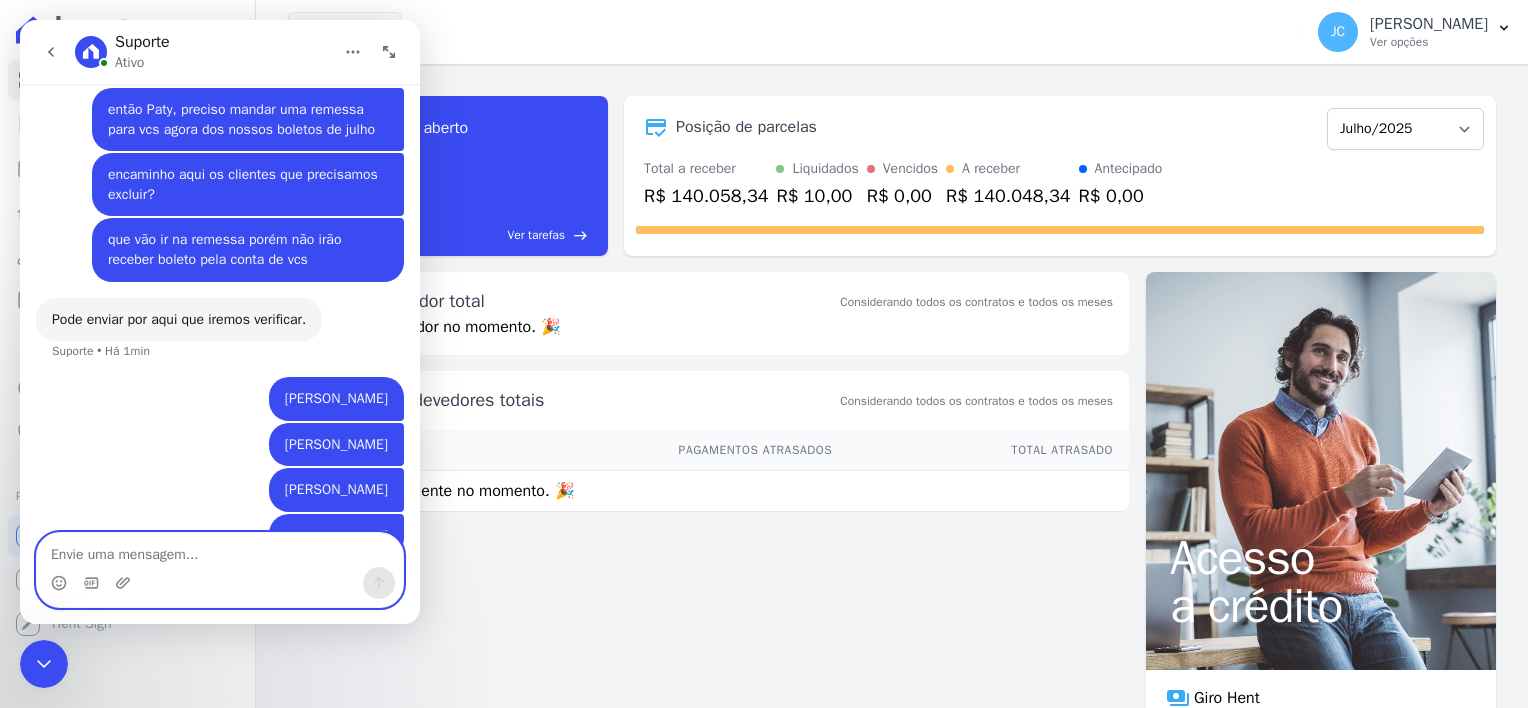 scroll, scrollTop: 980, scrollLeft: 0, axis: vertical 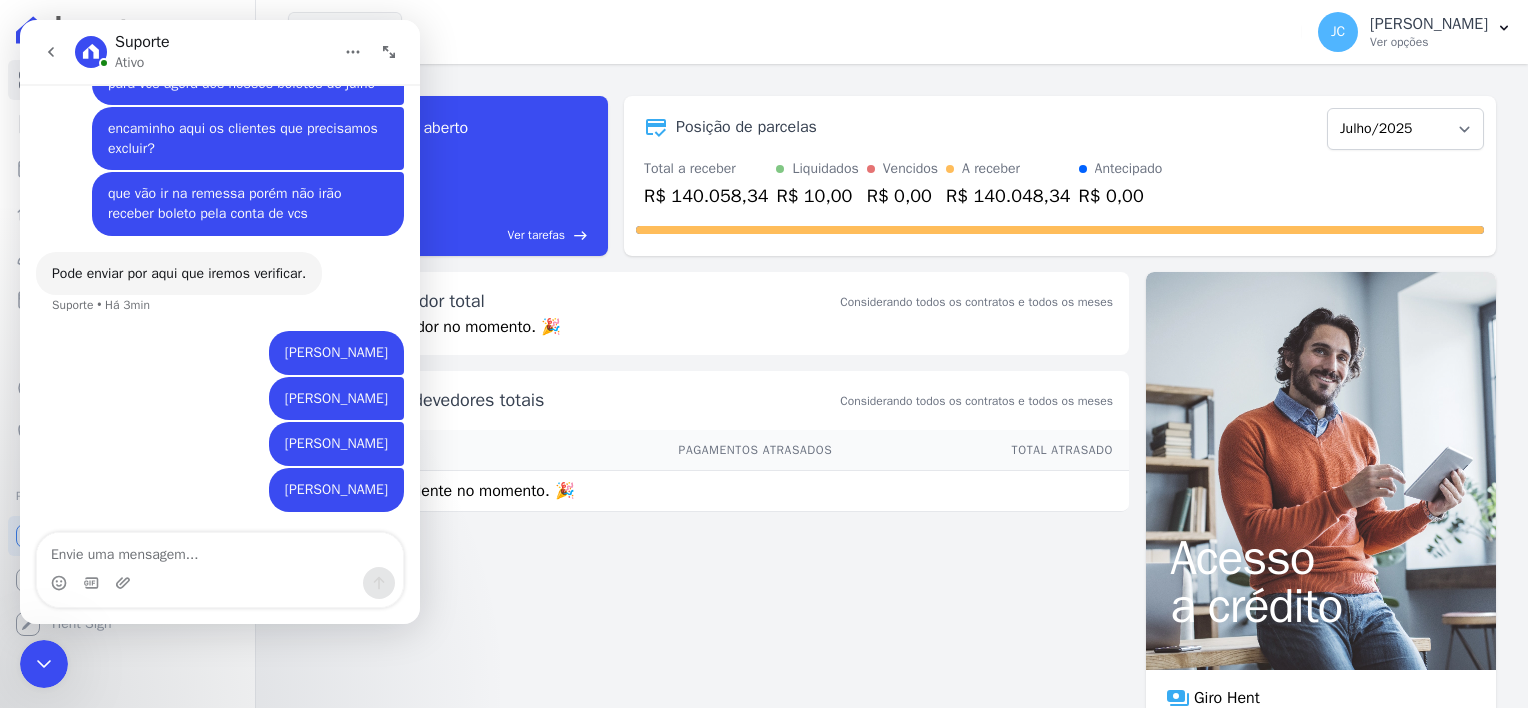 click on "Leandro Pardo Junioe Joice    •   Há 1min" at bounding box center [220, 502] 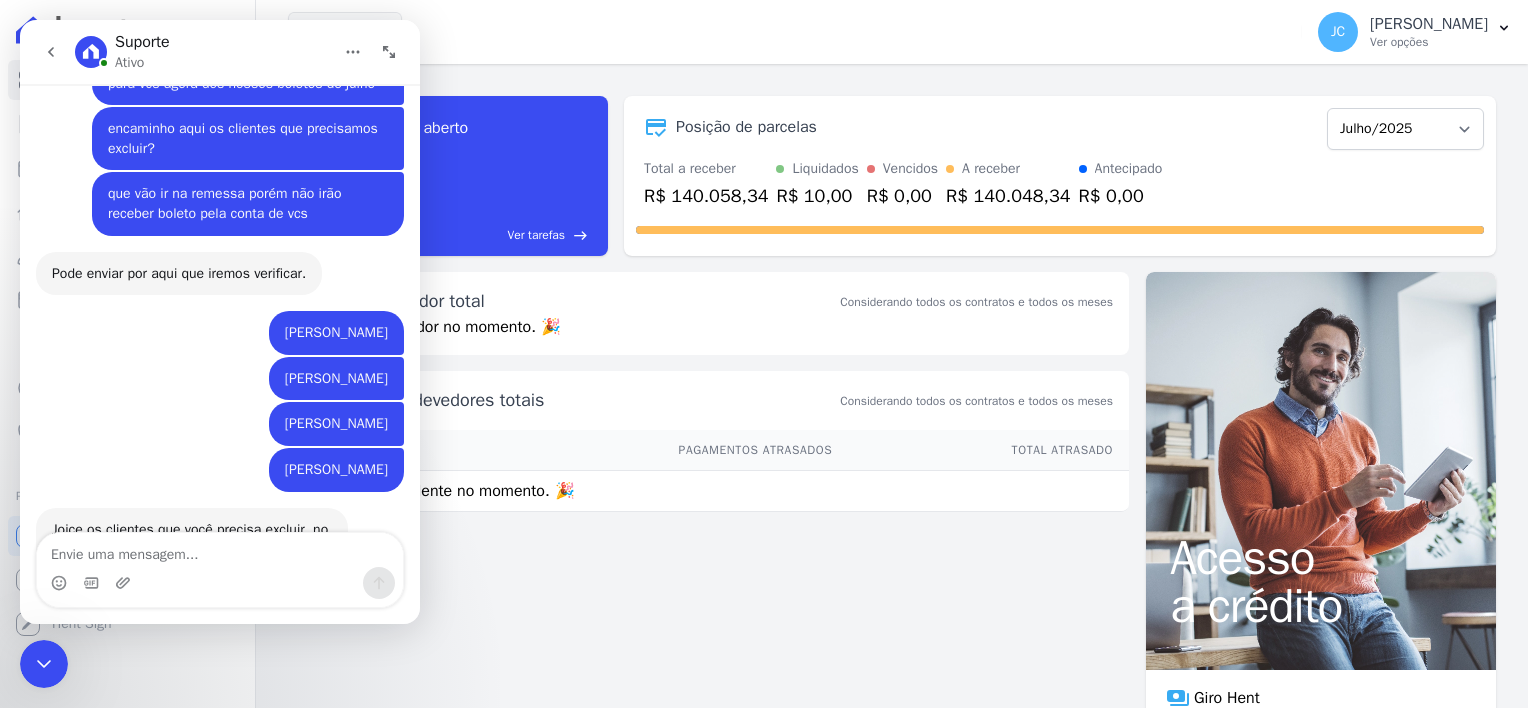 scroll, scrollTop: 1059, scrollLeft: 0, axis: vertical 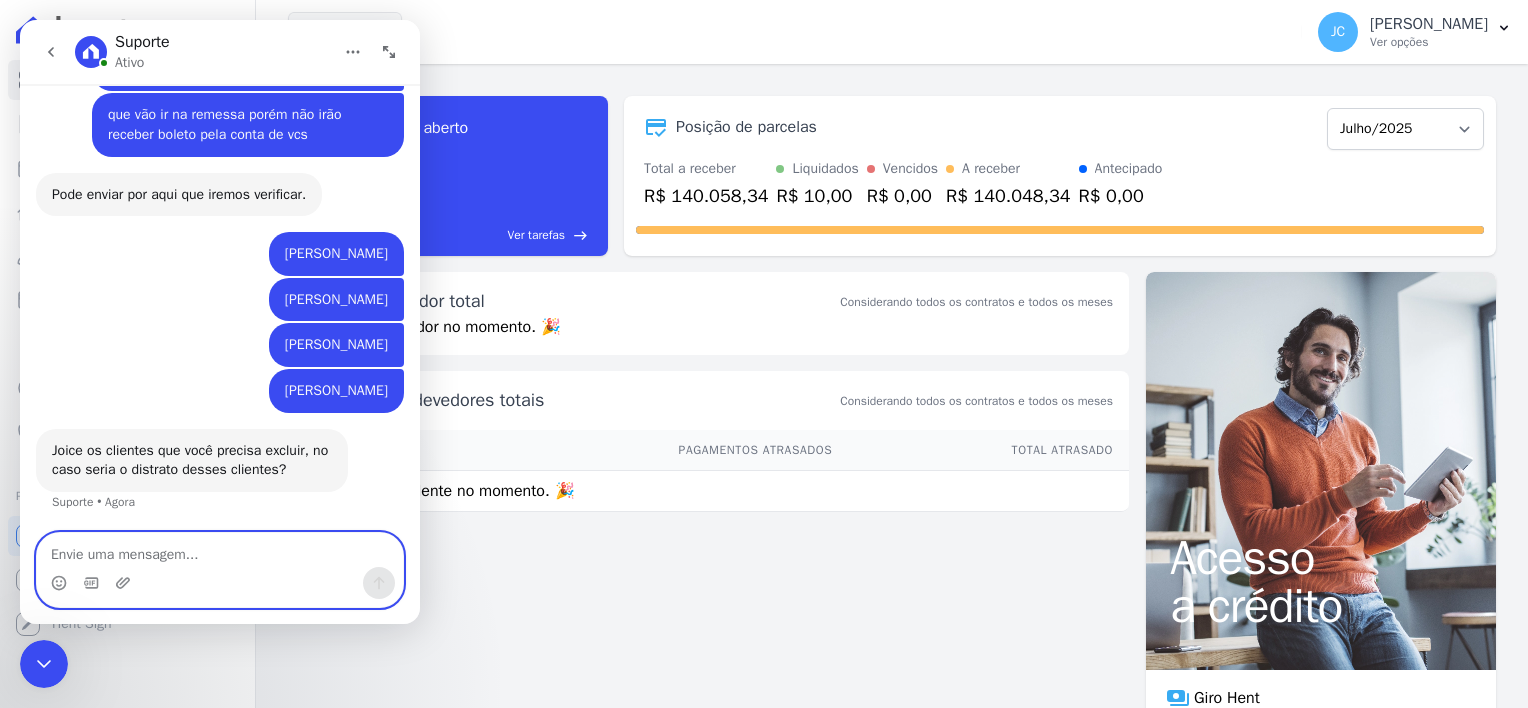 click at bounding box center [220, 550] 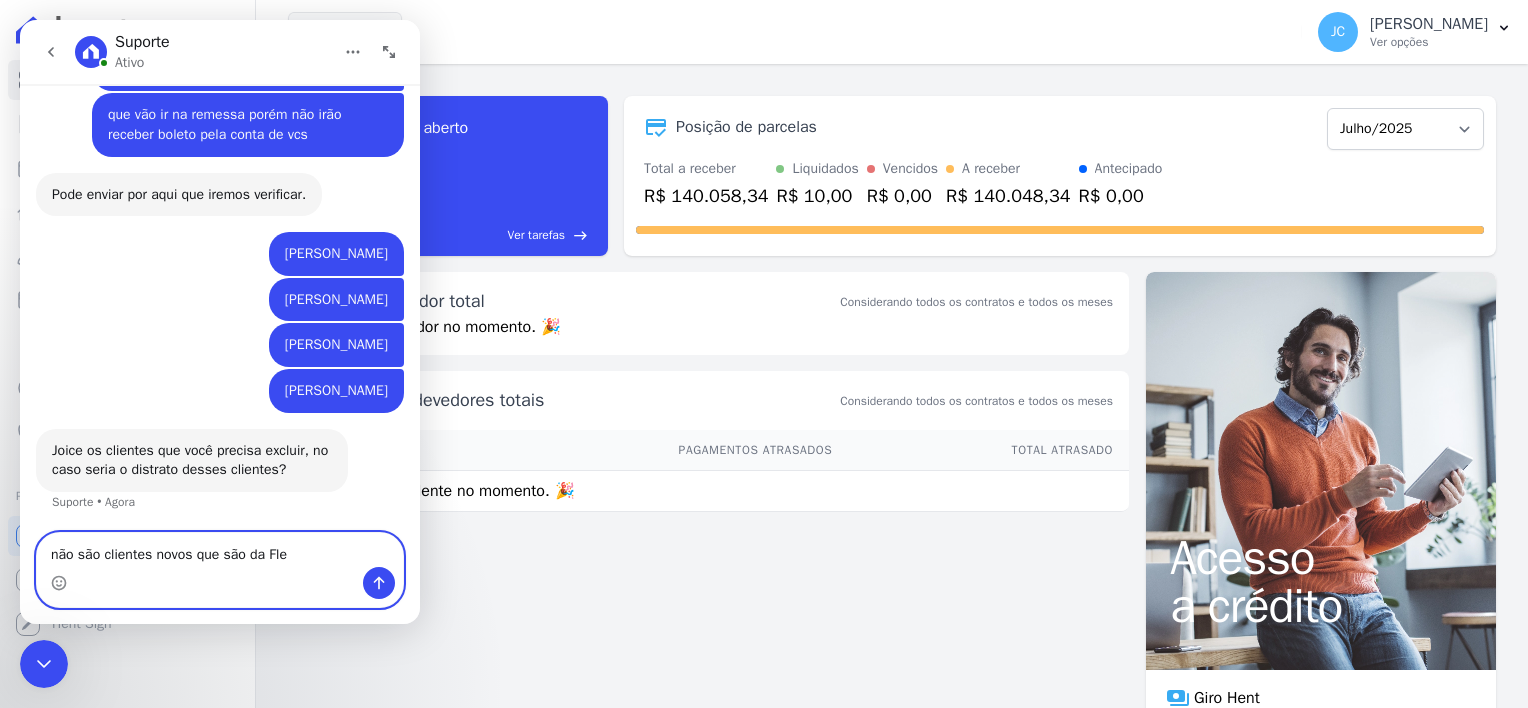 type on "não são clientes novos que são da Flex" 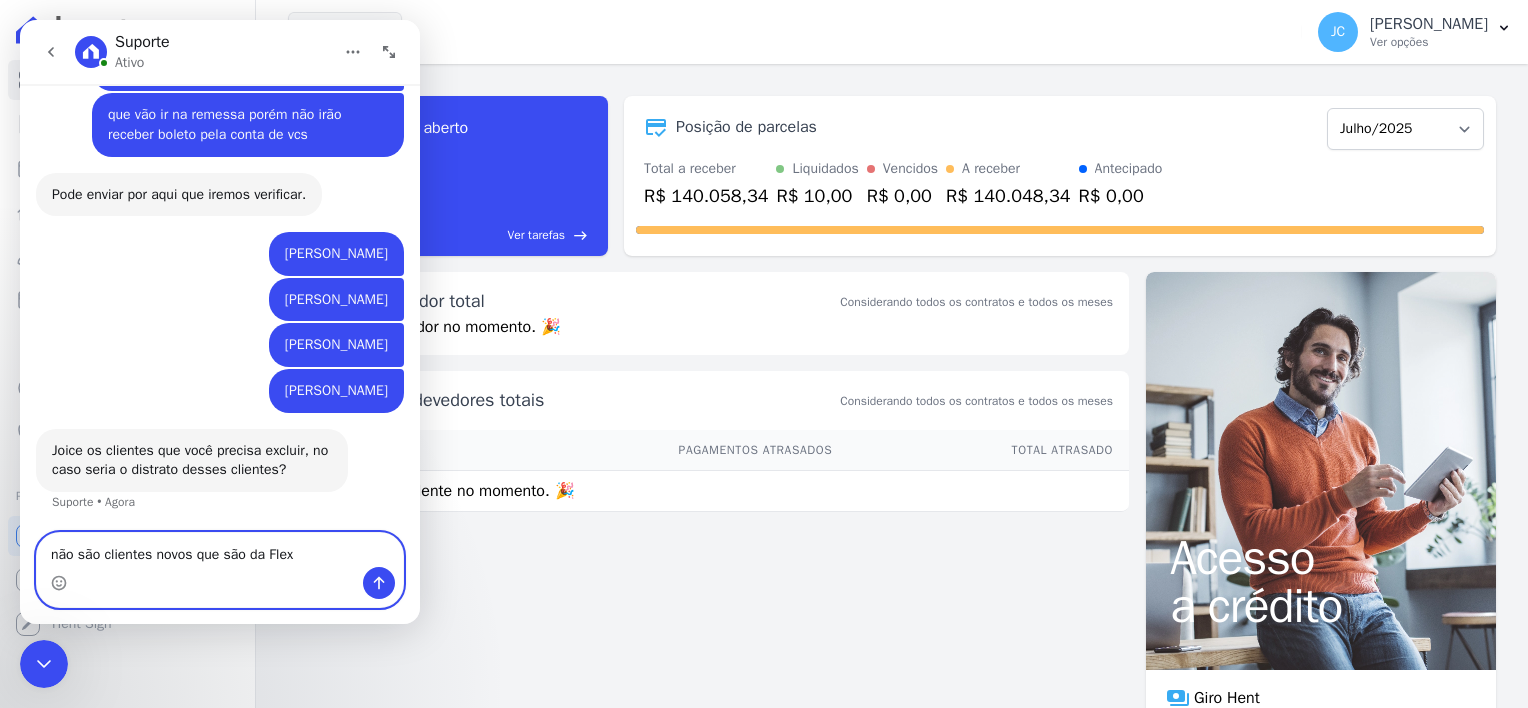 type 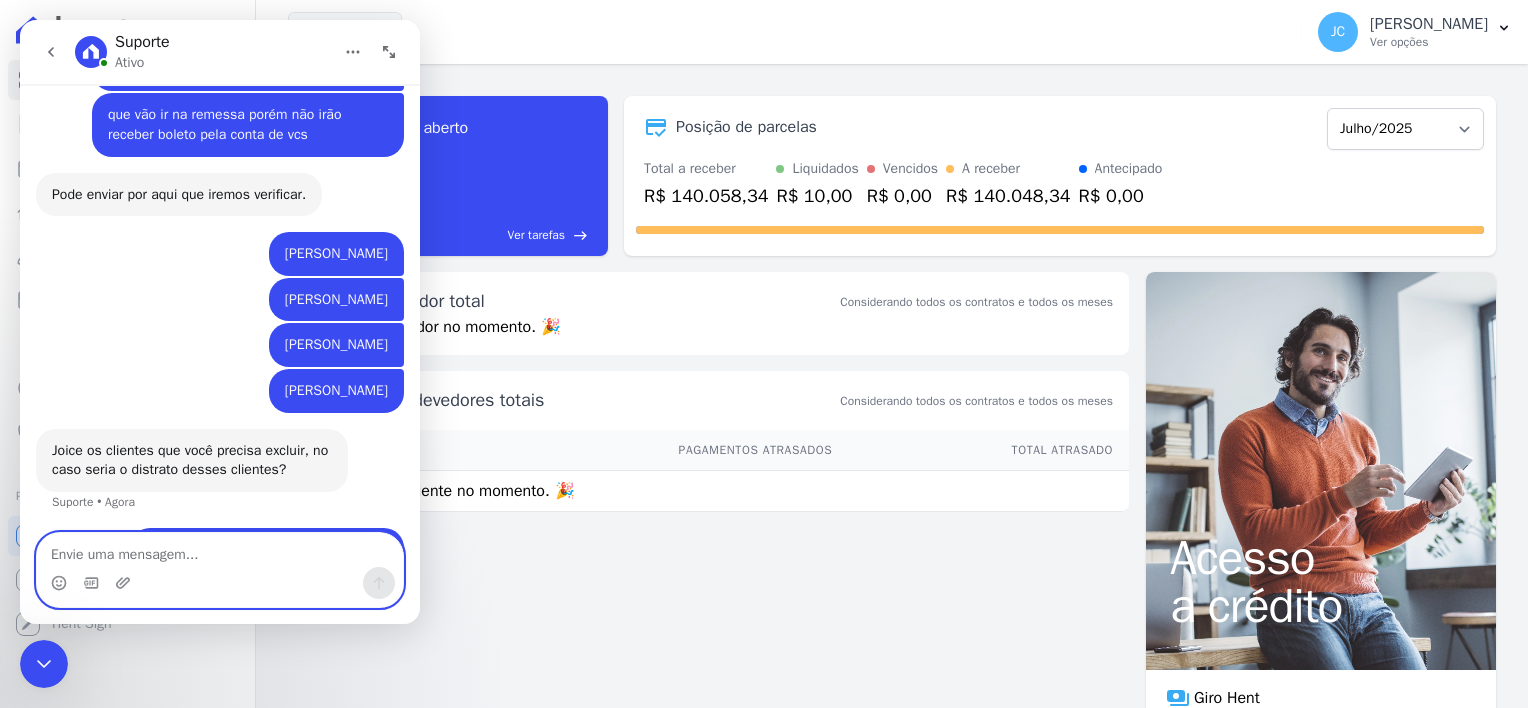 scroll, scrollTop: 1118, scrollLeft: 0, axis: vertical 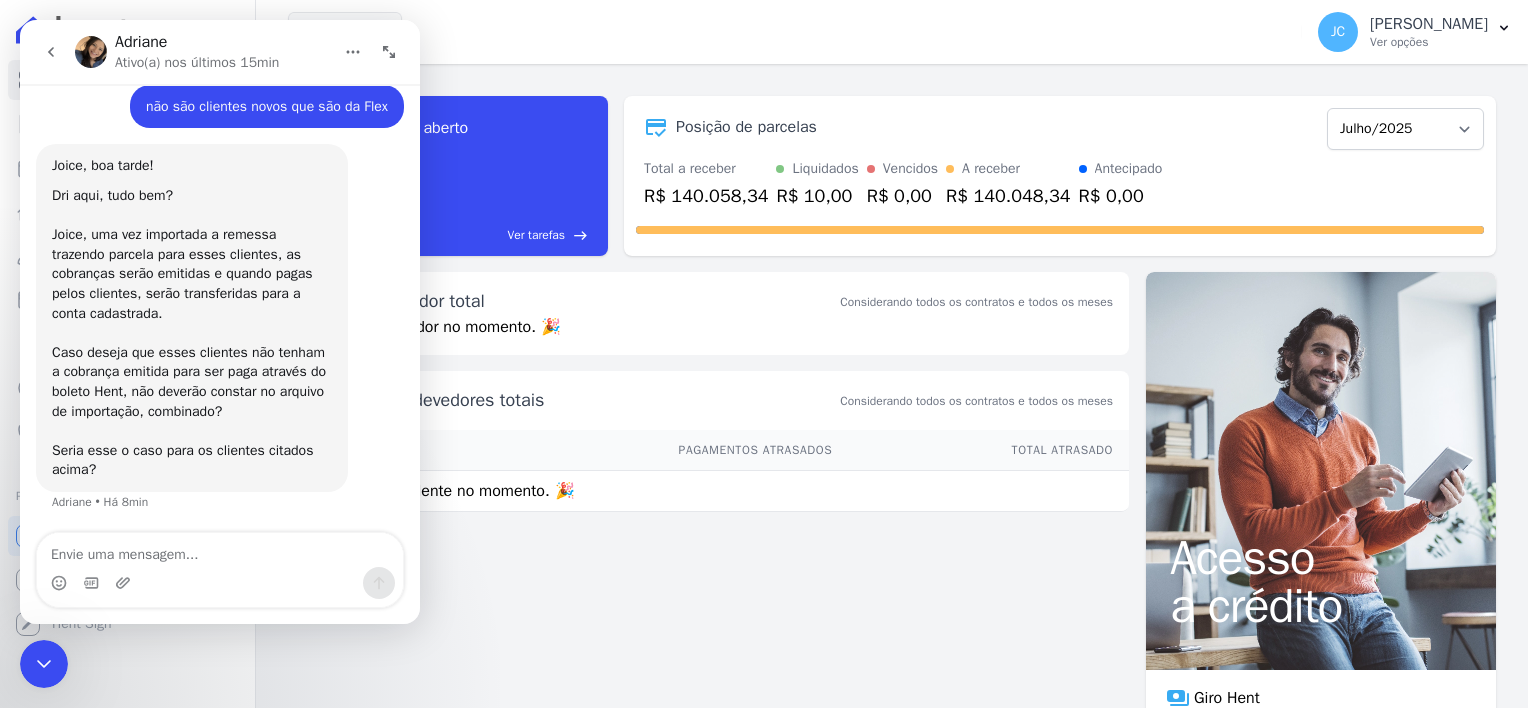 click on "Flex Inc
Você possui apenas um empreendimento
Aplicar" at bounding box center (791, 32) 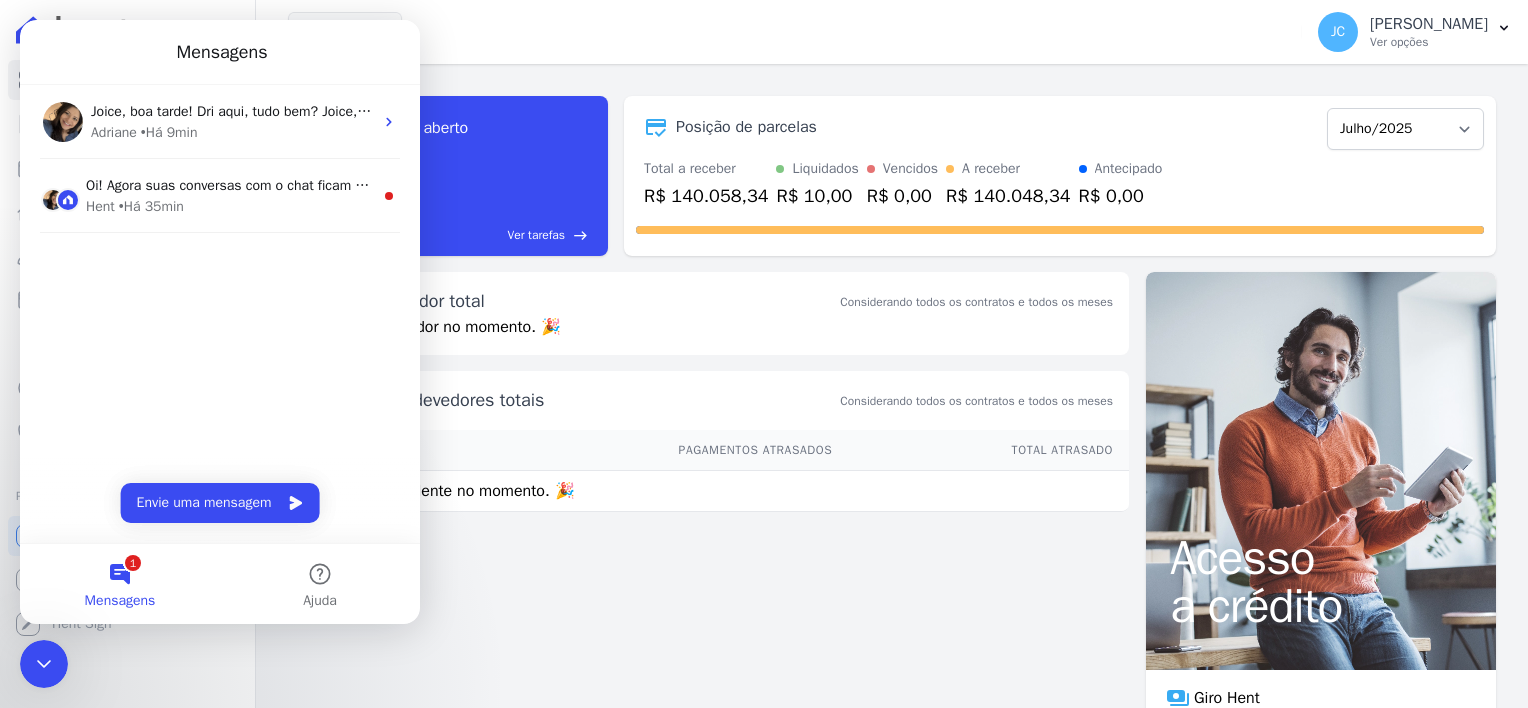 scroll, scrollTop: 0, scrollLeft: 0, axis: both 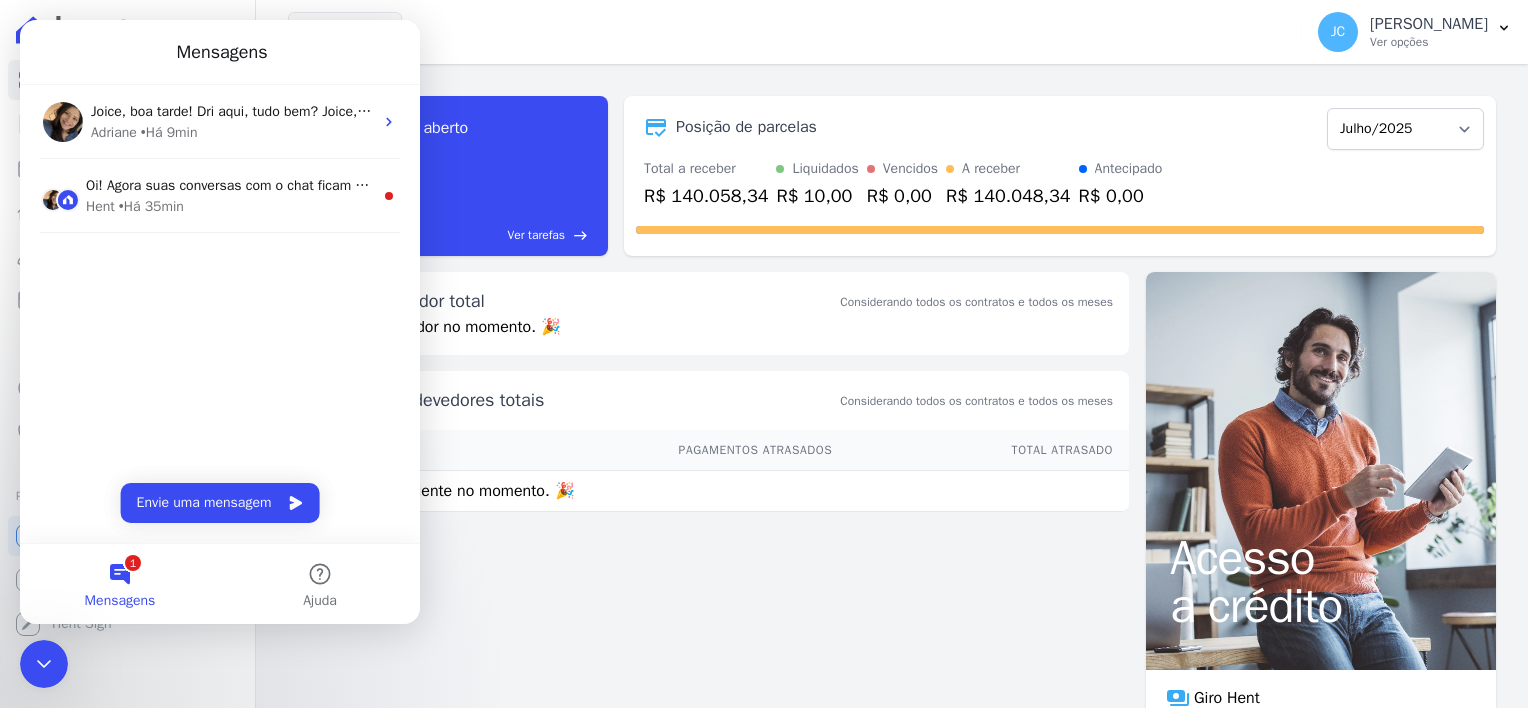 click on "1 Mensagens" at bounding box center [120, 584] 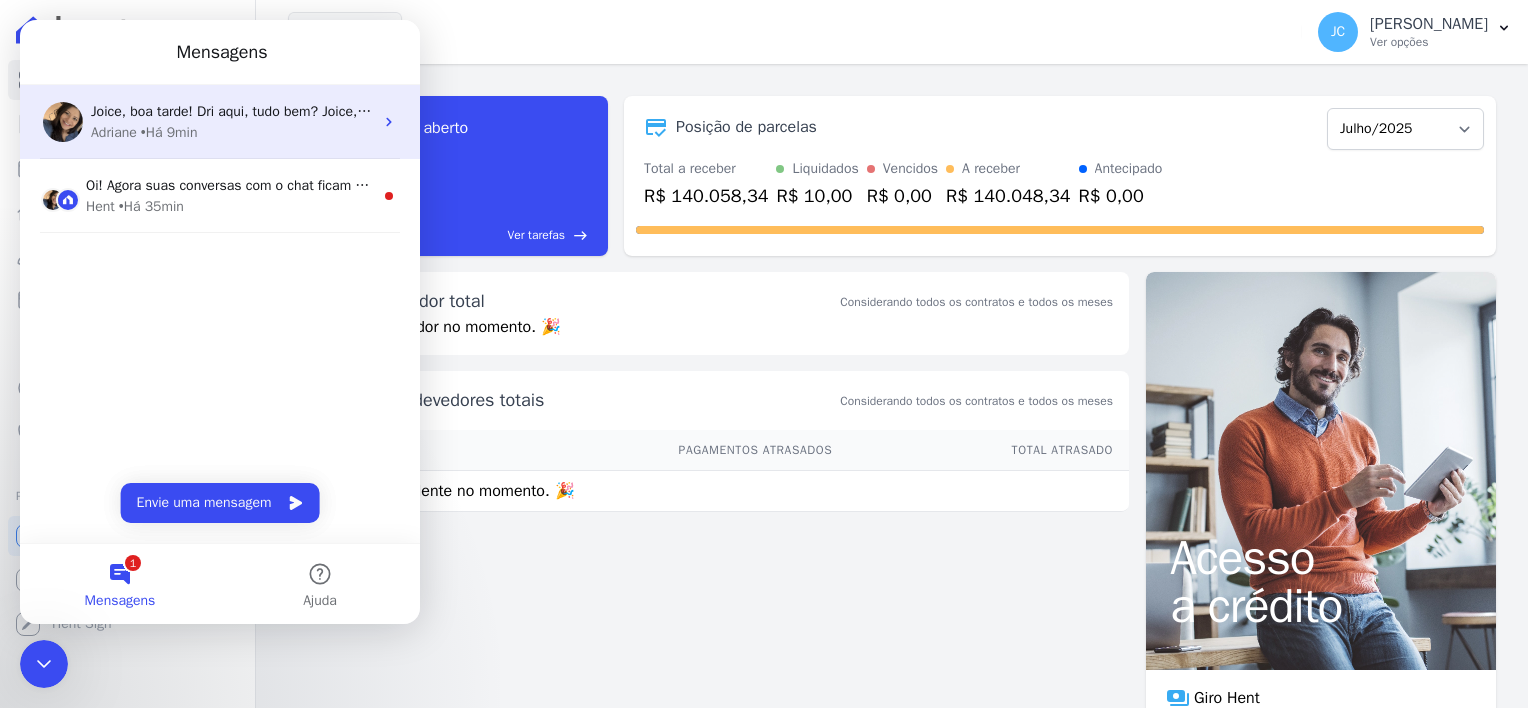 click on "•  Há 9min" at bounding box center (169, 132) 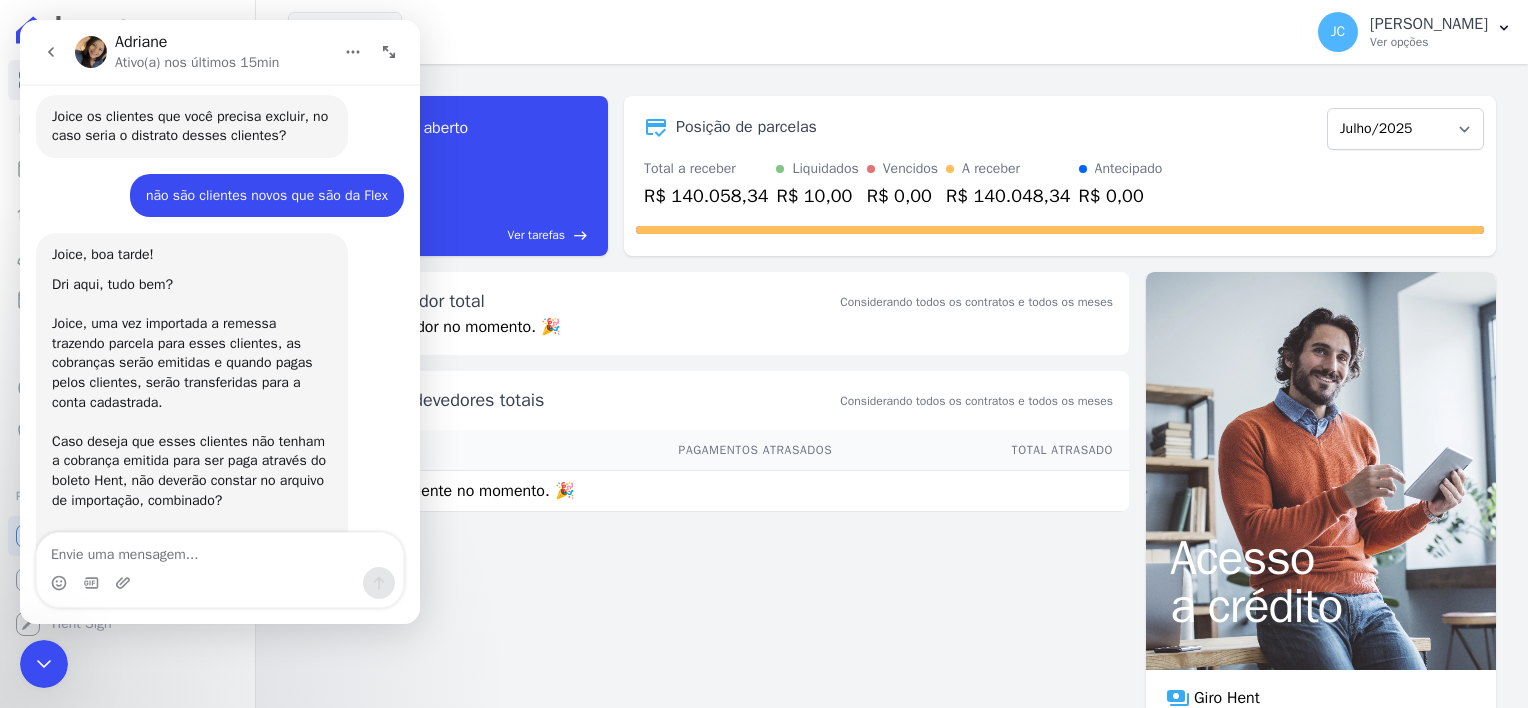 scroll, scrollTop: 1482, scrollLeft: 0, axis: vertical 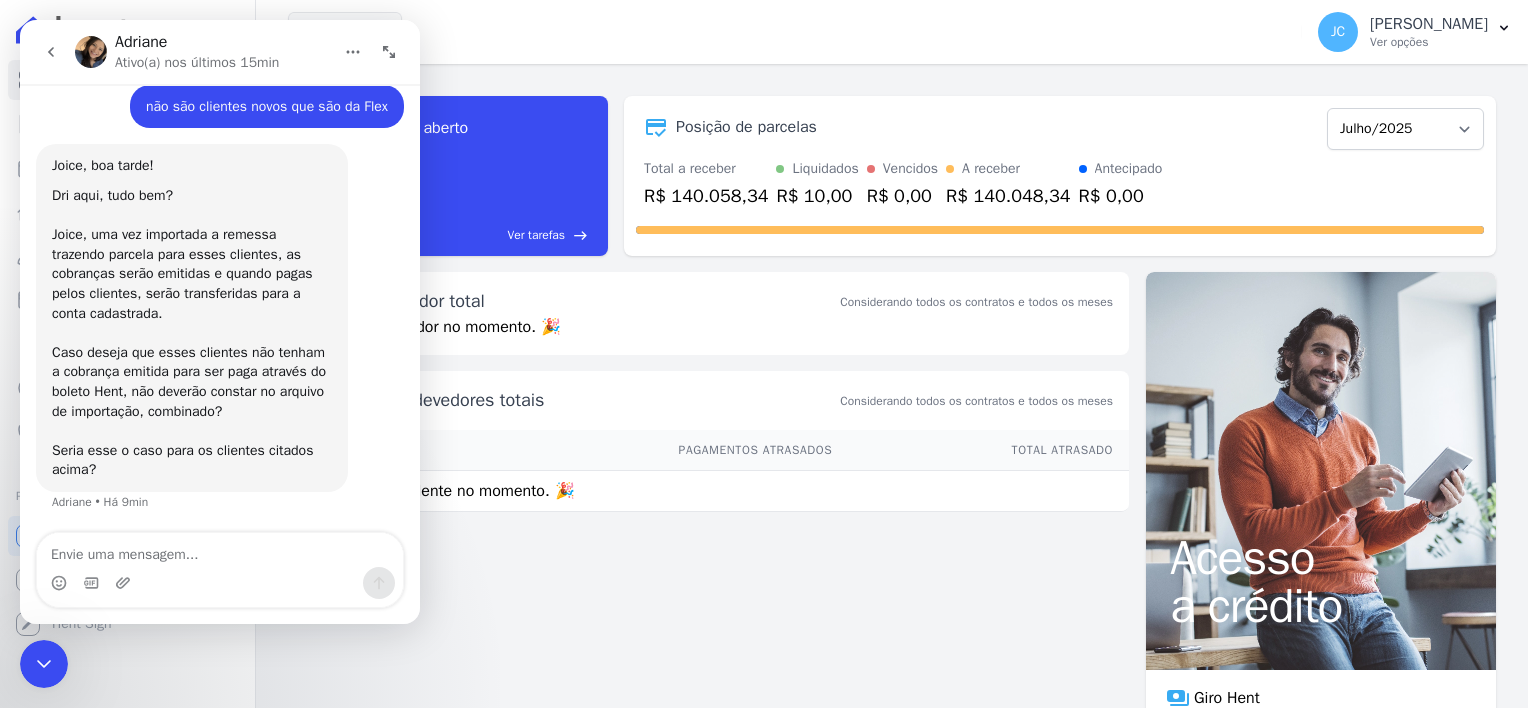 click at bounding box center (220, 550) 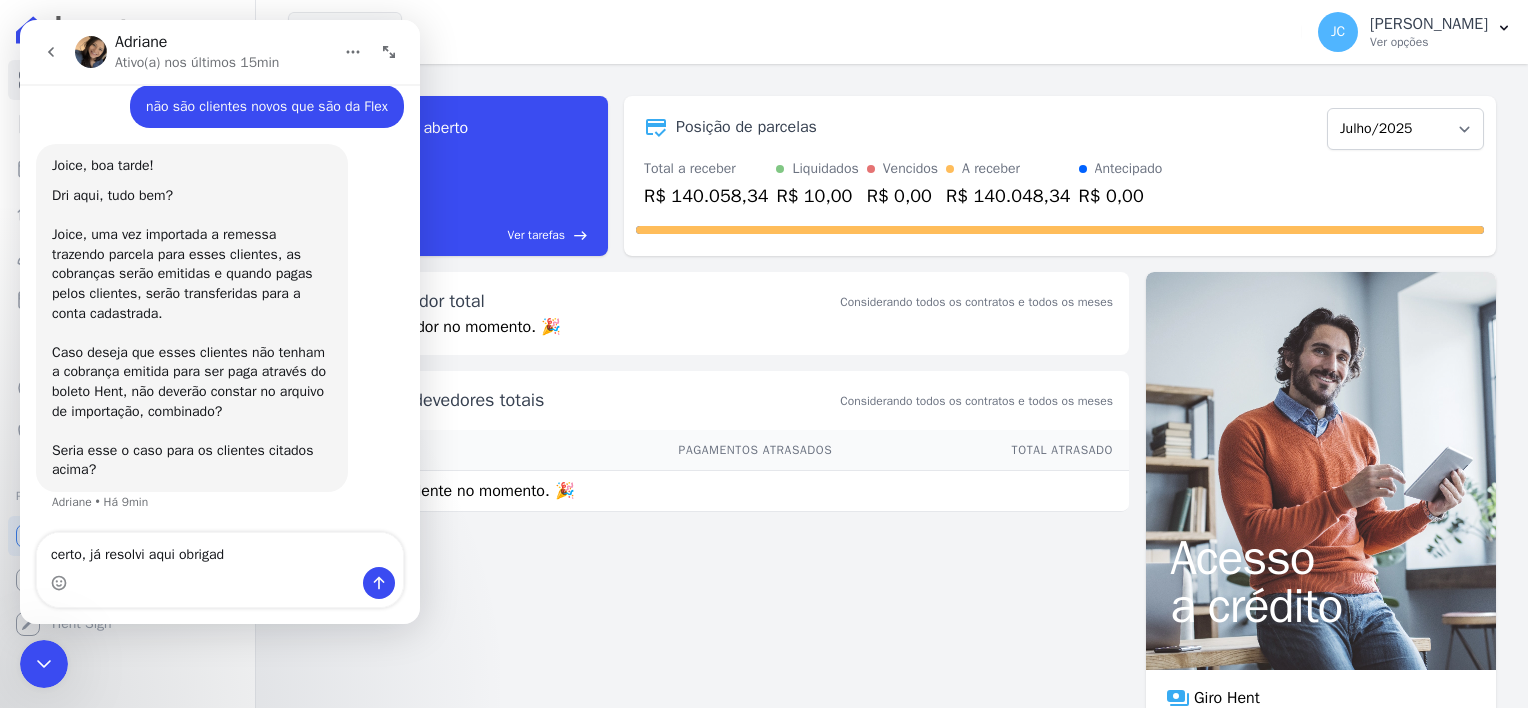 type on "certo, já resolvi aqui obrigada" 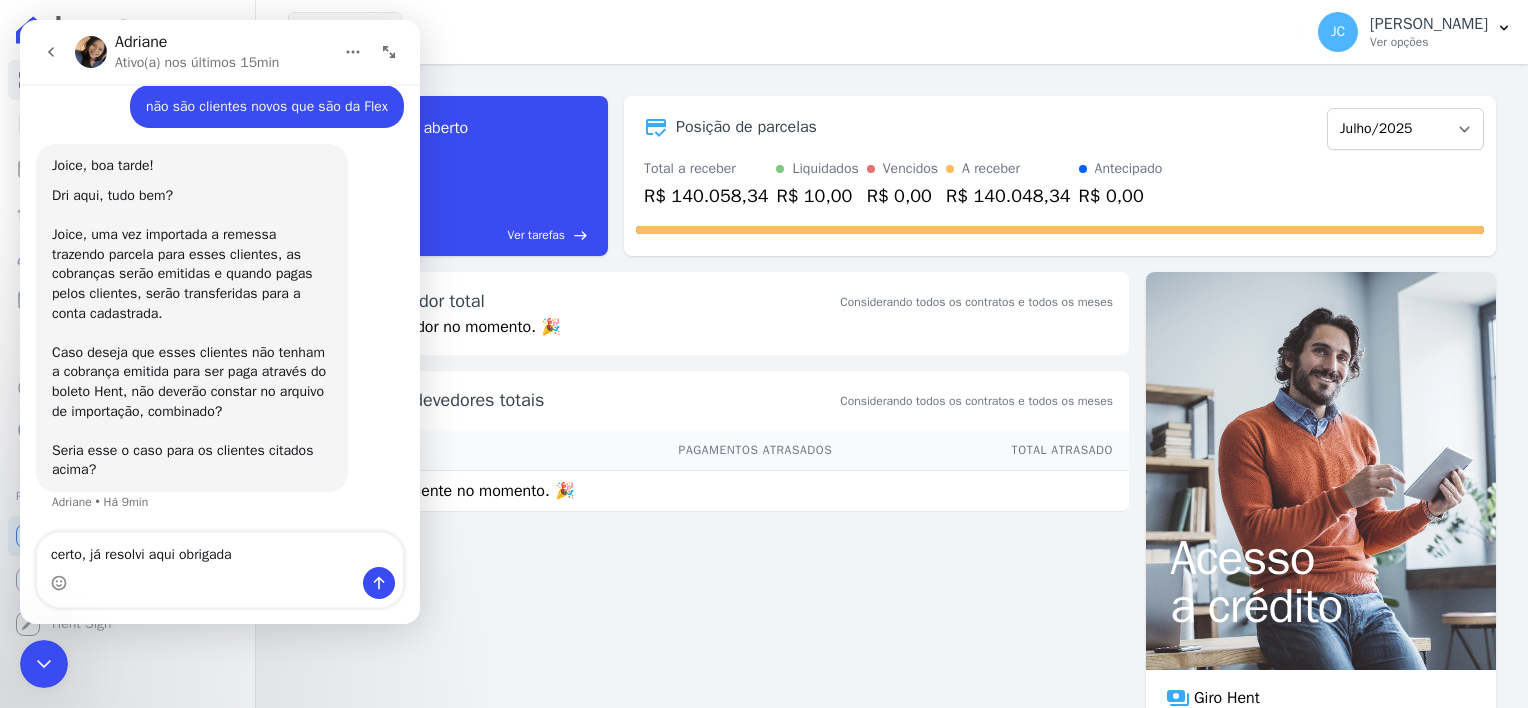 type 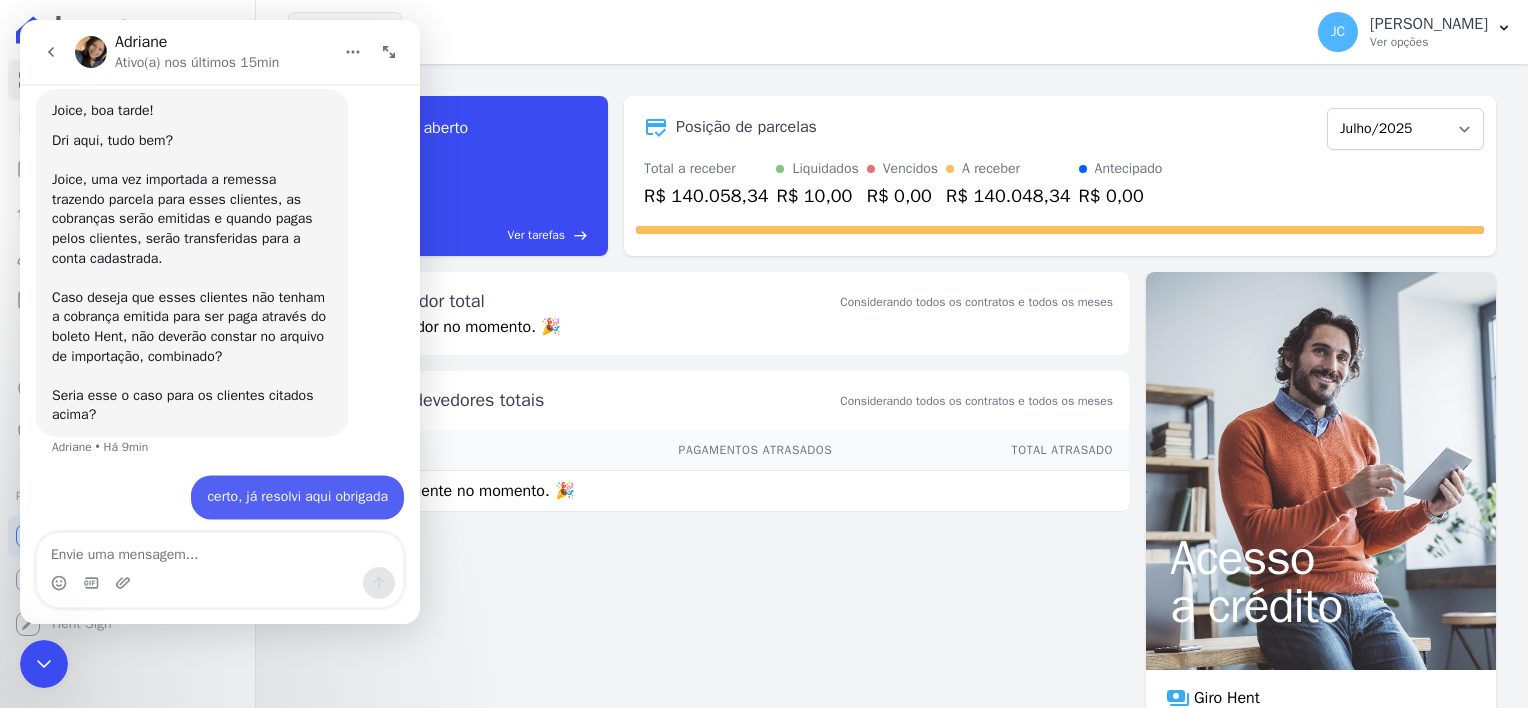 scroll, scrollTop: 1541, scrollLeft: 0, axis: vertical 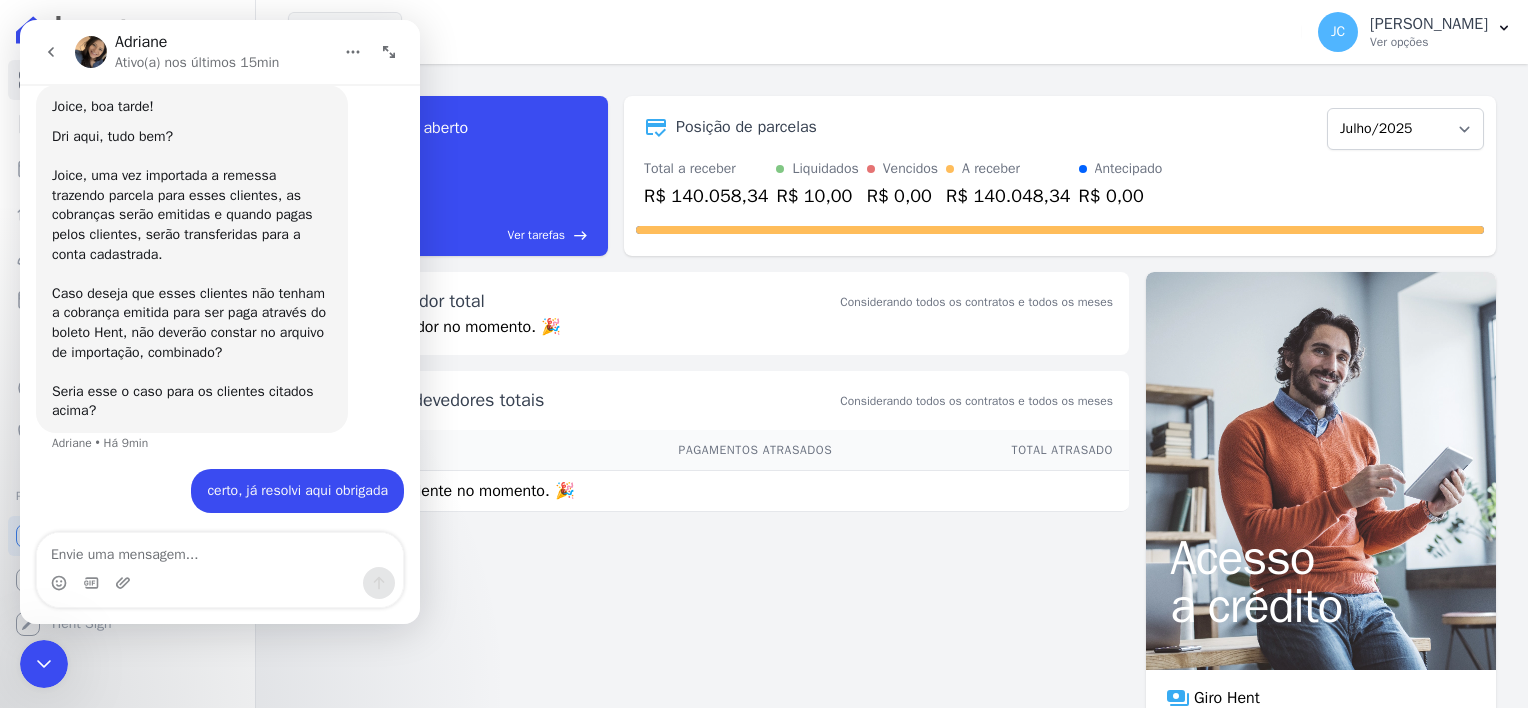 drag, startPoint x: 752, startPoint y: 332, endPoint x: 730, endPoint y: 325, distance: 23.086792 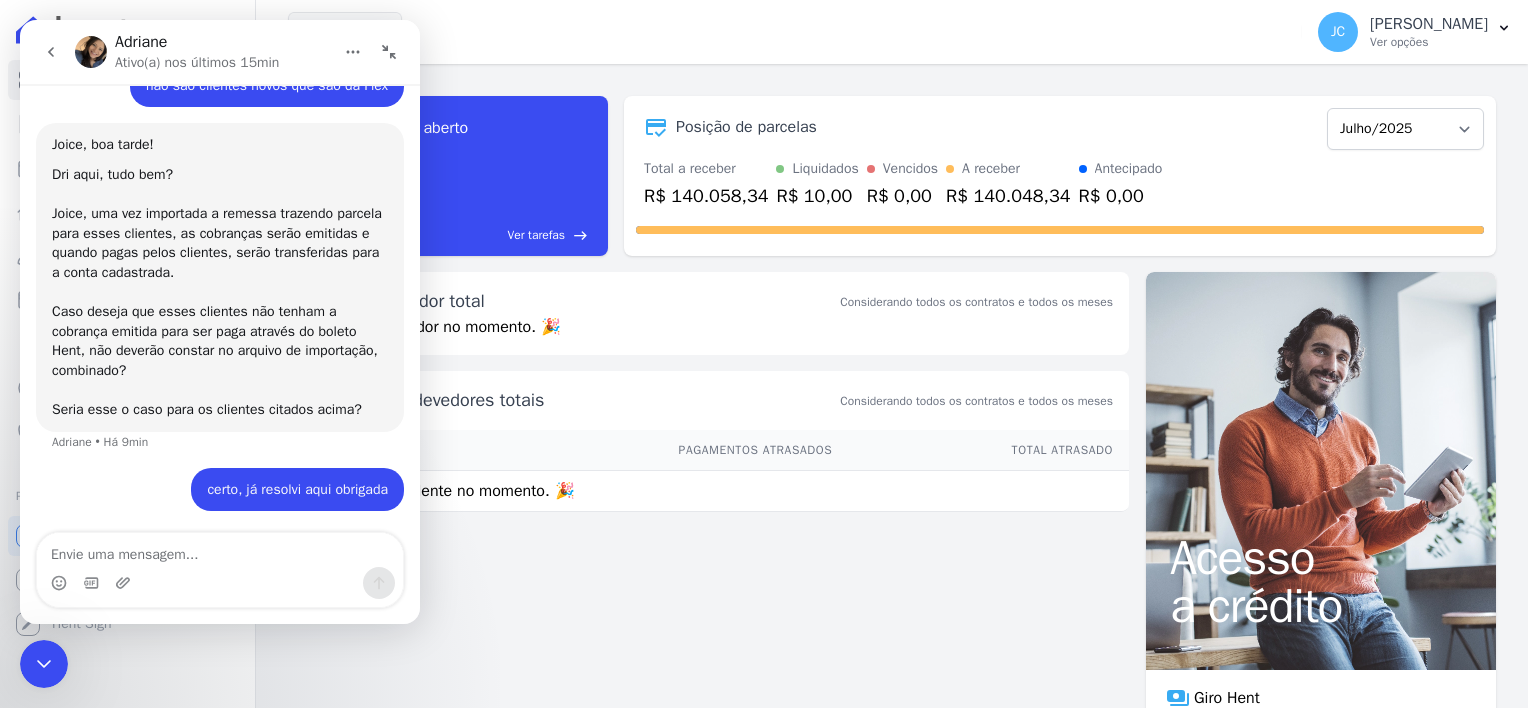 scroll, scrollTop: 1345, scrollLeft: 0, axis: vertical 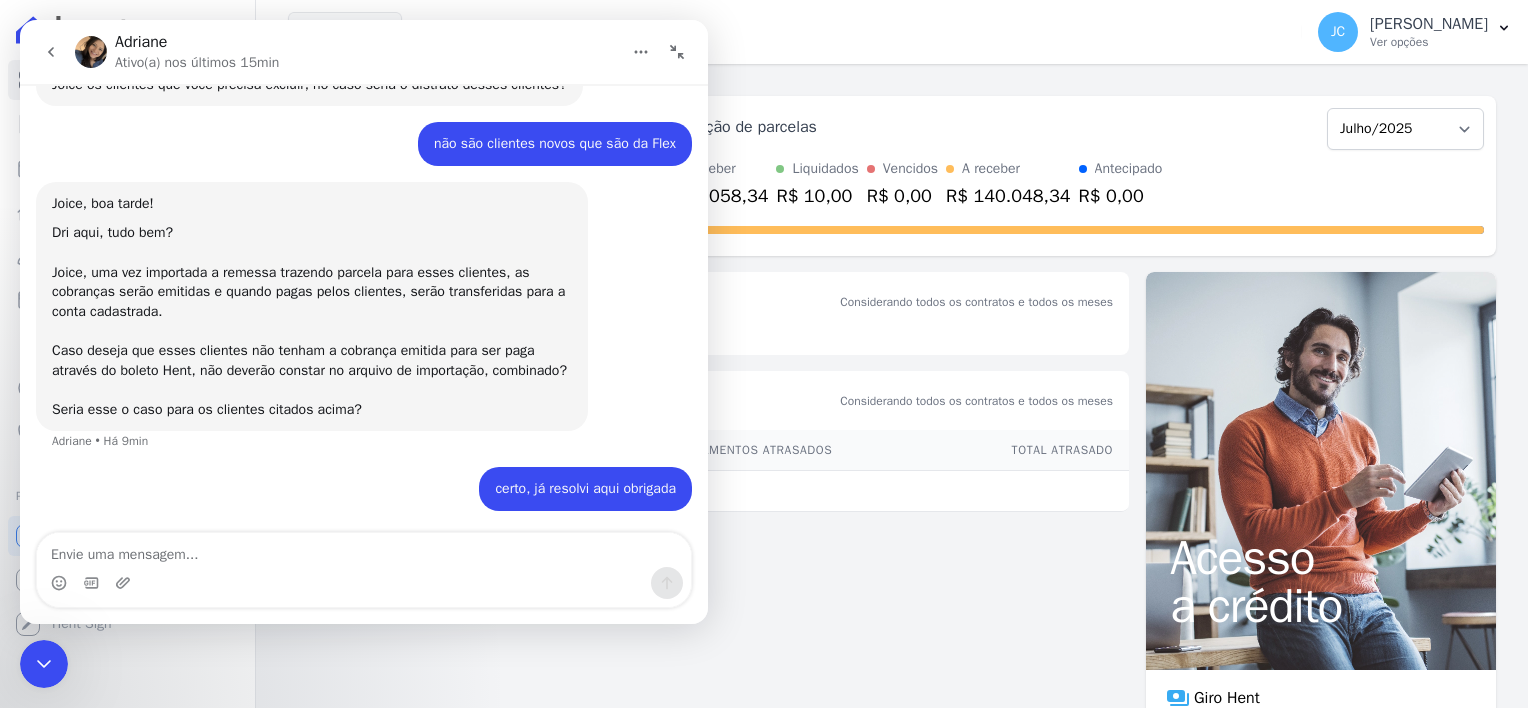 click on "task_alt
Tarefas em aberto
0
Ver tarefas
east
Posição de parcelas
Julho/2025
Agosto/2025
Setembro/2025
Outubro/2025
Novembro/2025
Dezembro/2025
Janeiro/2026
Fevereiro/2026
Março/2026
Abril/2026
Maio/2026
Junho/2026
Julho/2026
Agosto/2026
Setembro/2026
Outubro/2026
Novembro/2026
Dezembro/2026
Janeiro/2027
Fevereiro/2027
Março/2027
Abril/2027
Maio/2027
Junho/2027
Julho/2027
Agosto/2027
Setembro/2027
Outubro/2027
Novembro/2027
Dezembro/2027
Janeiro/2028
Fevereiro/2028
Março/2028
Abril/2028
Maio/2028
Junho/2028
Julho/2028
Agosto/2028
Setembro/2028
Outubro/2028
Novembro/2028
Dezembro/2028
Janeiro/2029
Fevereiro/2029
Março/2029
Abril/2029" at bounding box center (892, 386) 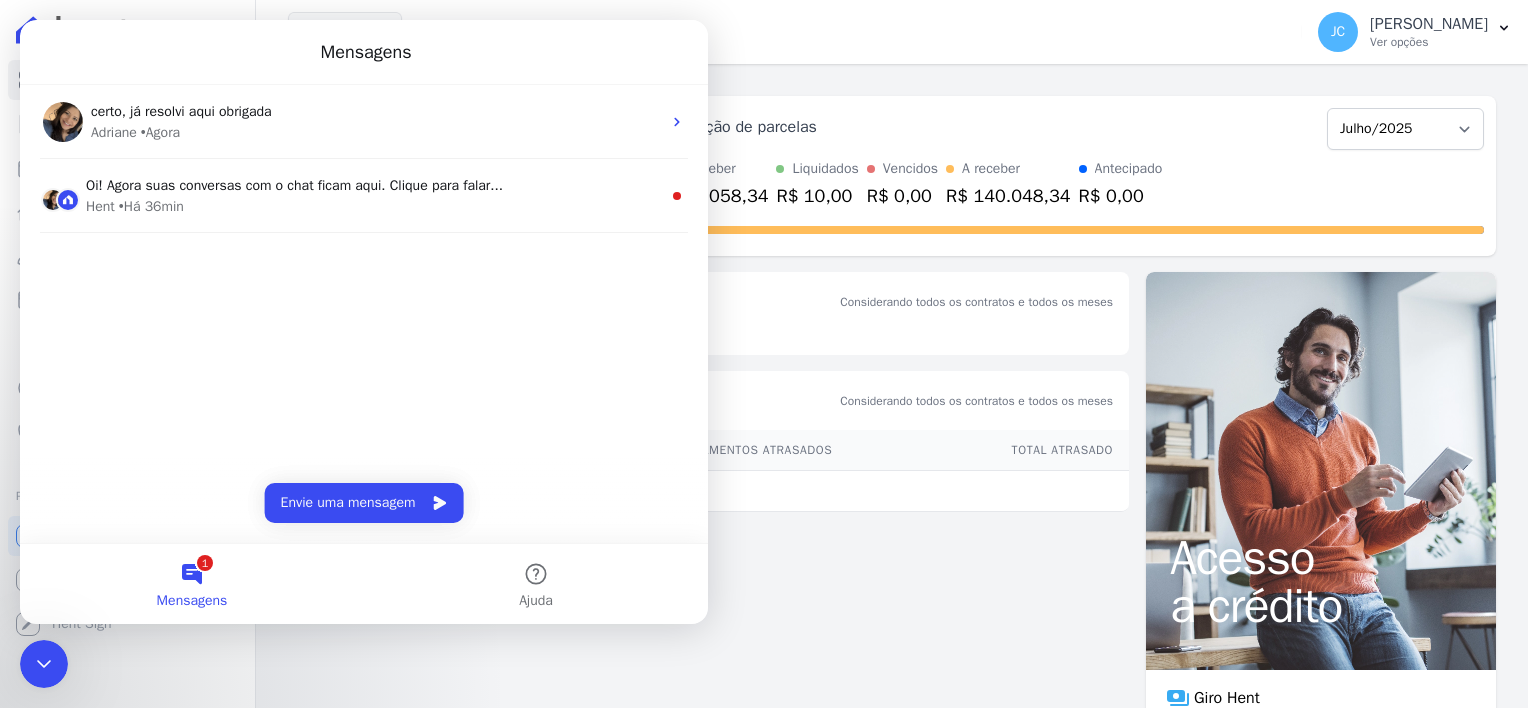 scroll, scrollTop: 0, scrollLeft: 0, axis: both 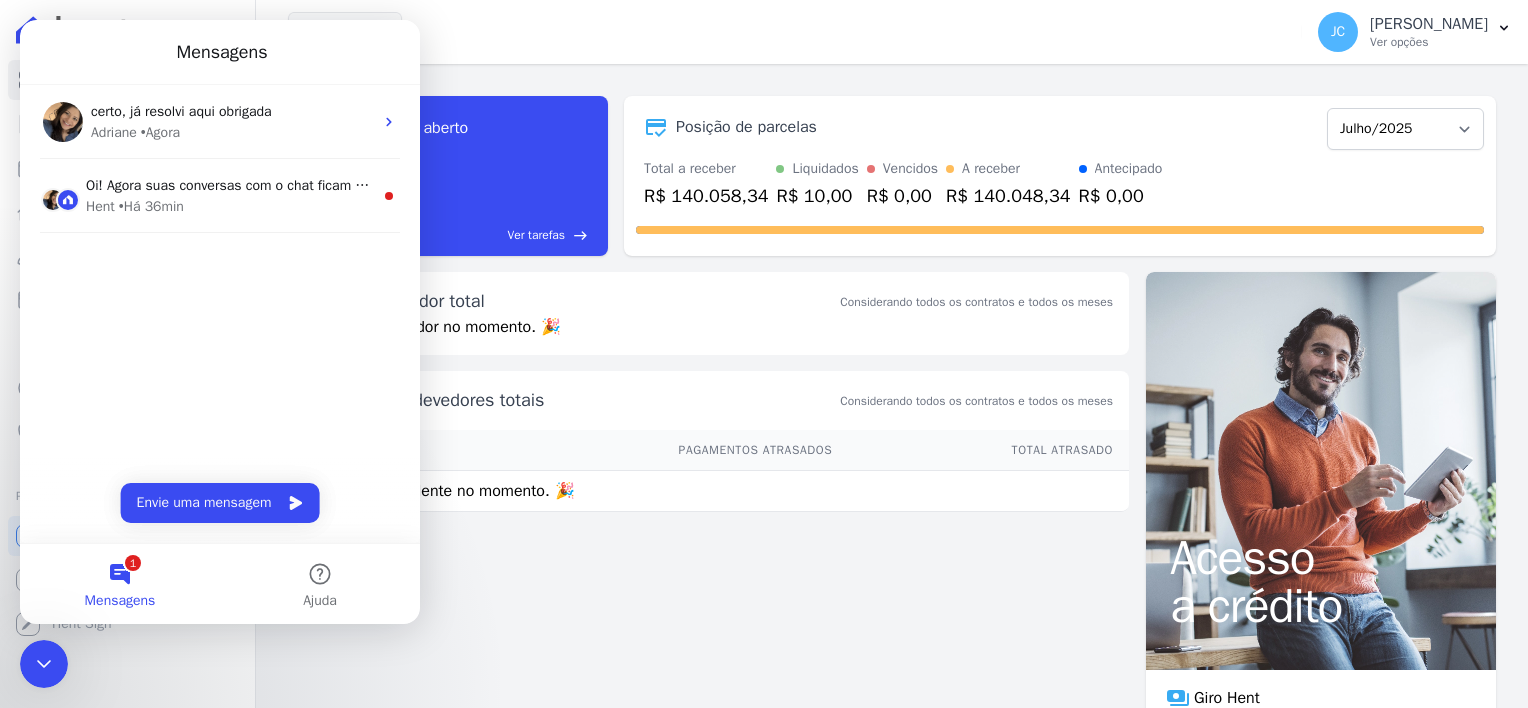 click on "Mensagens" at bounding box center (220, 52) 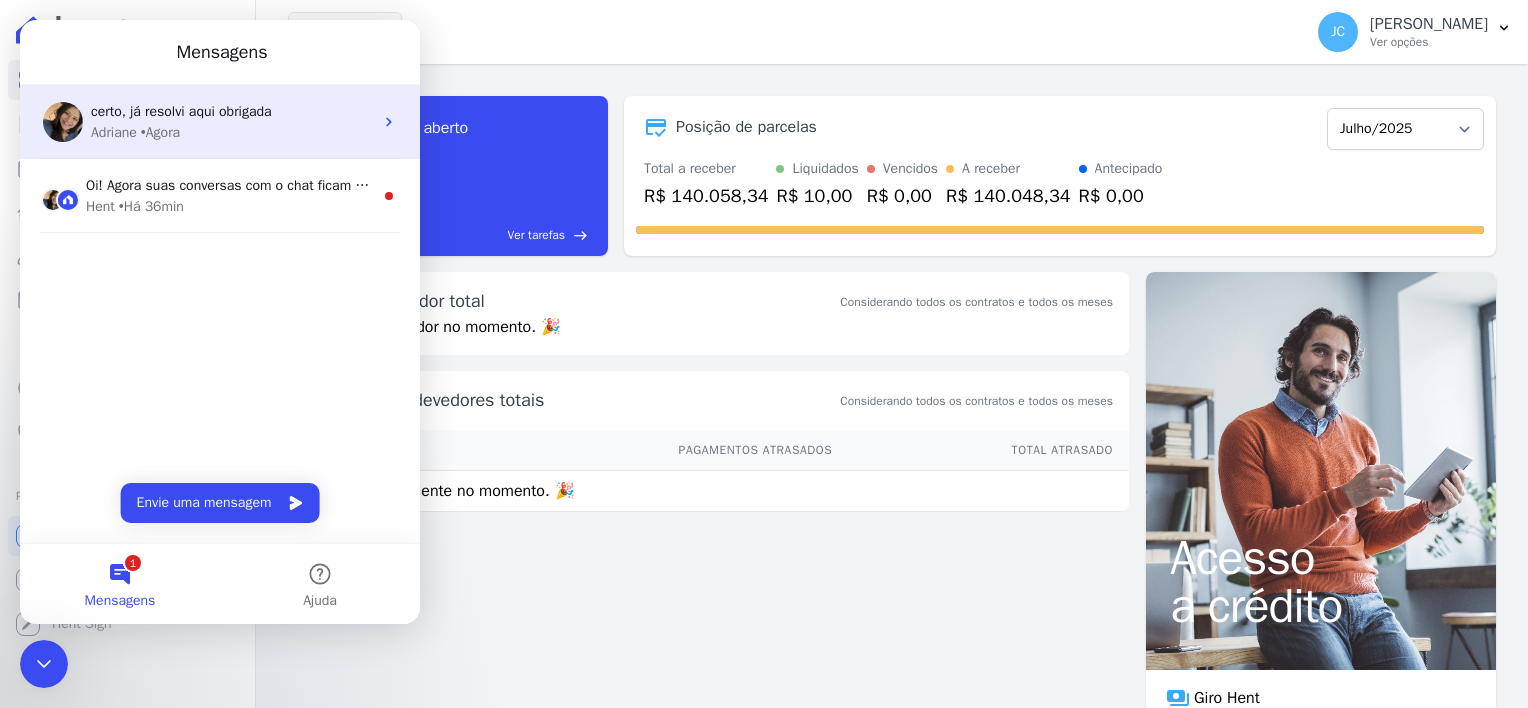 click on "certo, já resolvi aqui obrigada Adriane •  Agora" at bounding box center [220, 122] 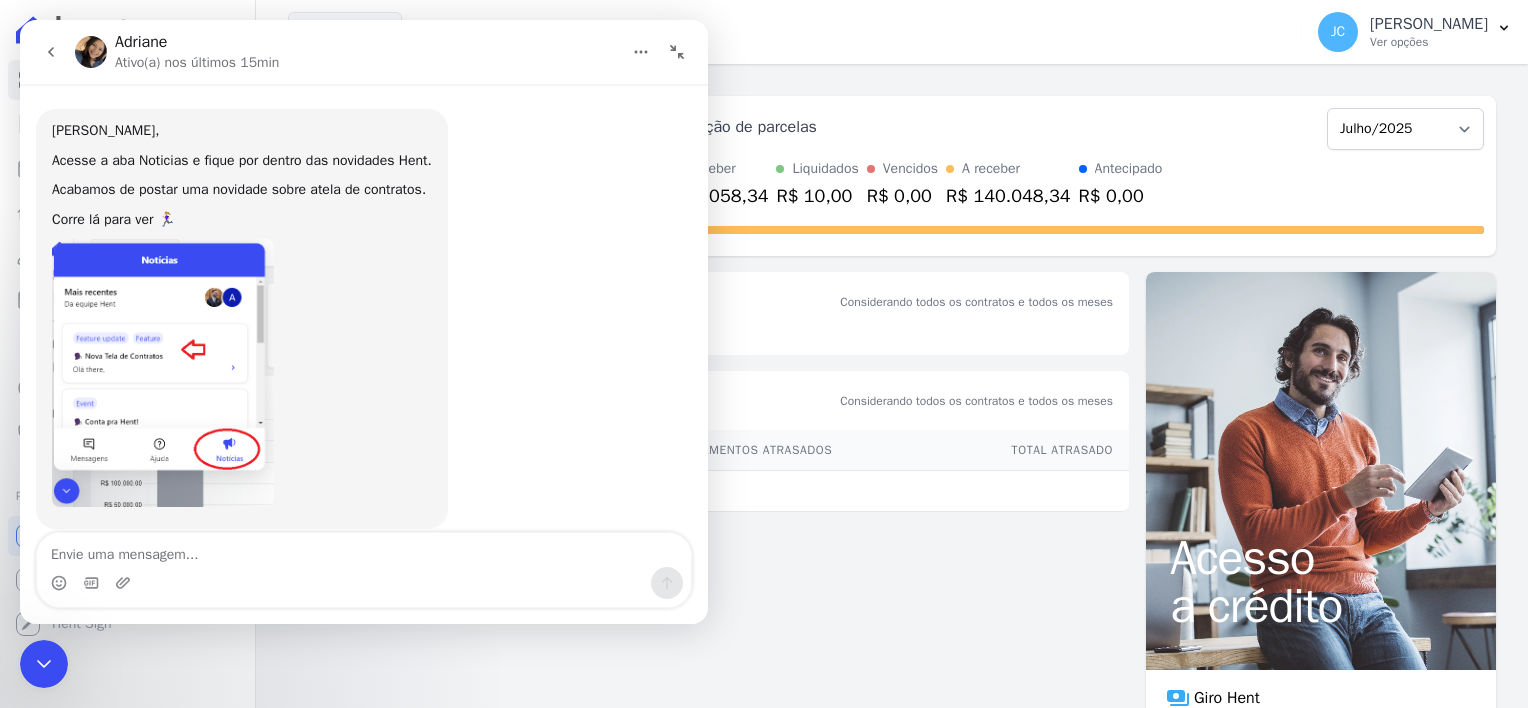 click on "Flex Inc
Você possui apenas um empreendimento
Aplicar" at bounding box center (791, 32) 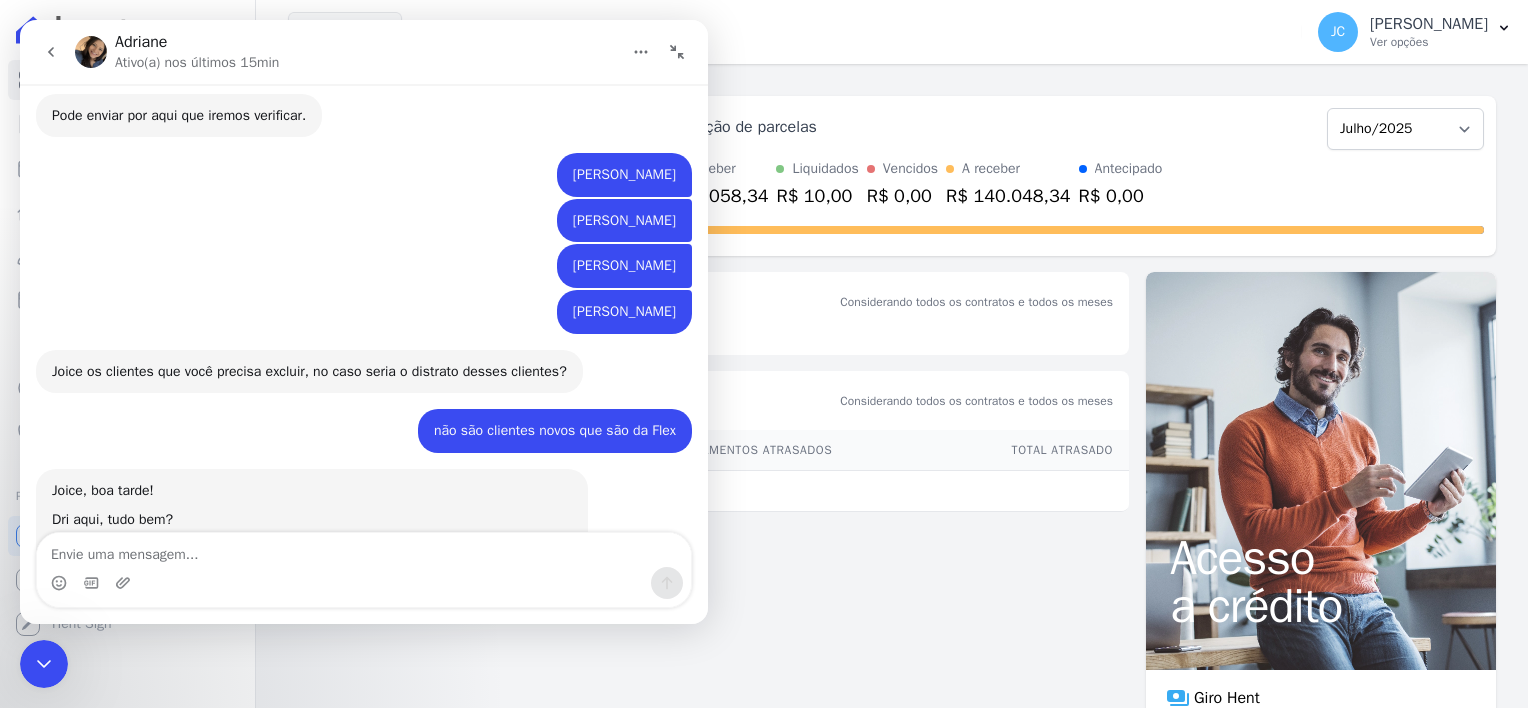 click on "Flex Inc
Você possui apenas um empreendimento
Aplicar" at bounding box center (791, 32) 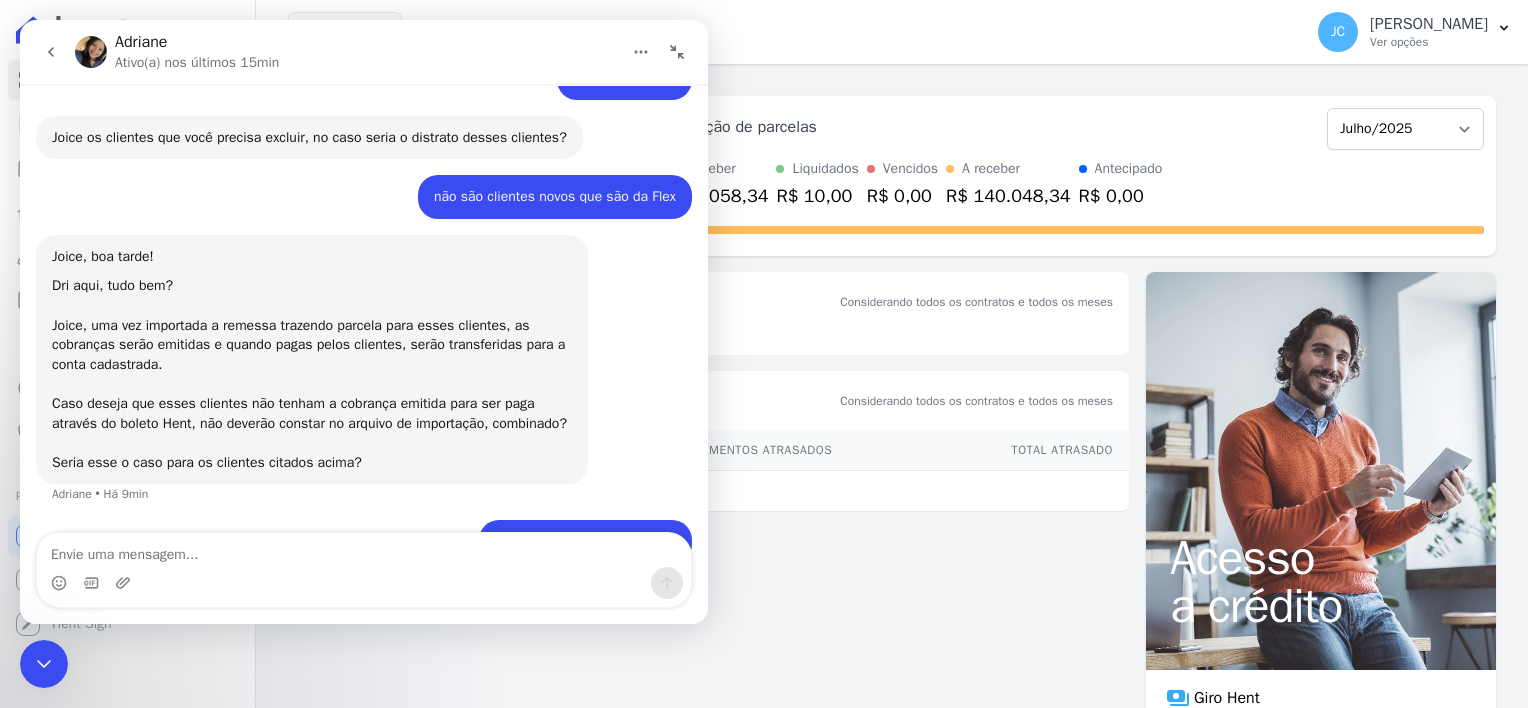 scroll, scrollTop: 1345, scrollLeft: 0, axis: vertical 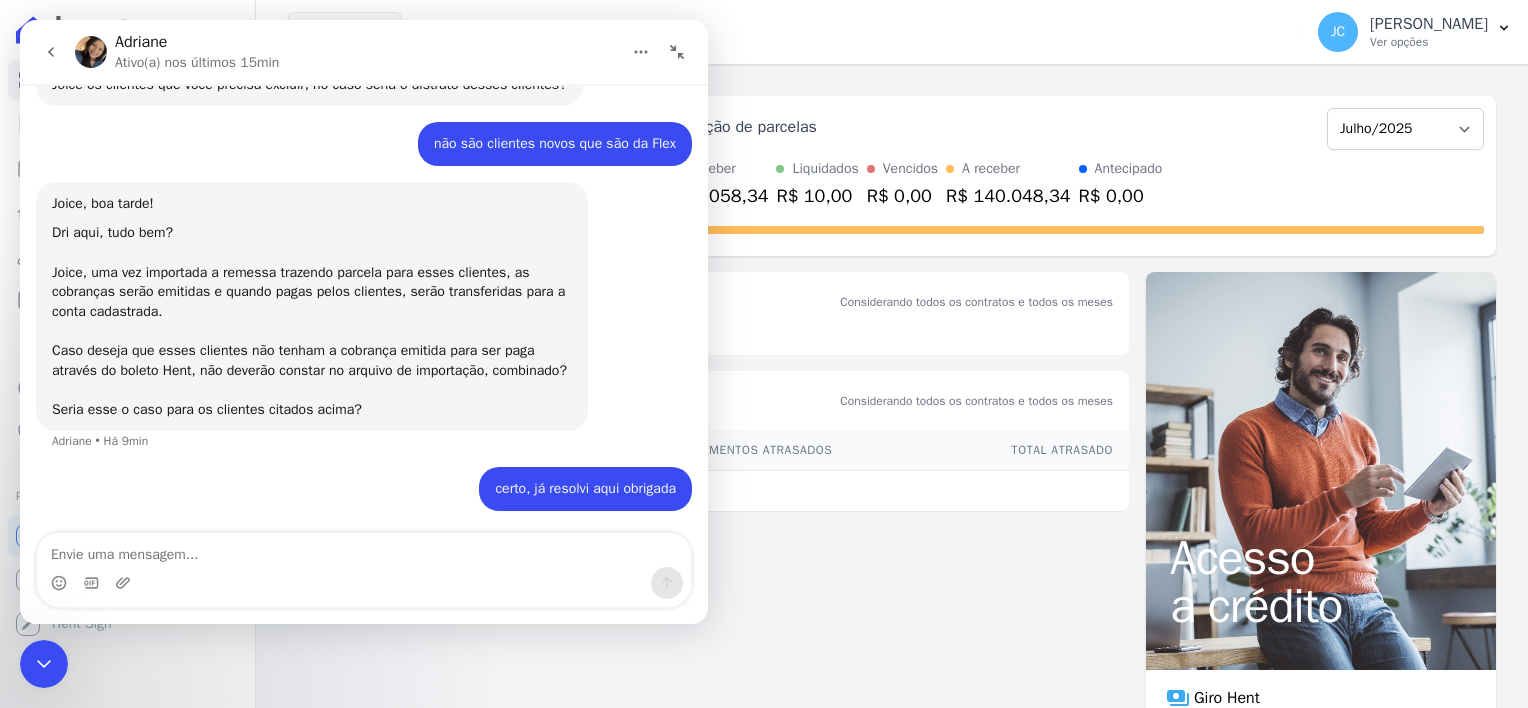 click on "Flex Inc
Você possui apenas um empreendimento
Aplicar" at bounding box center (791, 32) 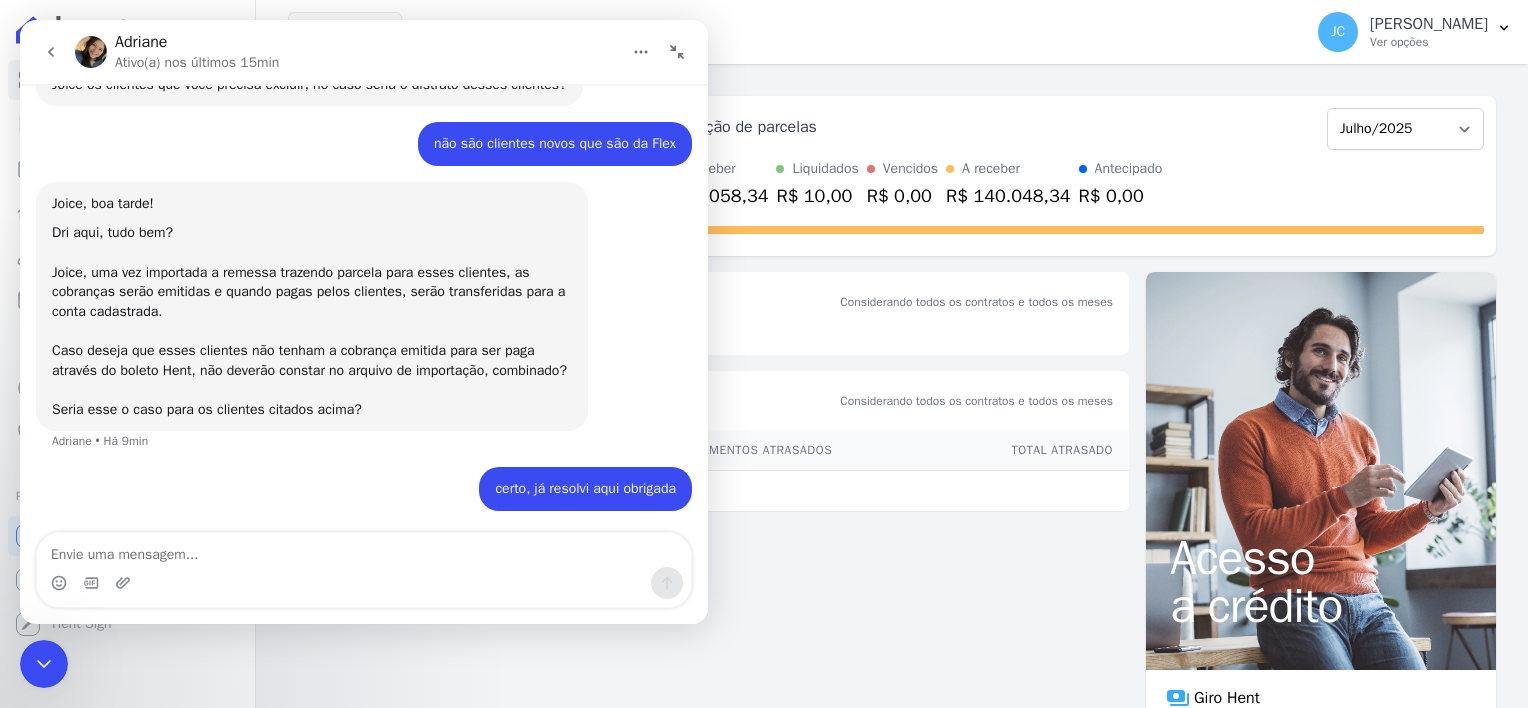 click 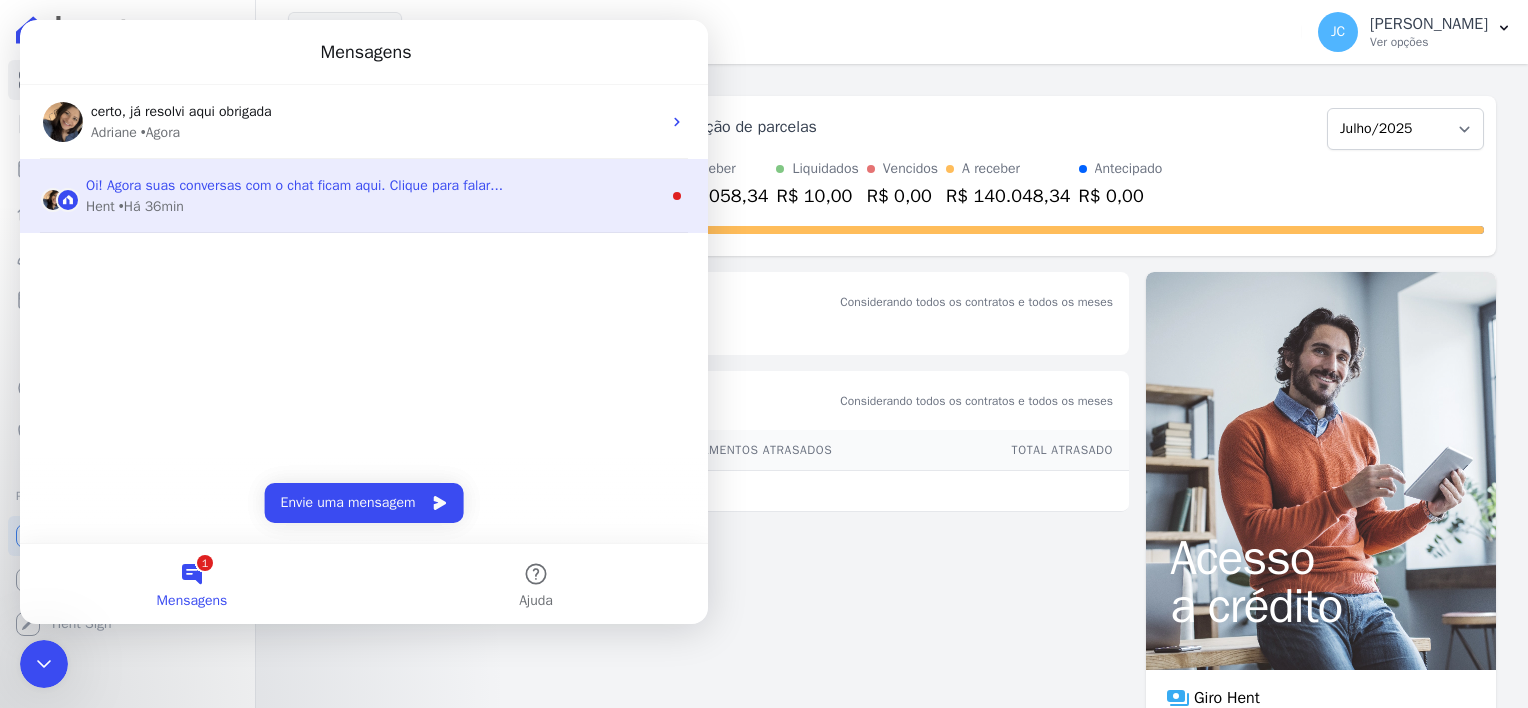 scroll, scrollTop: 0, scrollLeft: 0, axis: both 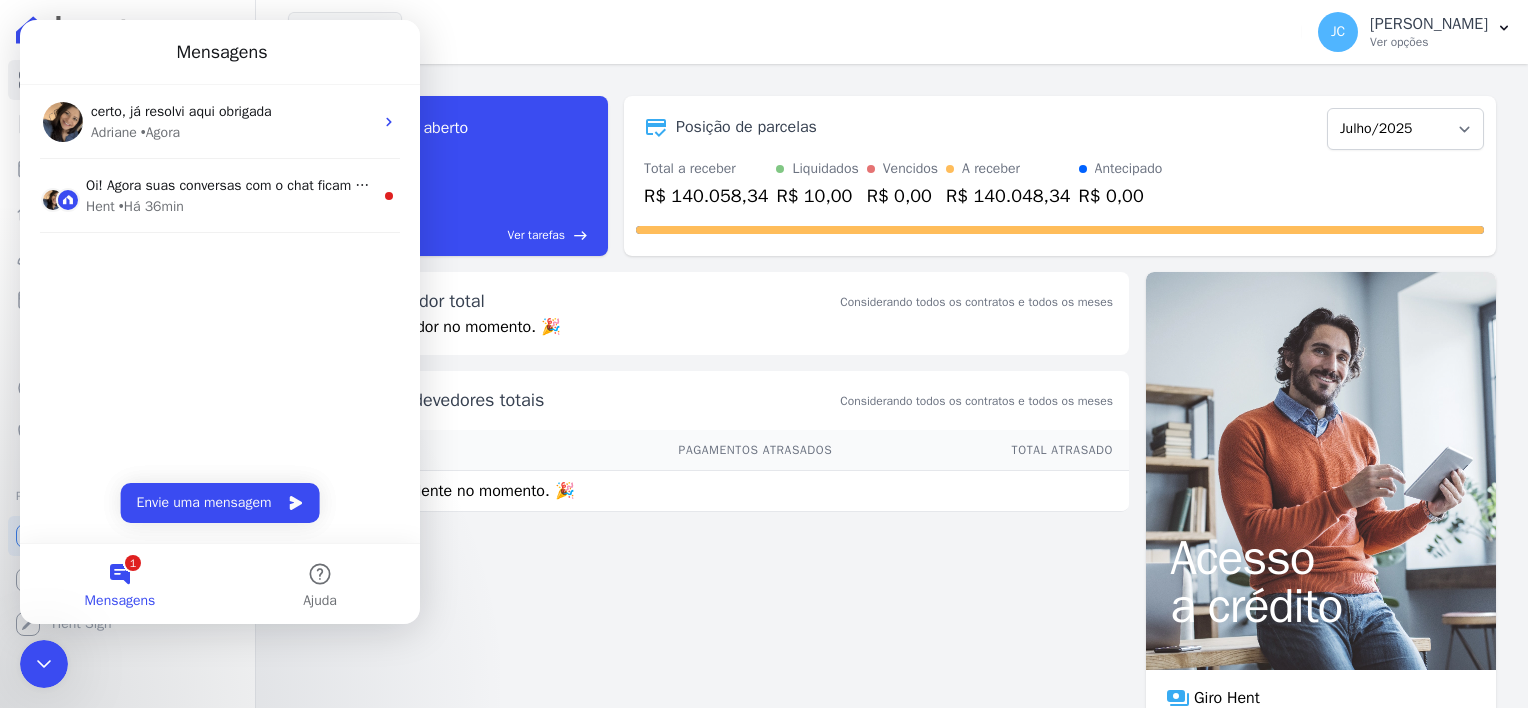 click 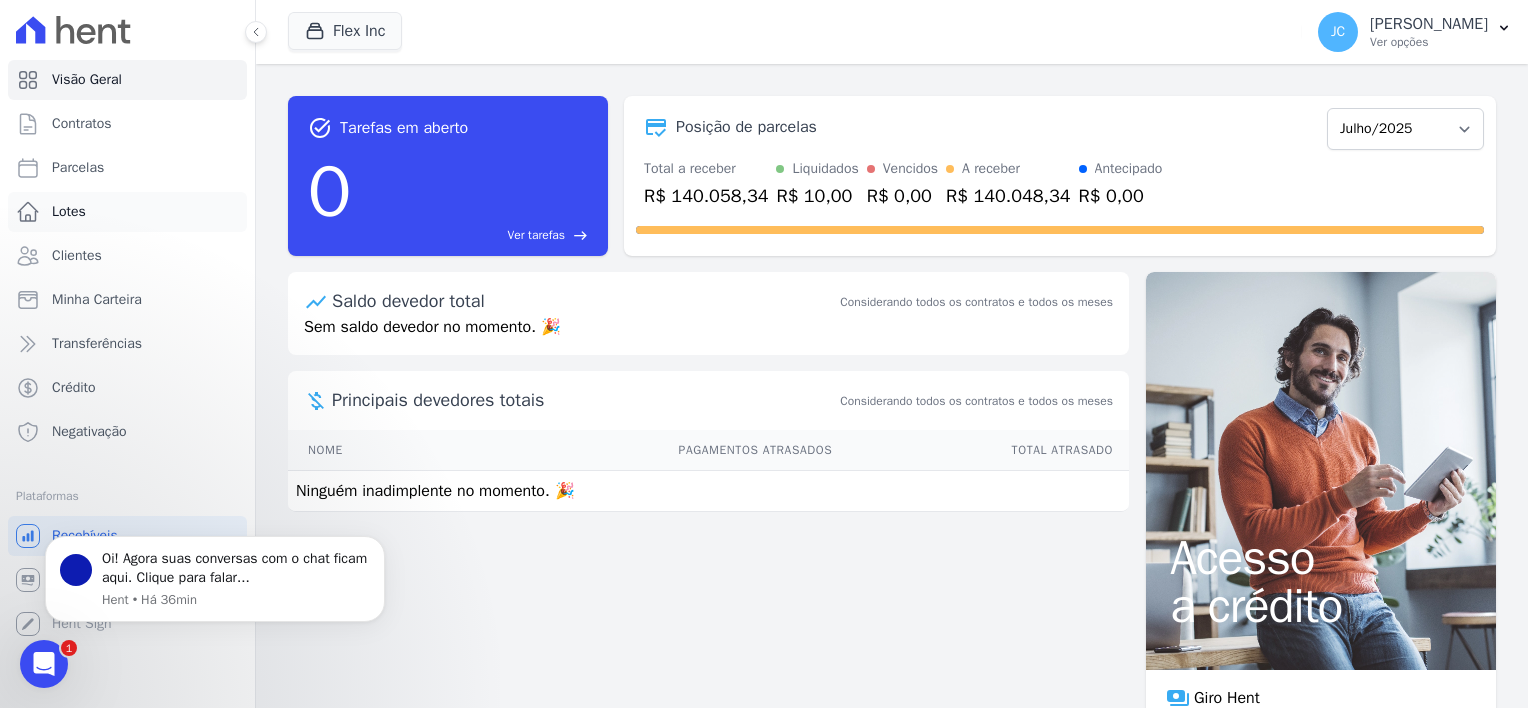 scroll, scrollTop: 0, scrollLeft: 0, axis: both 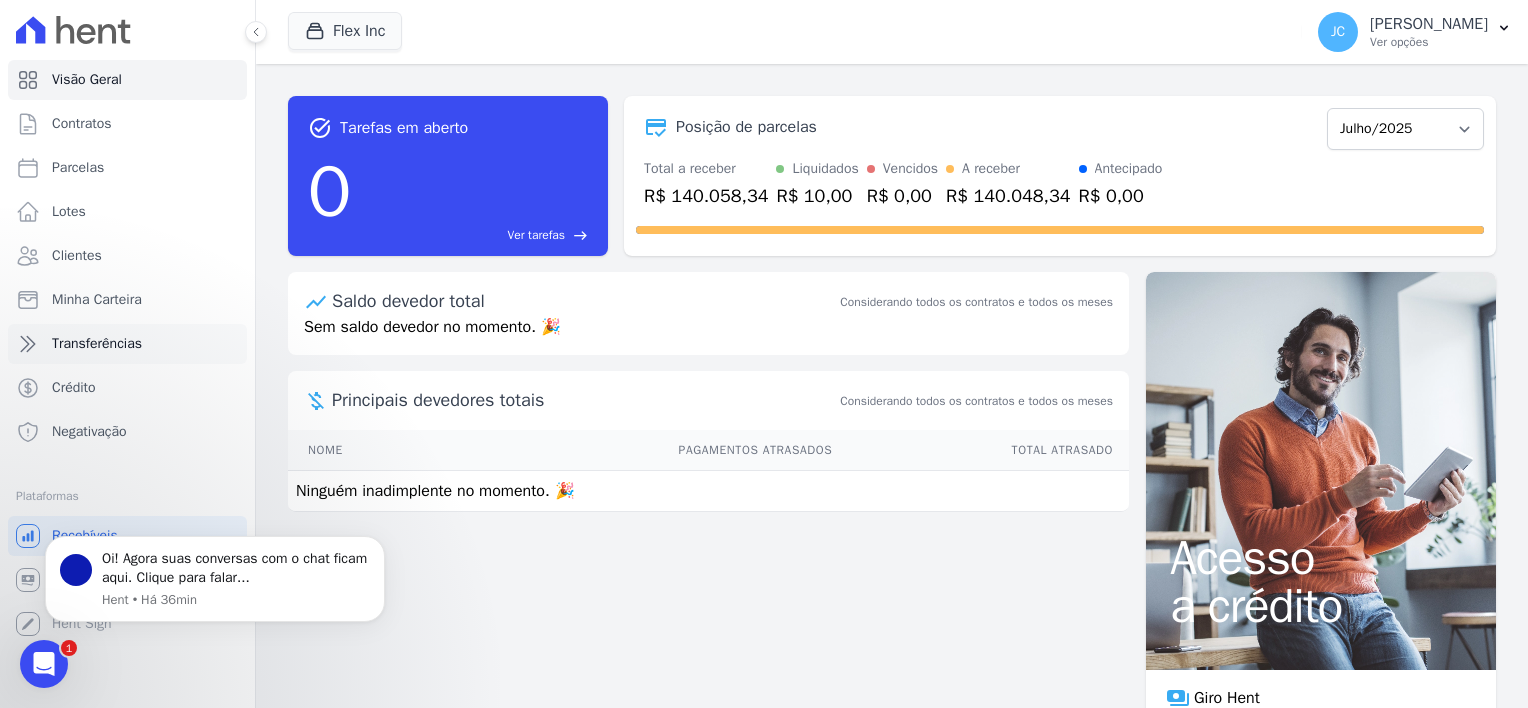click on "Transferências" at bounding box center [97, 344] 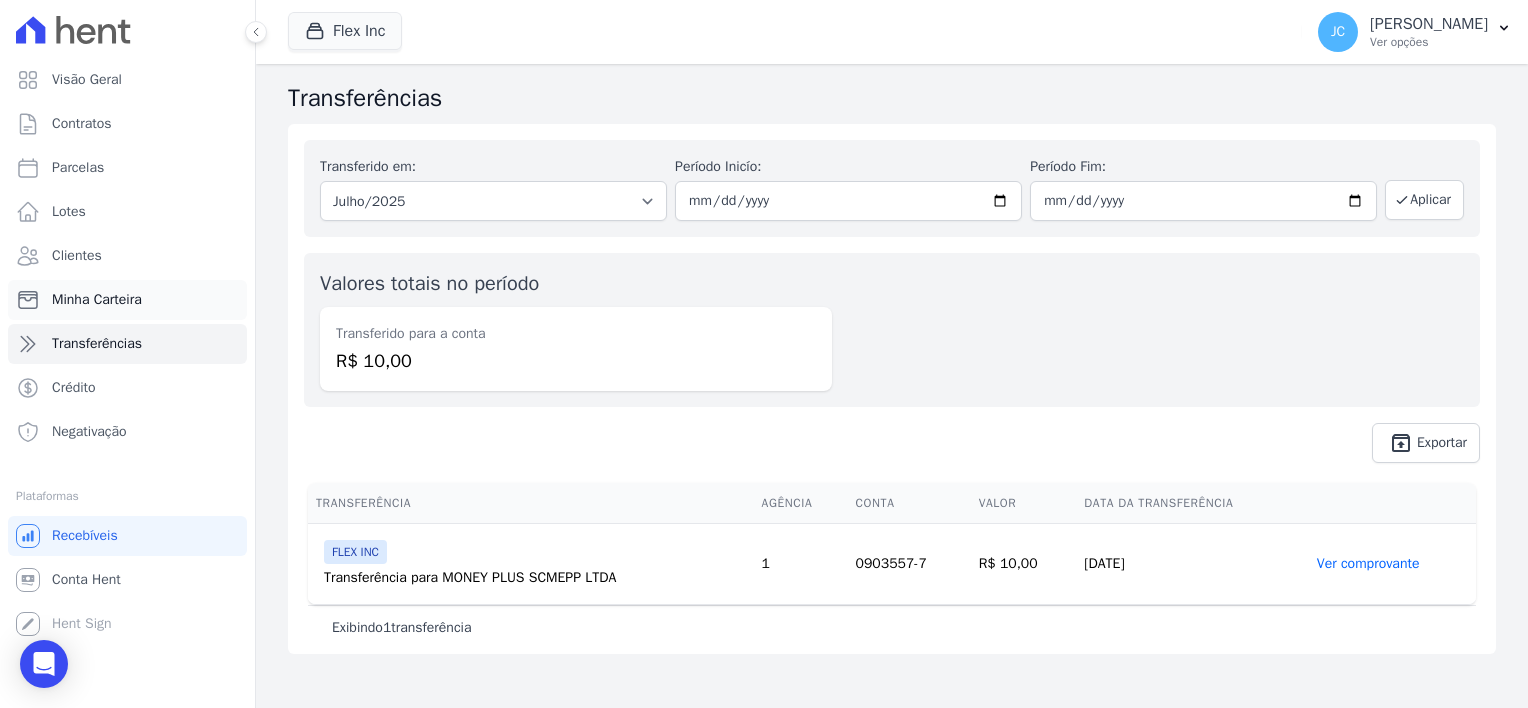 click on "Minha Carteira" at bounding box center [97, 300] 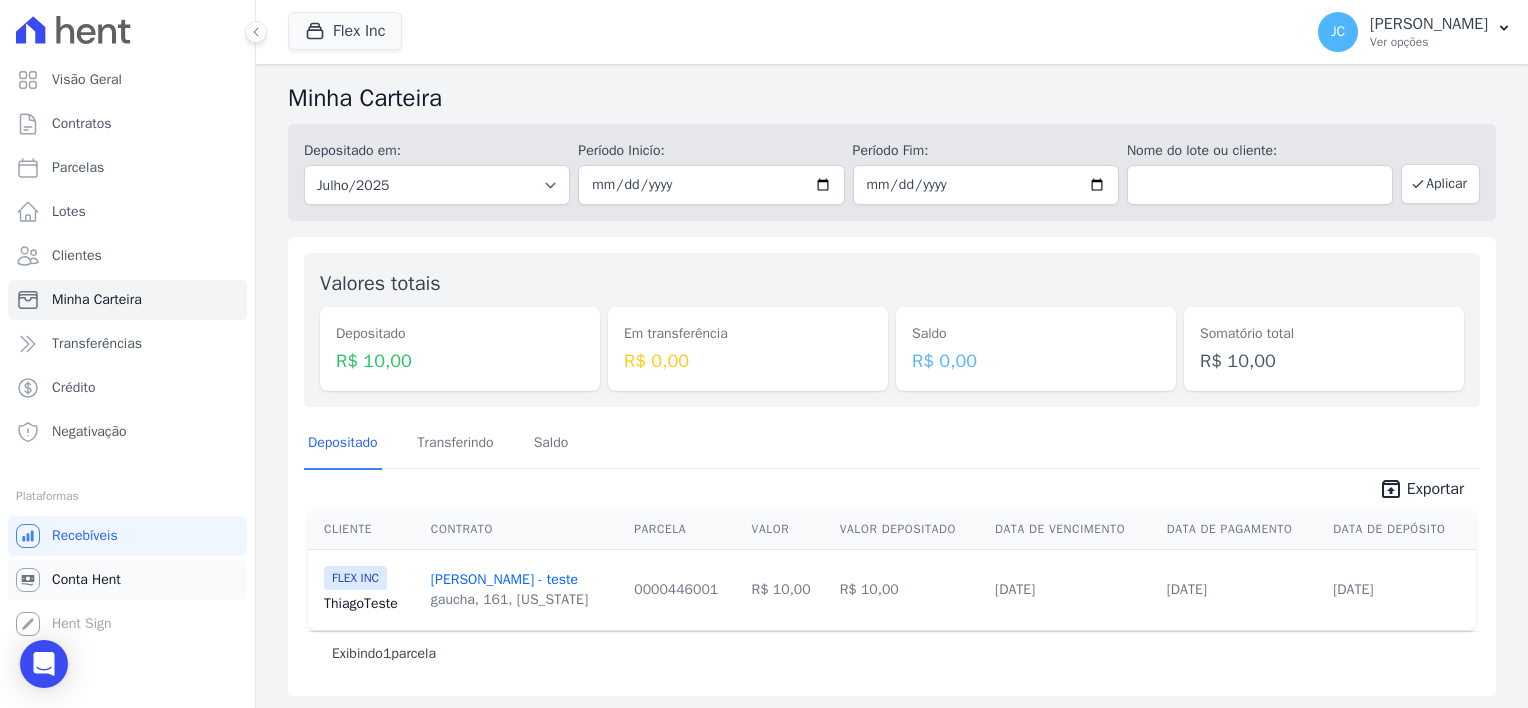 click on "Conta Hent" at bounding box center (86, 580) 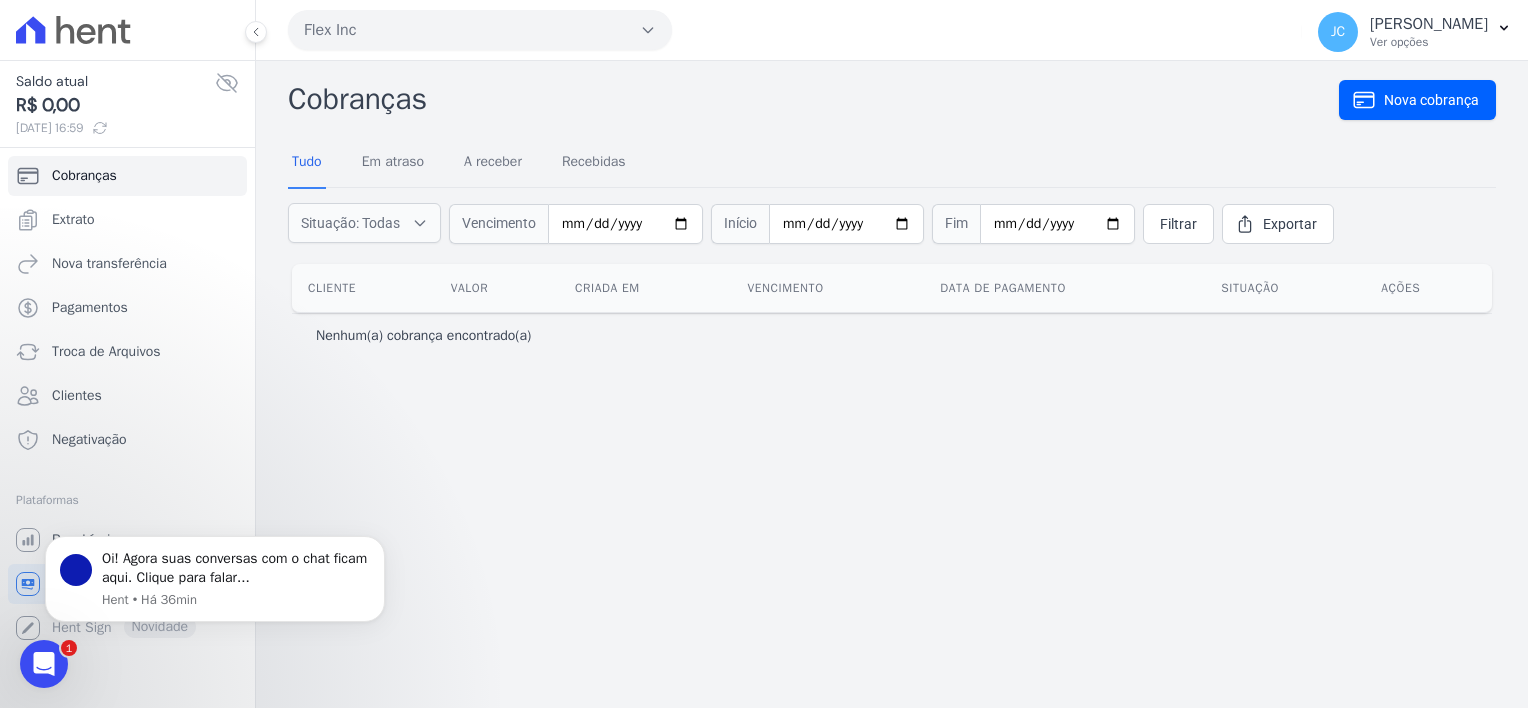 scroll, scrollTop: 0, scrollLeft: 0, axis: both 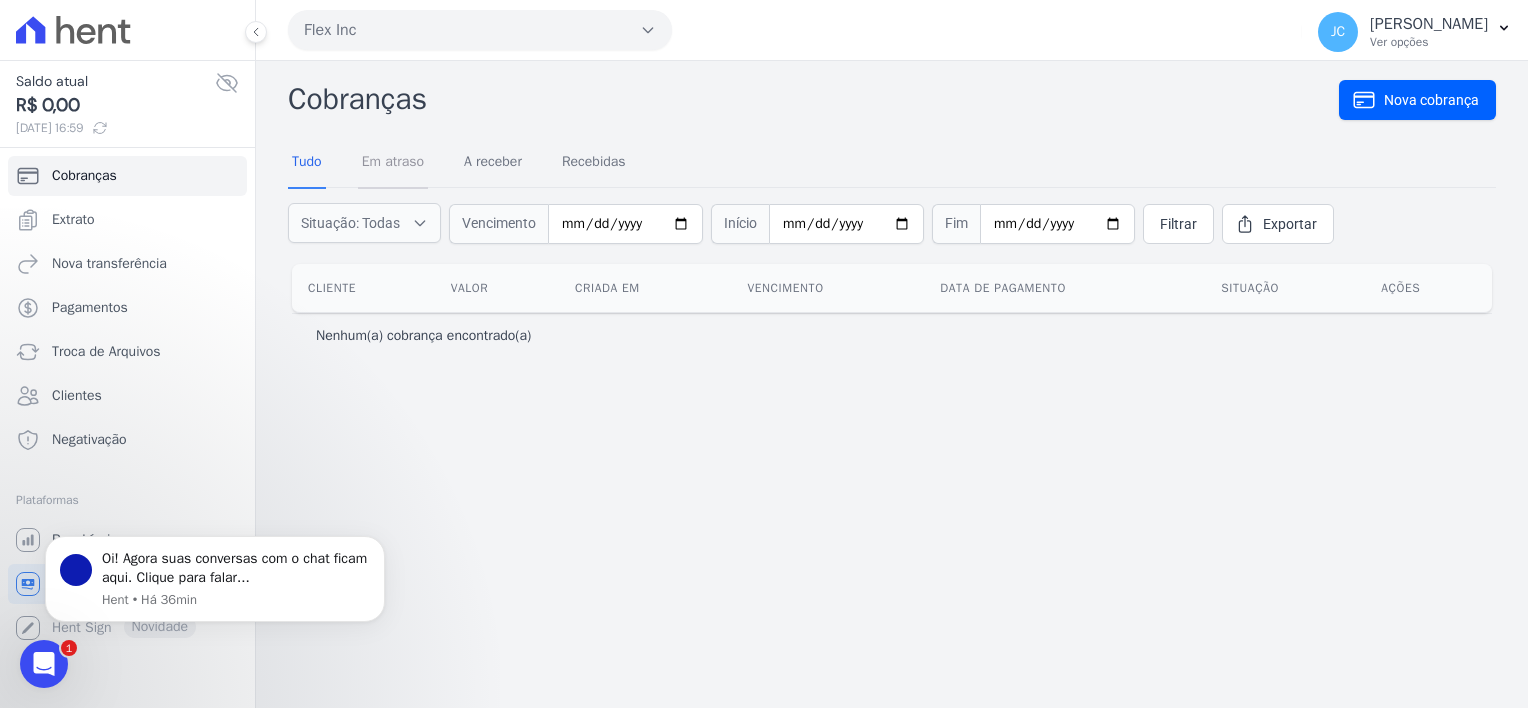 click on "Em atraso" at bounding box center [393, 163] 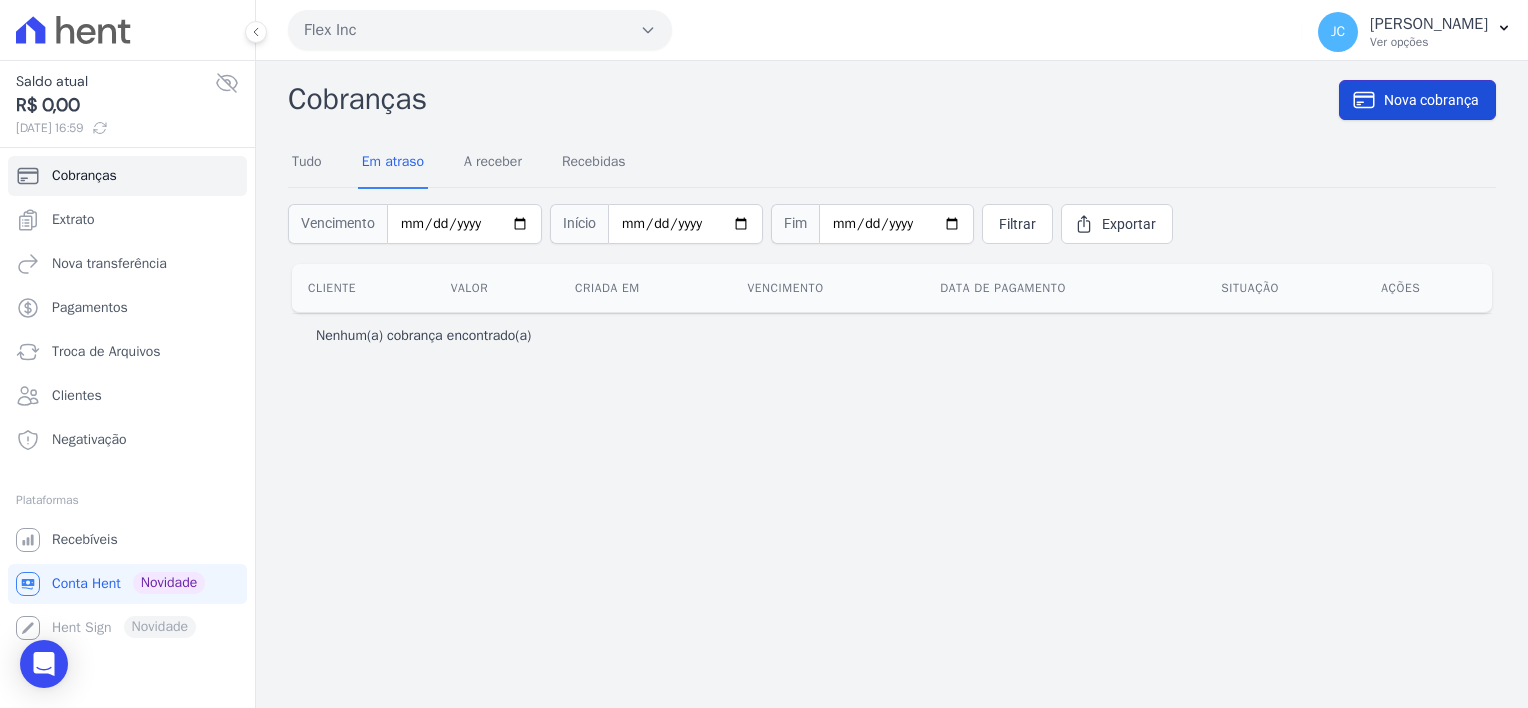 click on "Nova cobrança" at bounding box center [1431, 100] 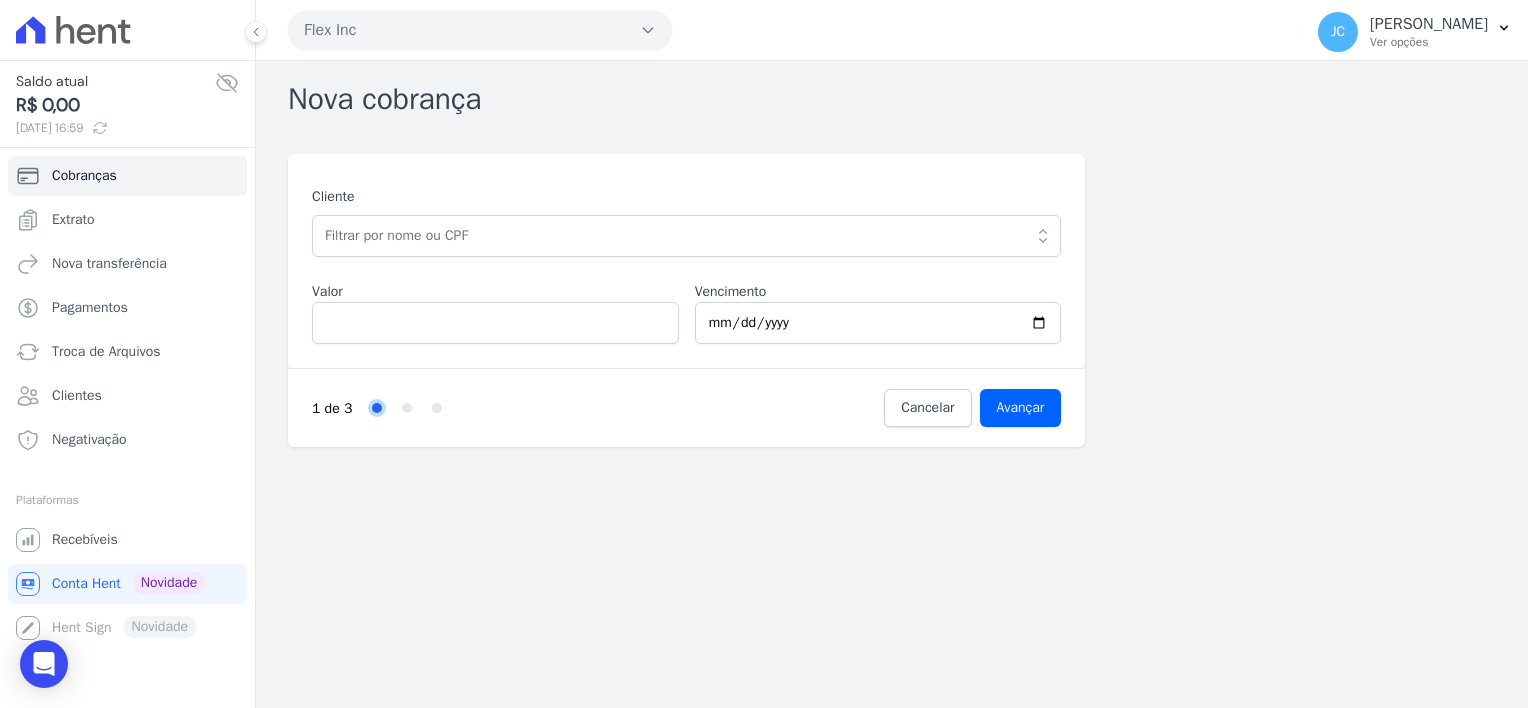click on "Cliente
ALAN DE ANDRADE IDALINO (042.599.280-23)
ALEXANDRA DE BORBA OPPERMANN (030.923.440-90)
ANA GABRIELA TIZOTTI (003.744.270-89)
ANDRÉ LACERDA MOURA (032.296.860-71)
BRUNO BALBINOT (025.666.390-43)
Bruno Barbosa Goulart (037.612.140-81)
CAMILA BORBA ROCHA (033.930.980-63)" at bounding box center [892, 300] 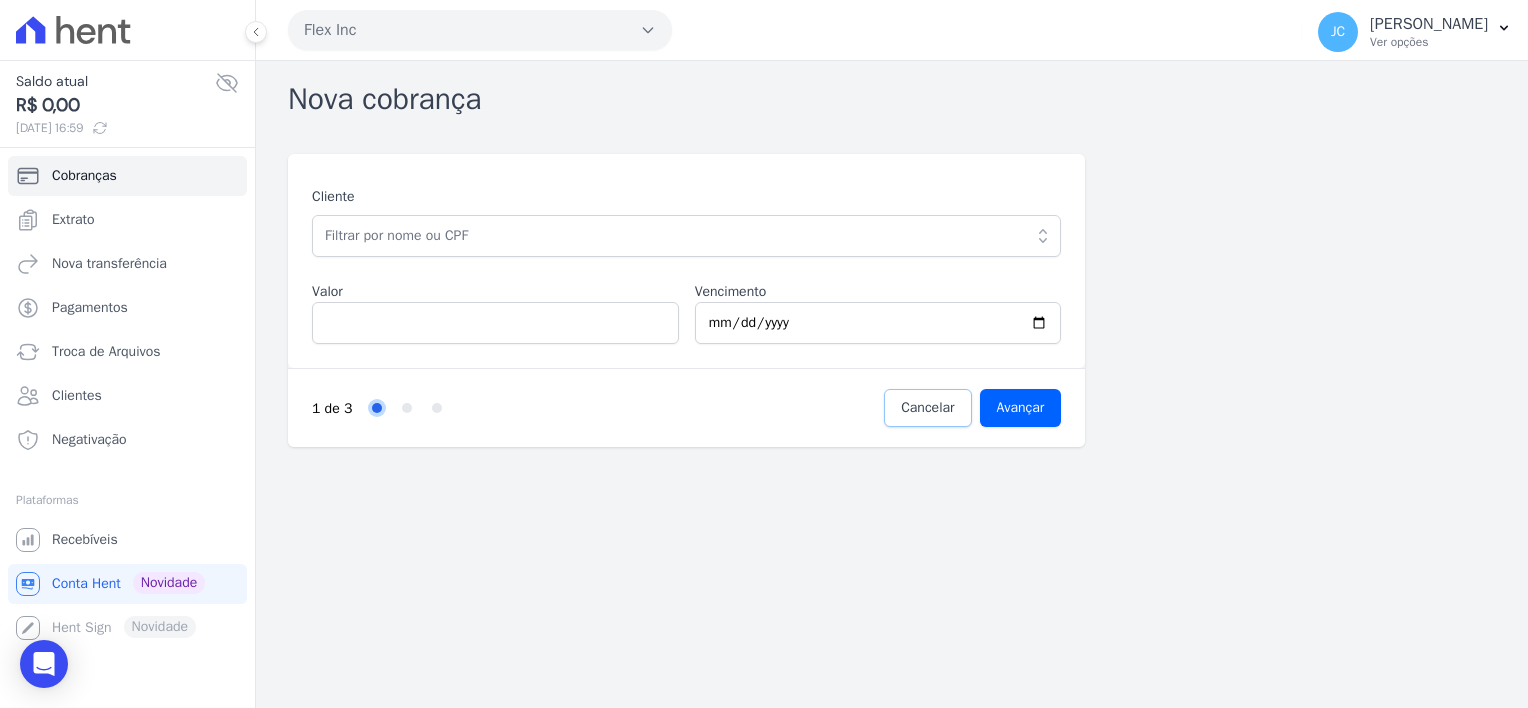 click on "Cancelar" at bounding box center [927, 408] 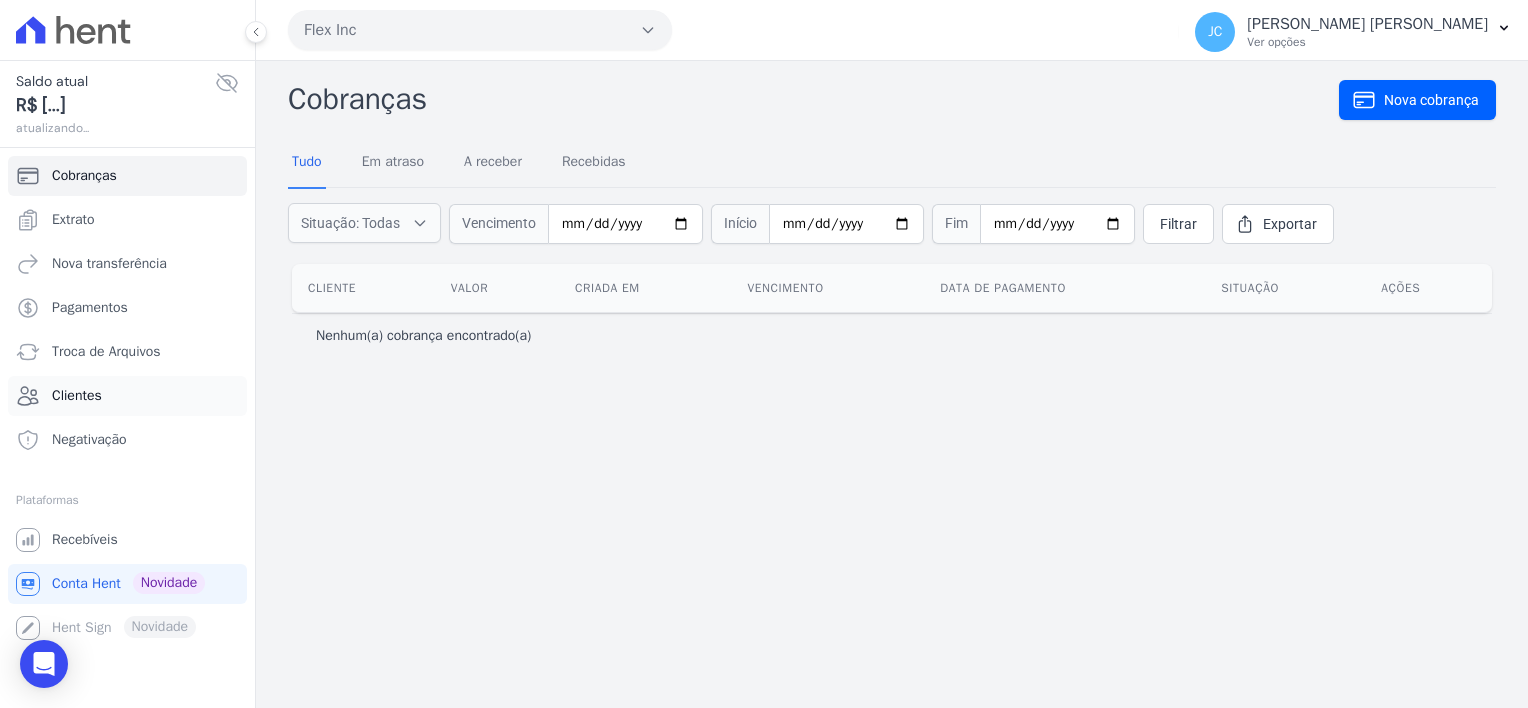 scroll, scrollTop: 0, scrollLeft: 0, axis: both 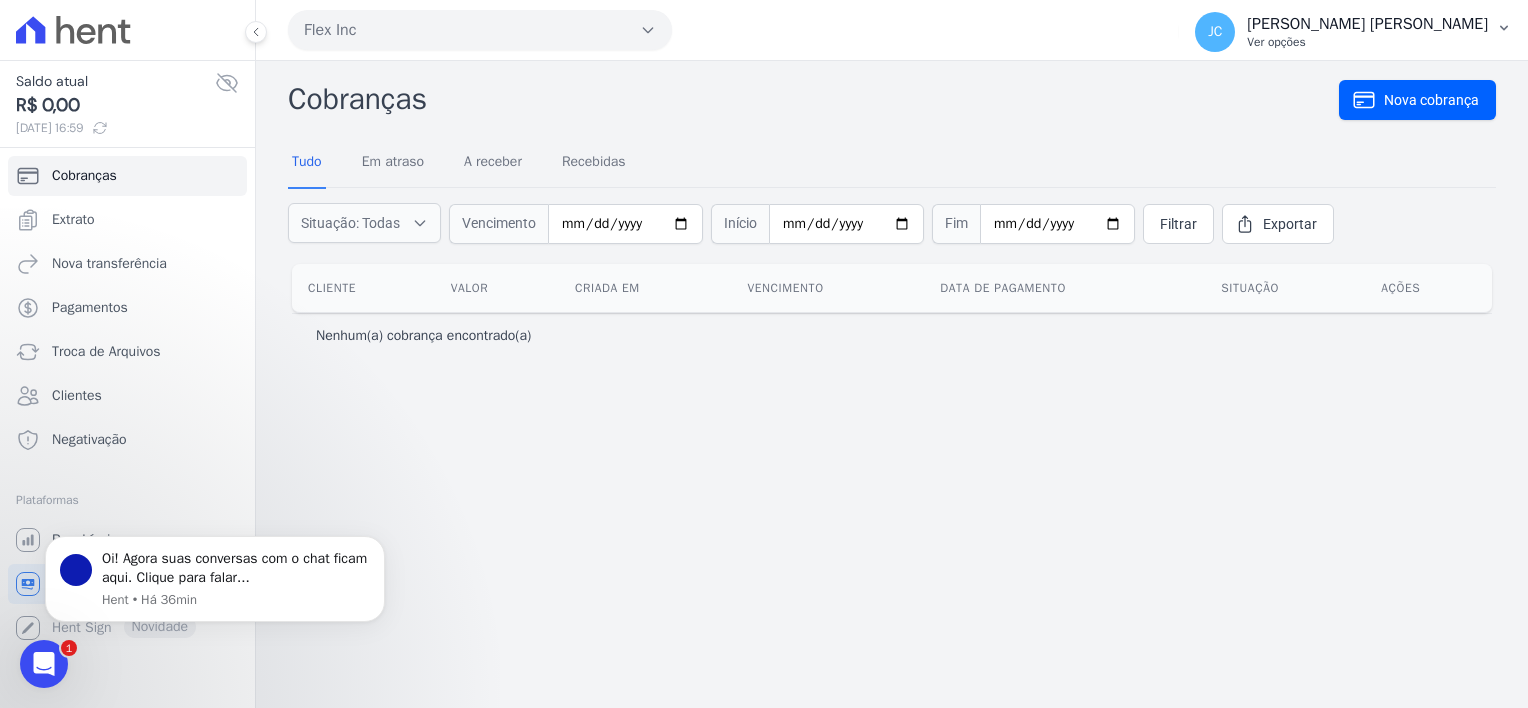 click on "[PERSON_NAME]" at bounding box center [1367, 24] 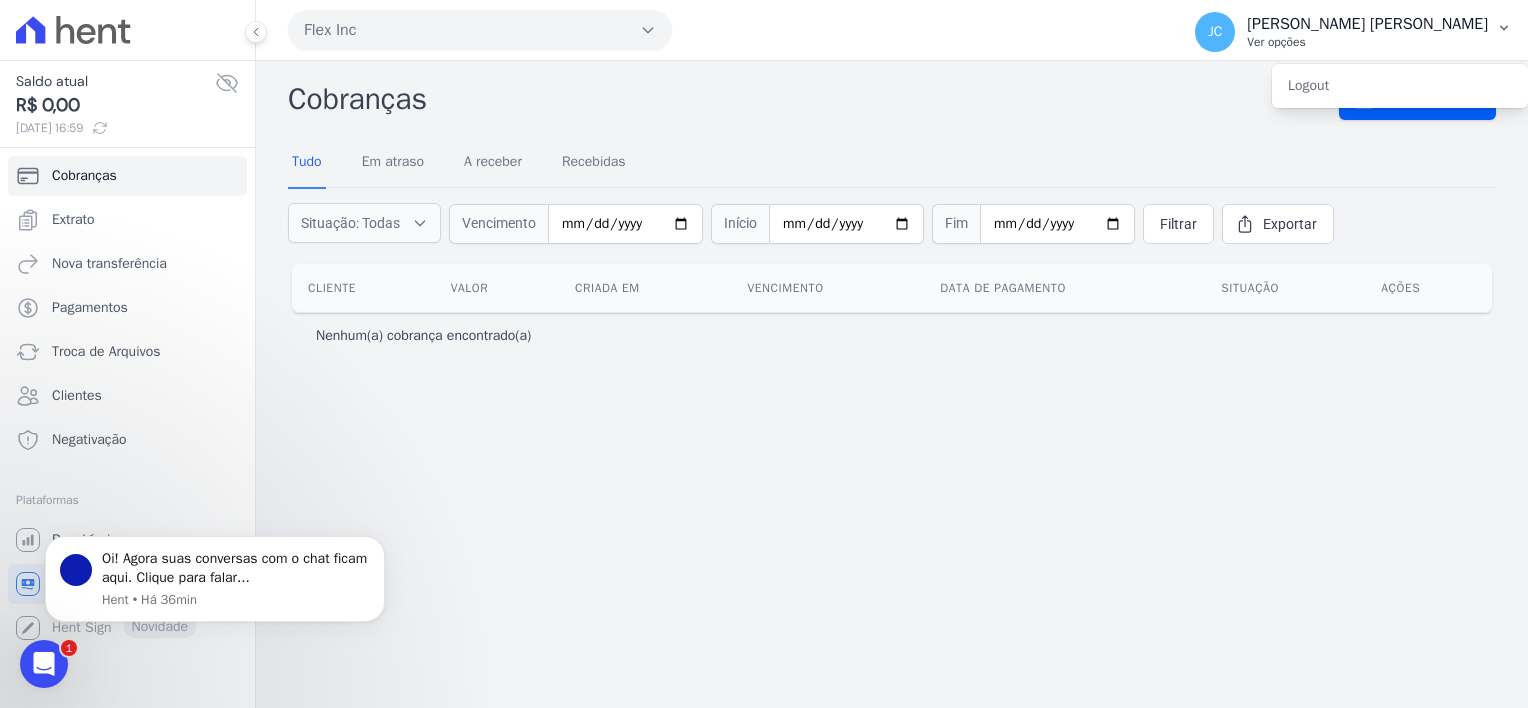 click on "[PERSON_NAME]" at bounding box center (1367, 24) 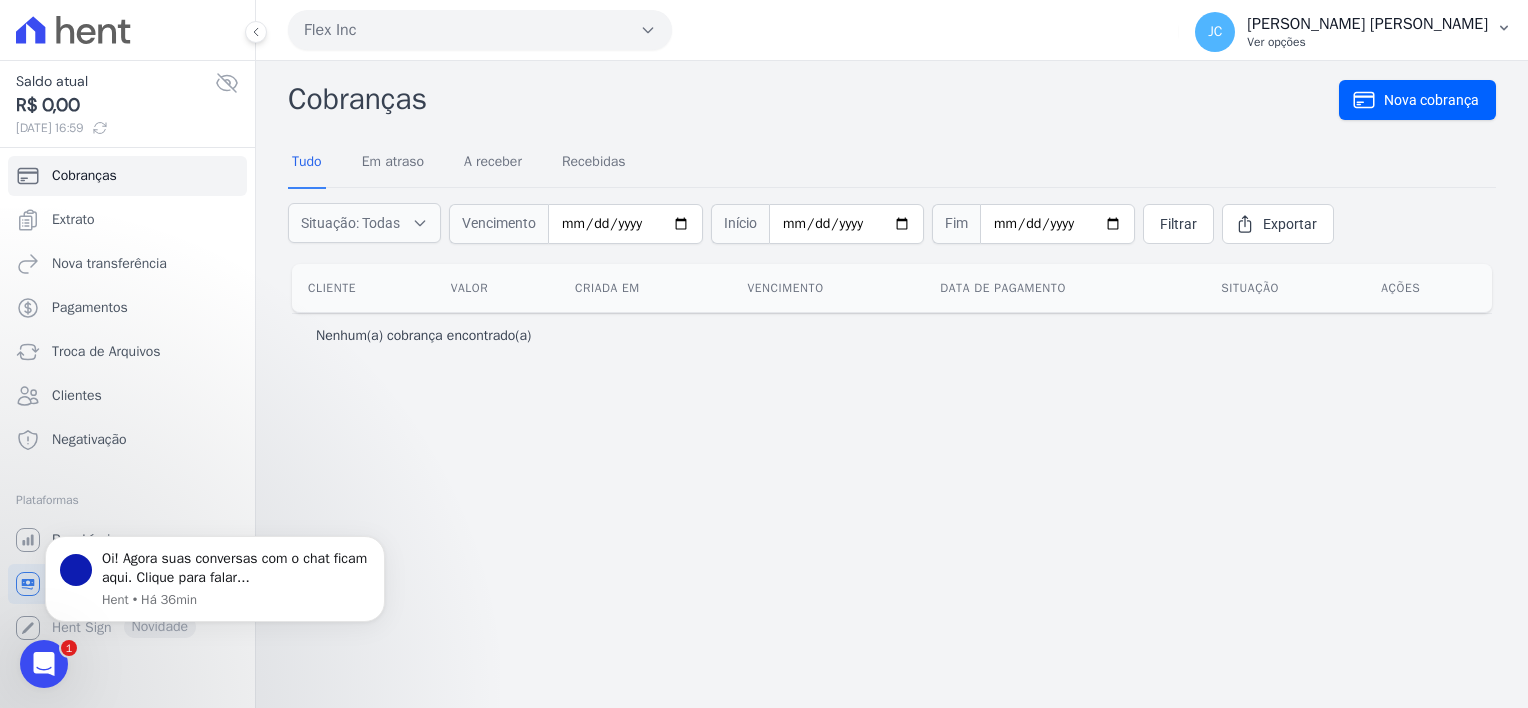 click on "[PERSON_NAME]" at bounding box center [1367, 24] 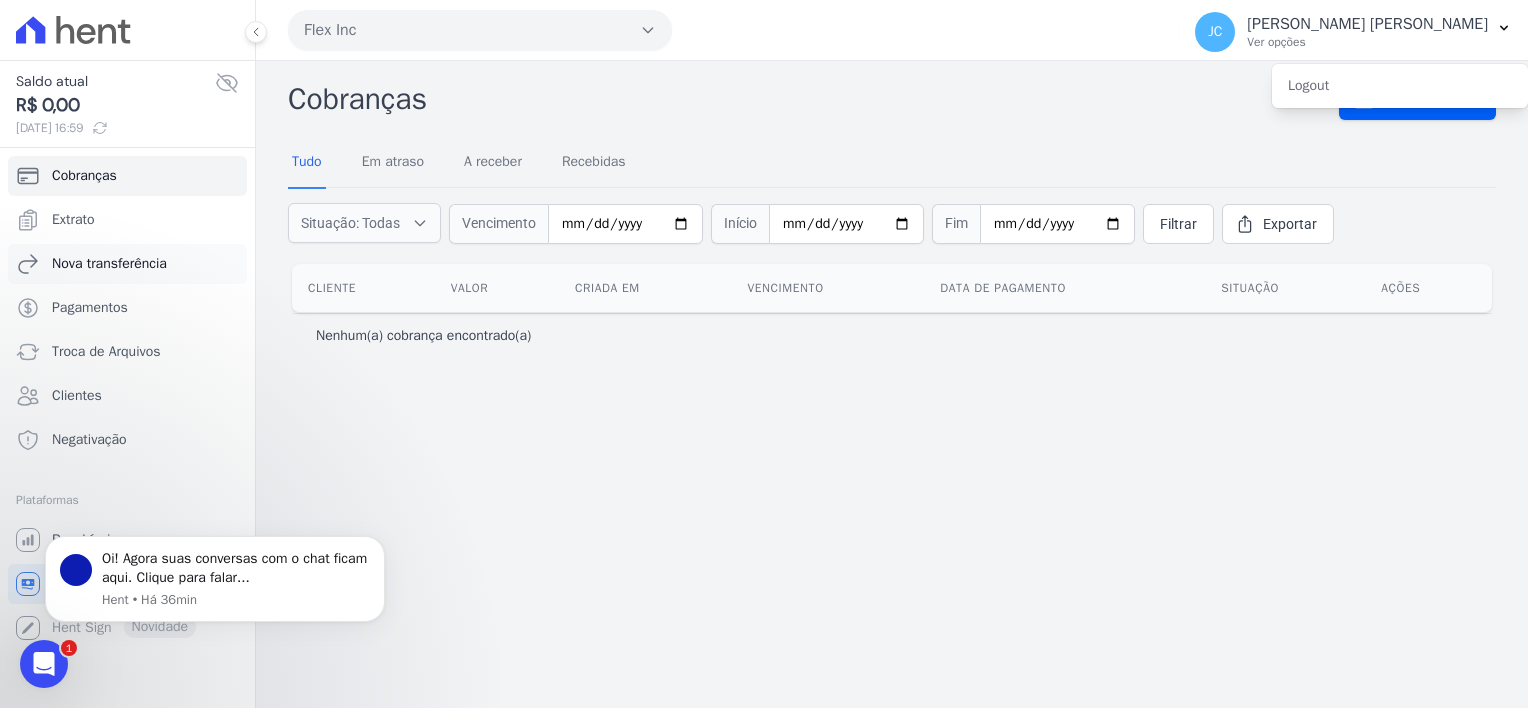 click on "Nova transferência" at bounding box center (109, 264) 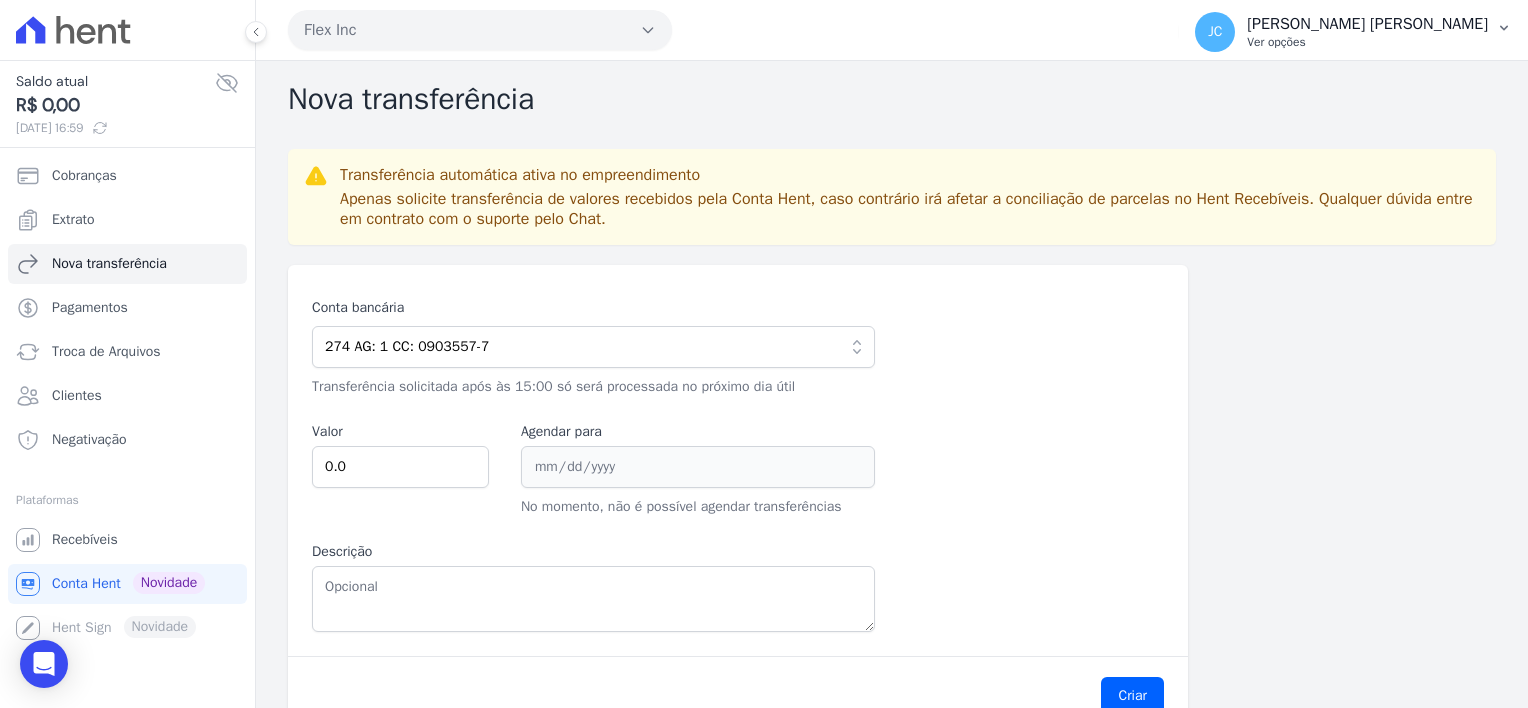 click on "Ver opções" at bounding box center (1367, 42) 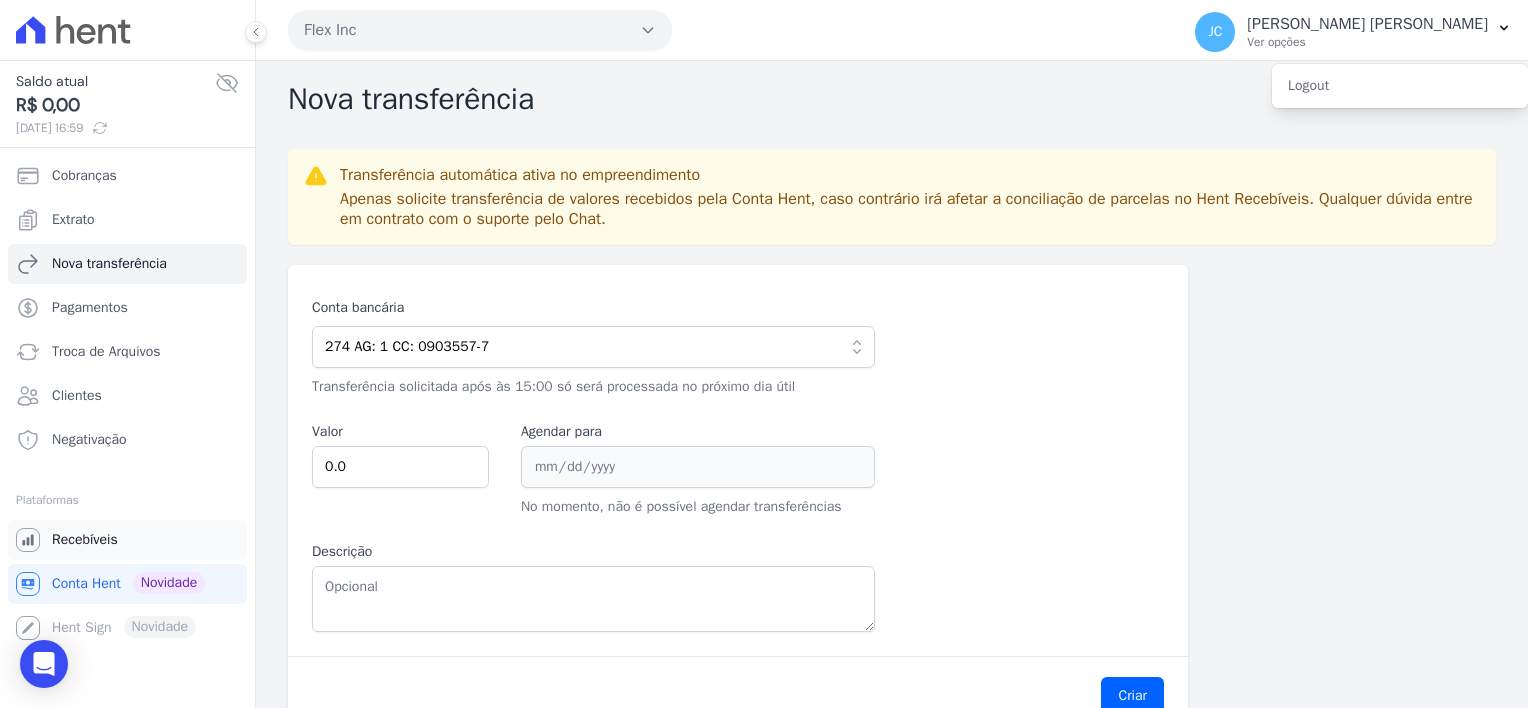 click on "Recebíveis" at bounding box center (85, 540) 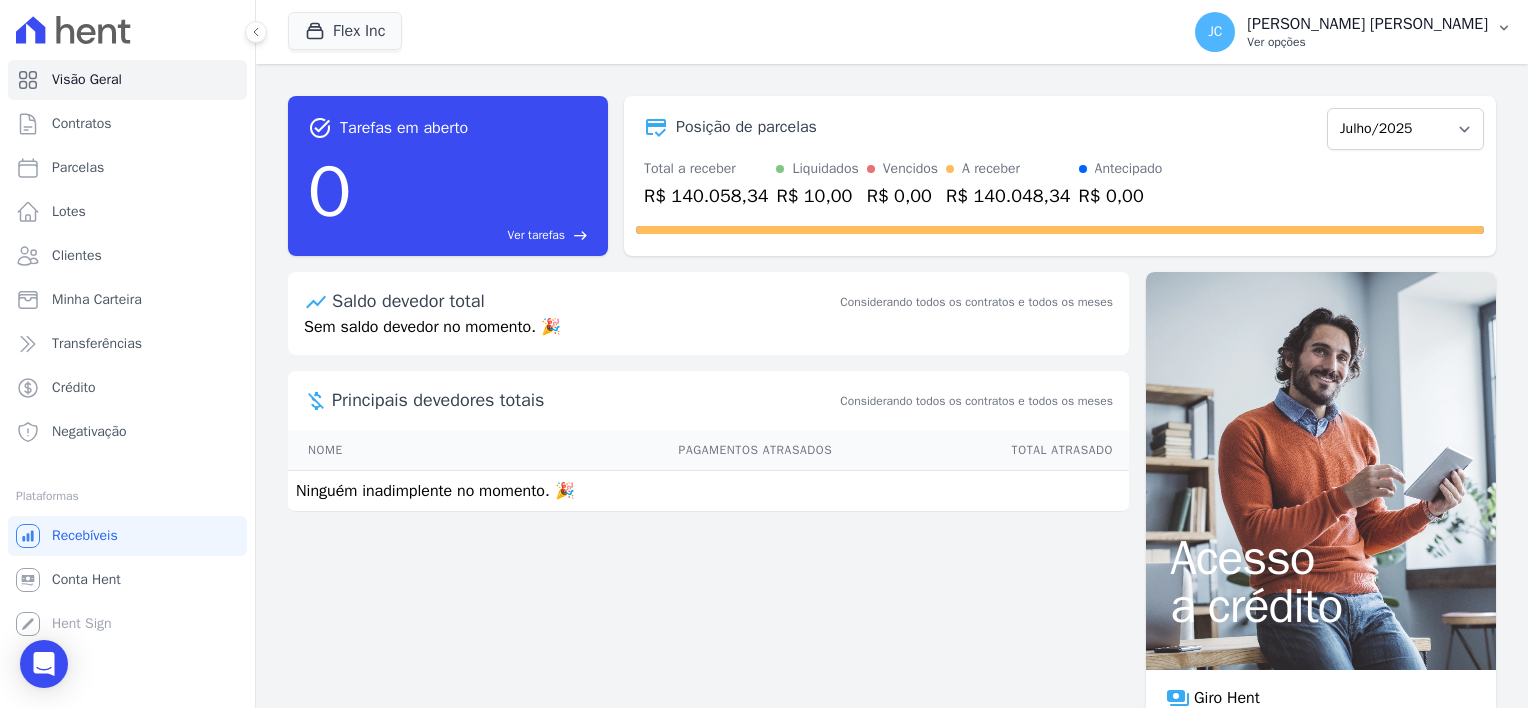 click on "[PERSON_NAME]" at bounding box center [1367, 24] 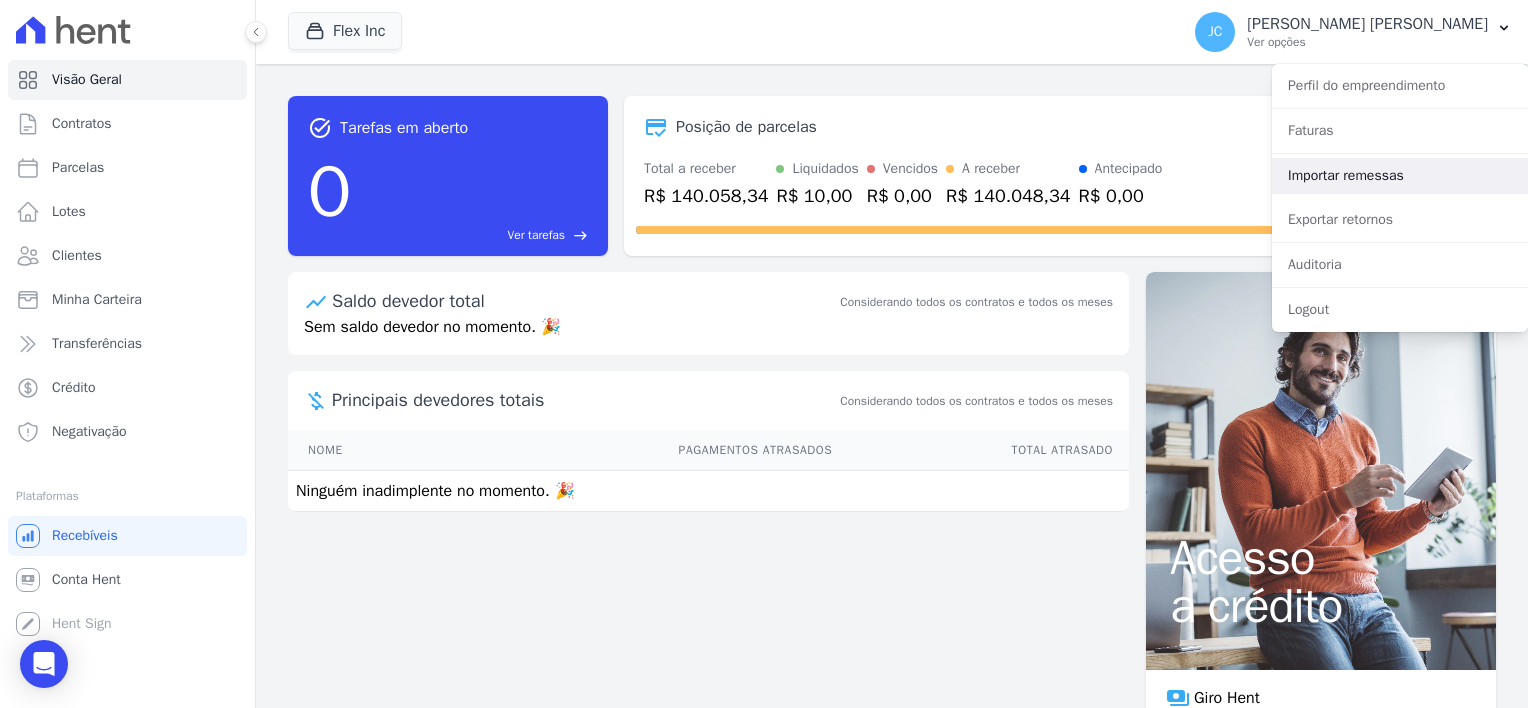click on "Importar remessas" at bounding box center (1400, 176) 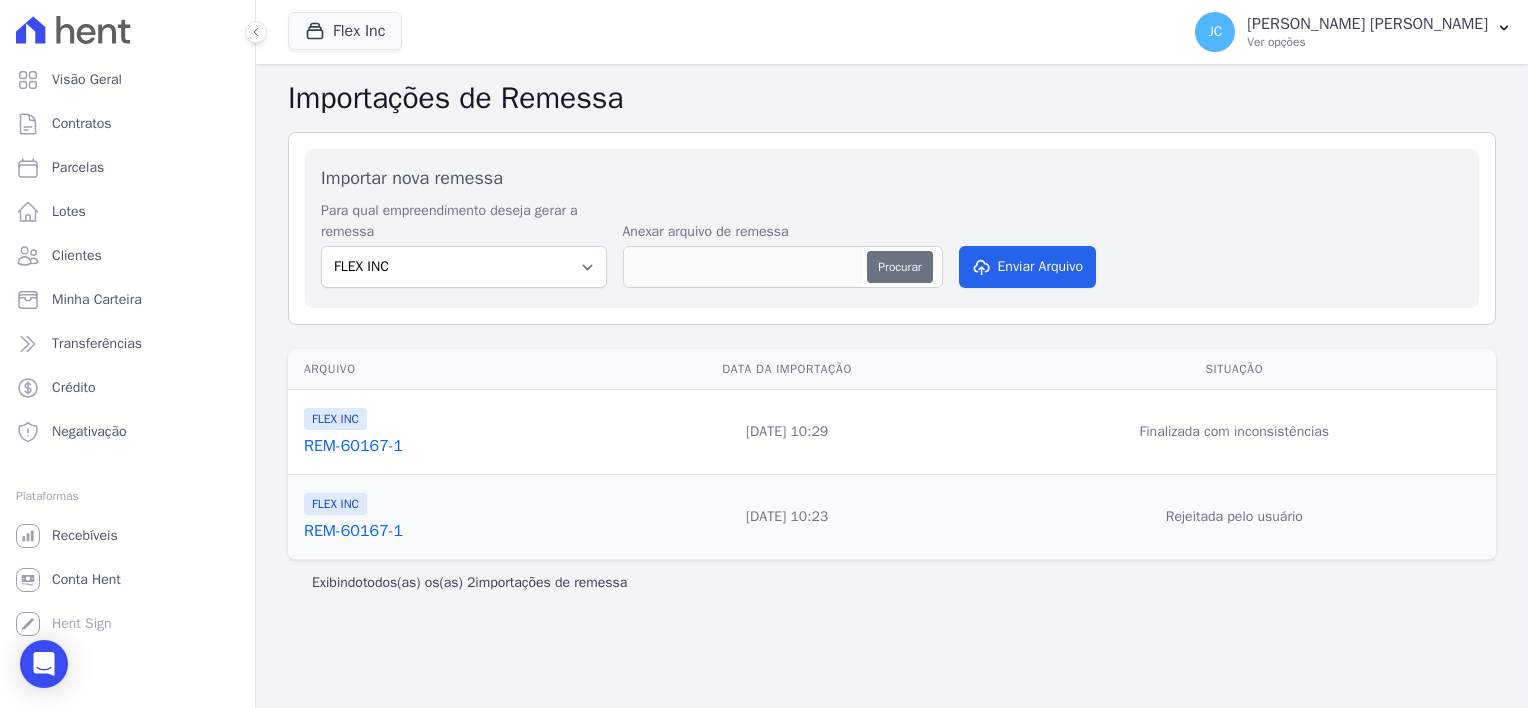 click on "Procurar" at bounding box center [899, 267] 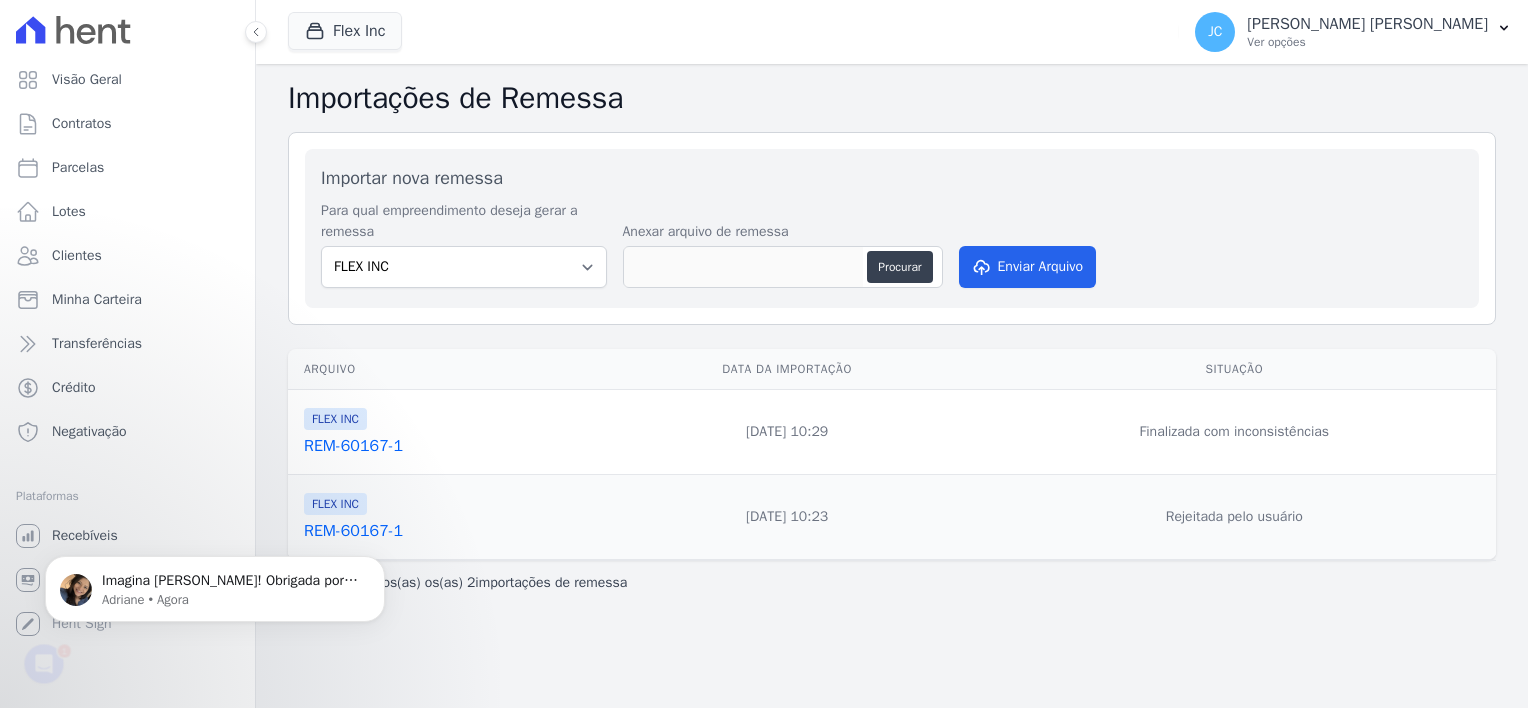 scroll, scrollTop: 0, scrollLeft: 0, axis: both 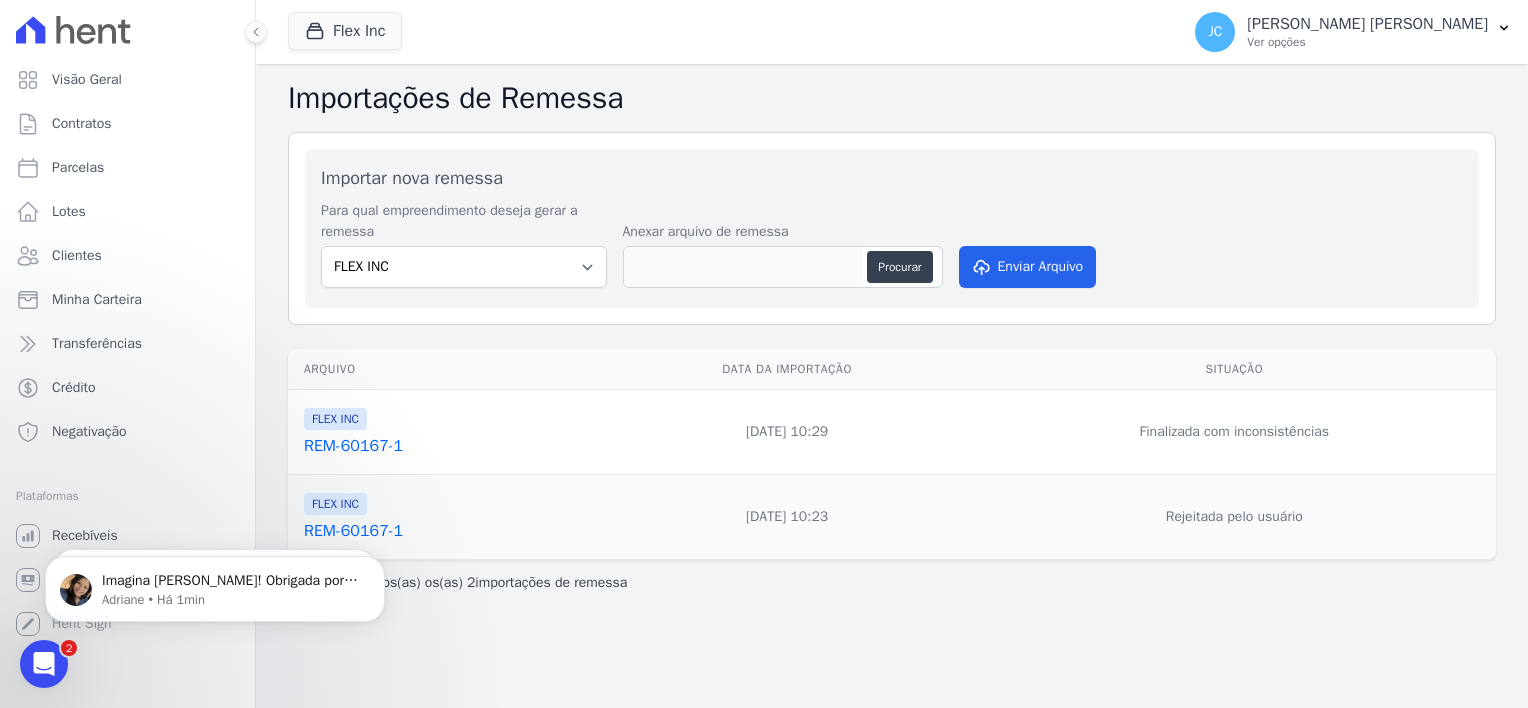 drag, startPoint x: 758, startPoint y: 264, endPoint x: 898, endPoint y: 180, distance: 163.26665 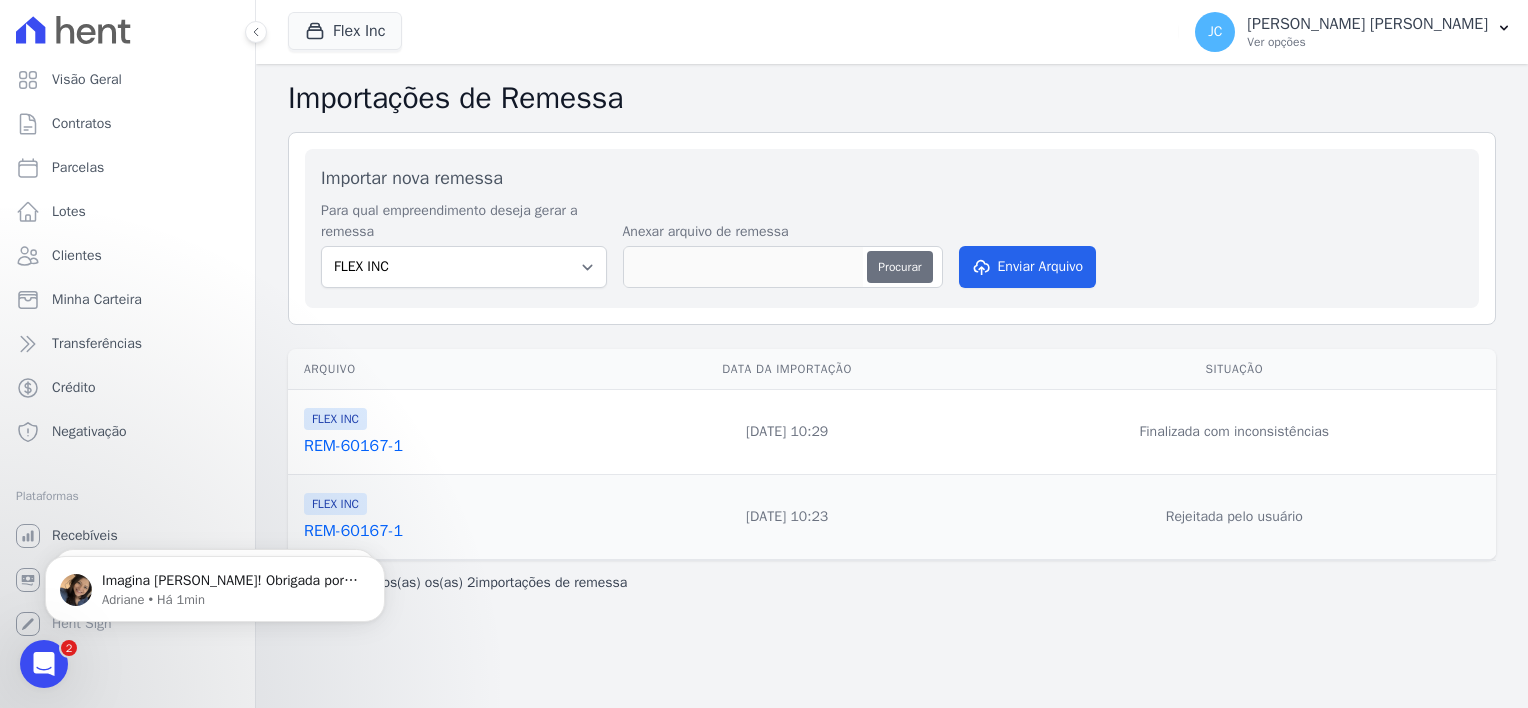 click on "Procurar" at bounding box center (899, 267) 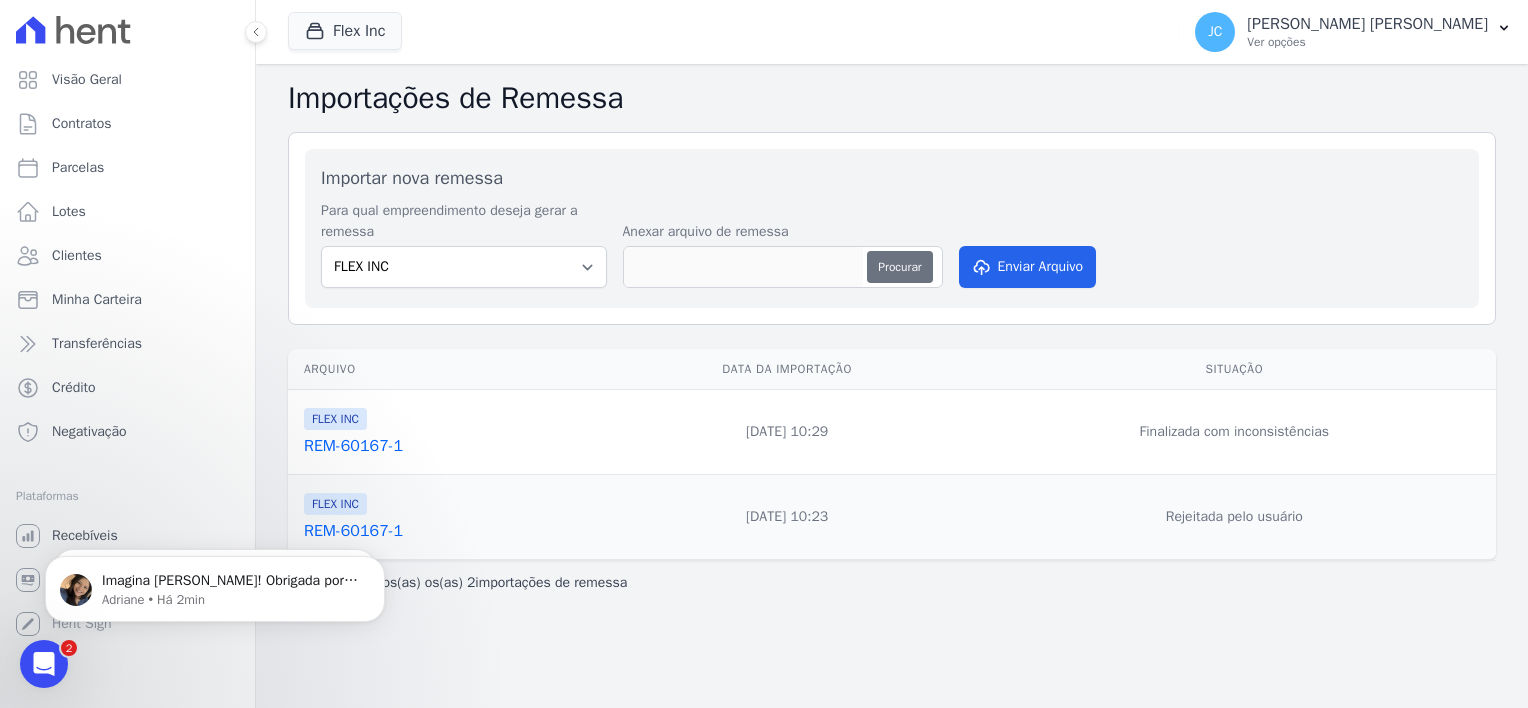 click on "Procurar" at bounding box center (899, 267) 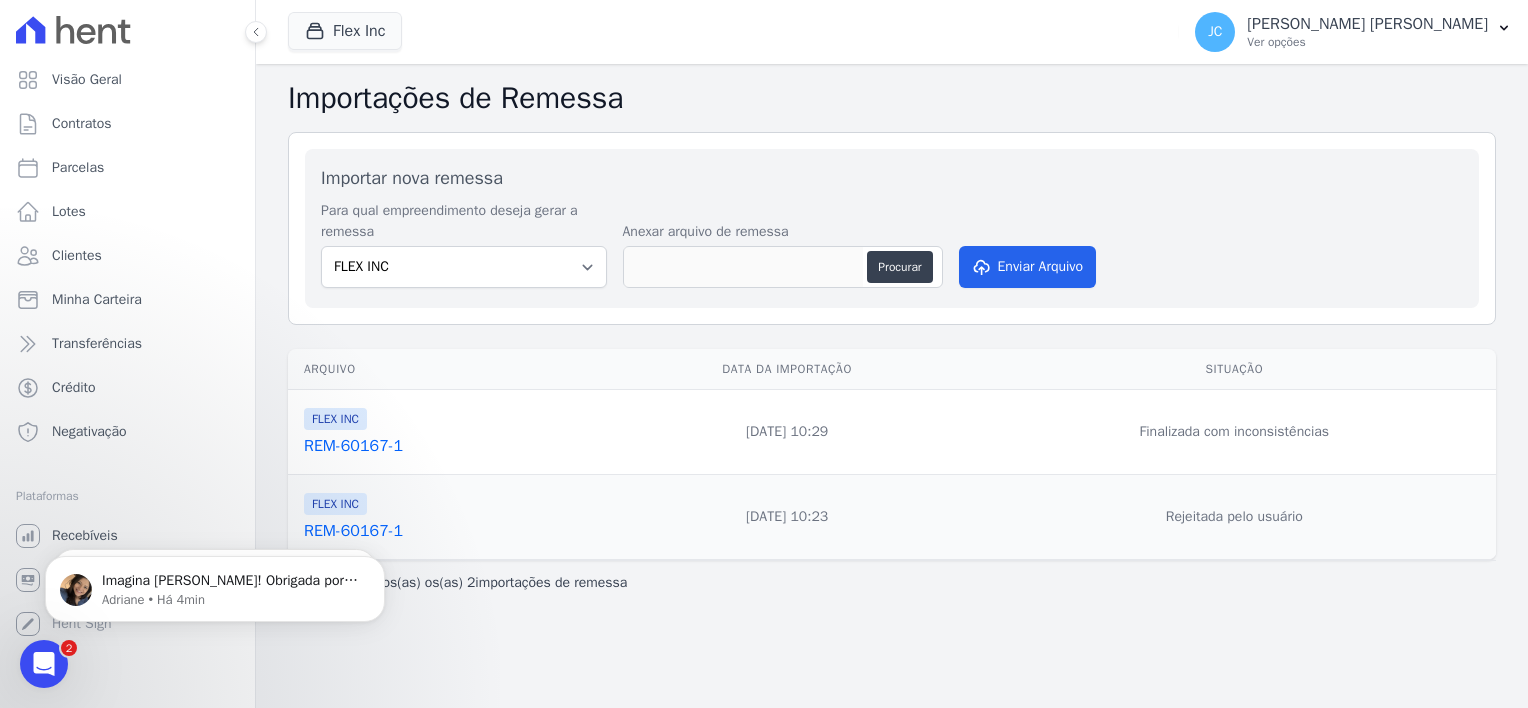 click on "Importar nova remessa
Para qual empreendimento deseja gerar a remessa
FLEX INC
Anexar arquivo de remessa
Procurar
Enviar Arquivo" at bounding box center (892, 228) 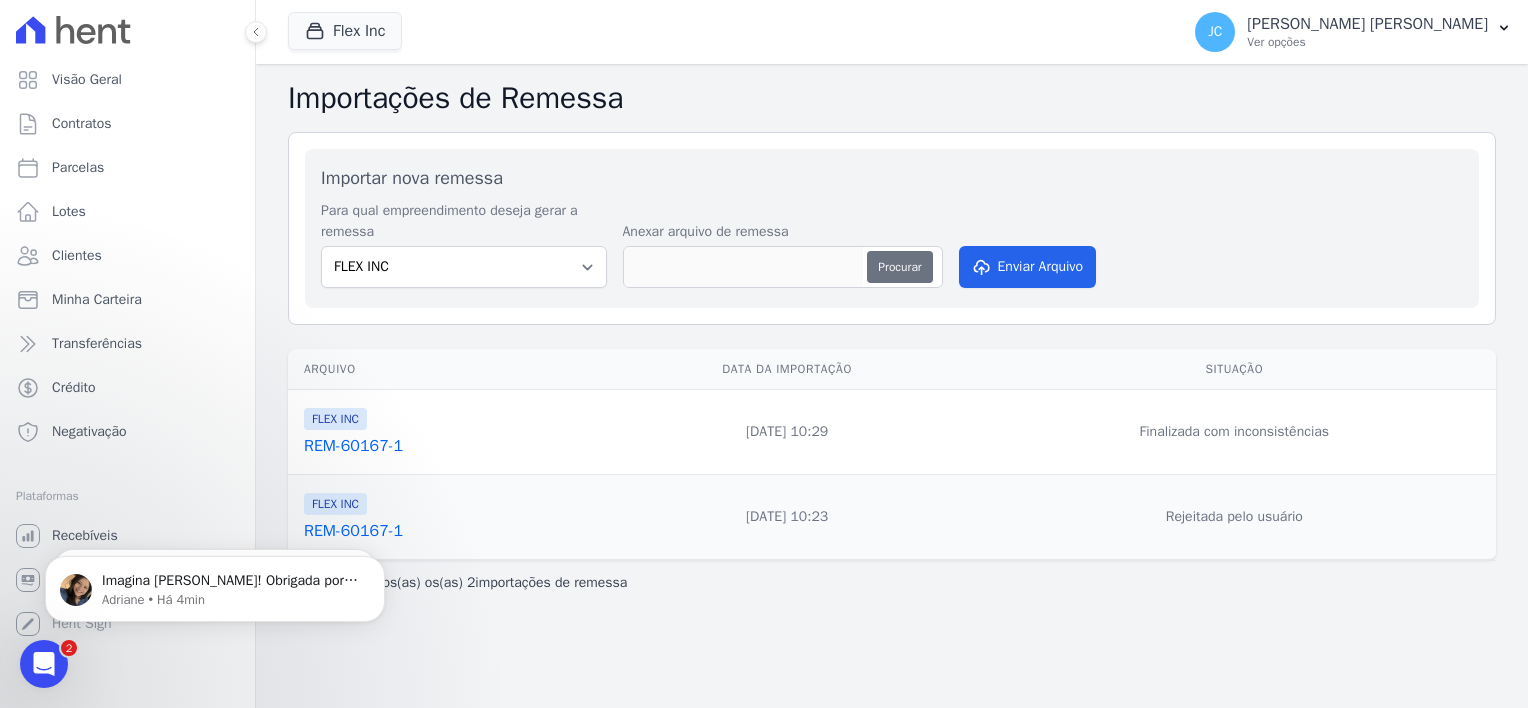 click on "Procurar" at bounding box center (899, 267) 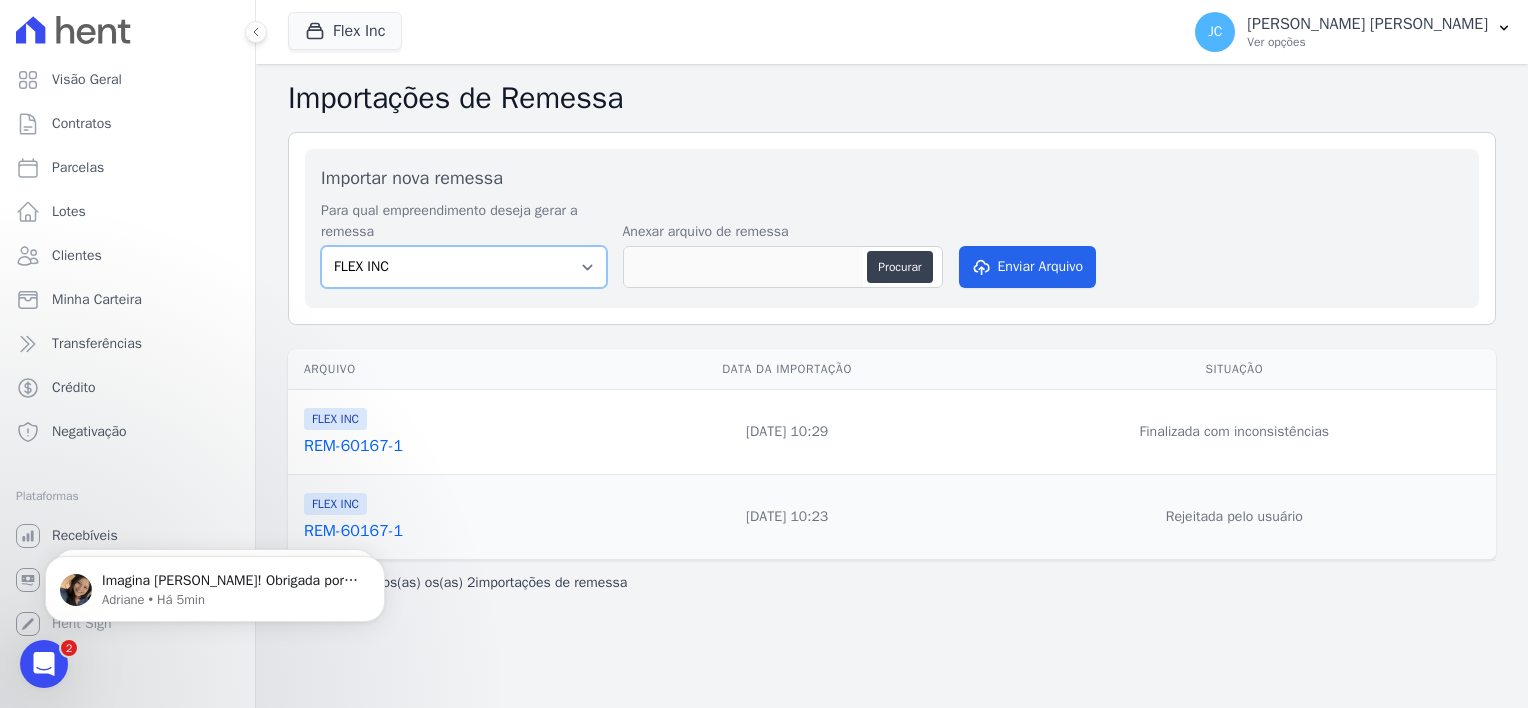 click on "FLEX INC" at bounding box center (464, 267) 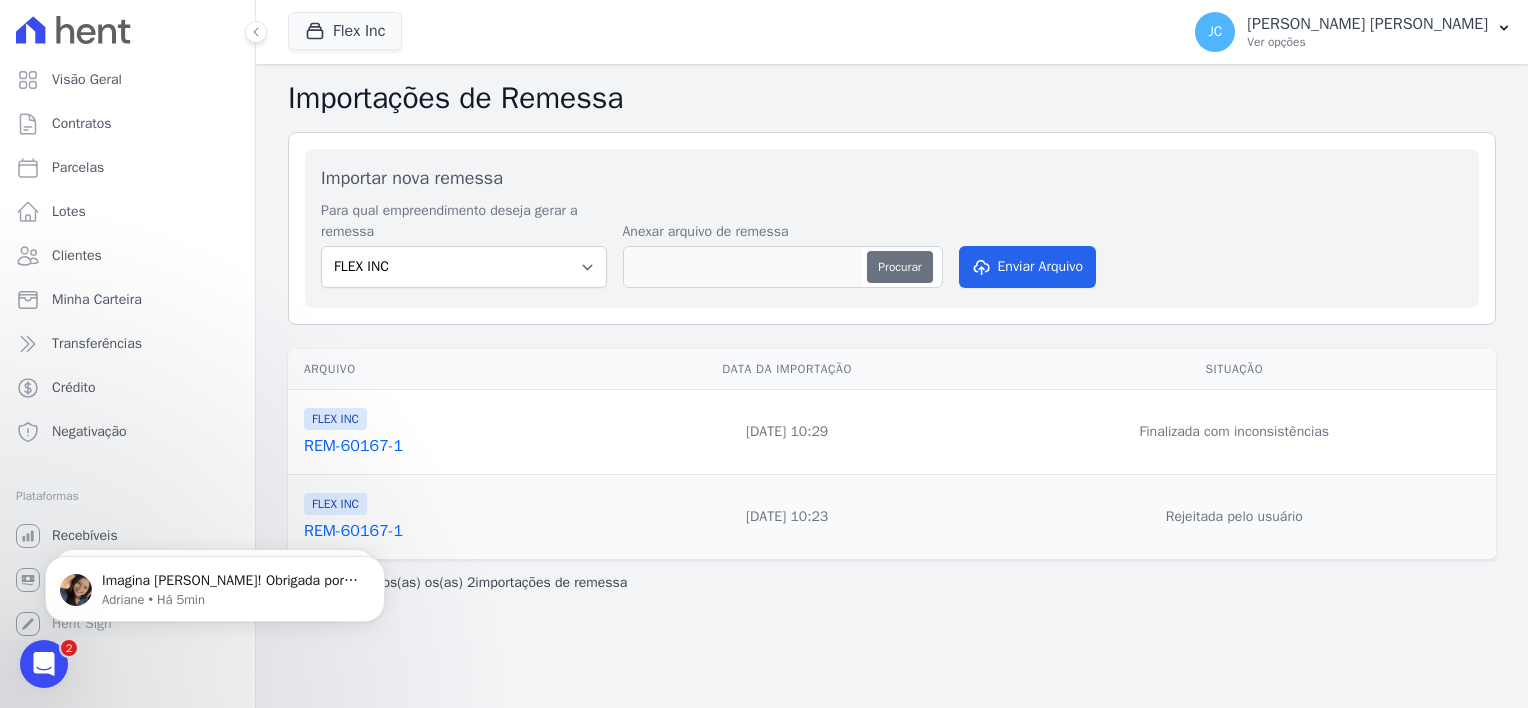 click on "Procurar" at bounding box center (899, 267) 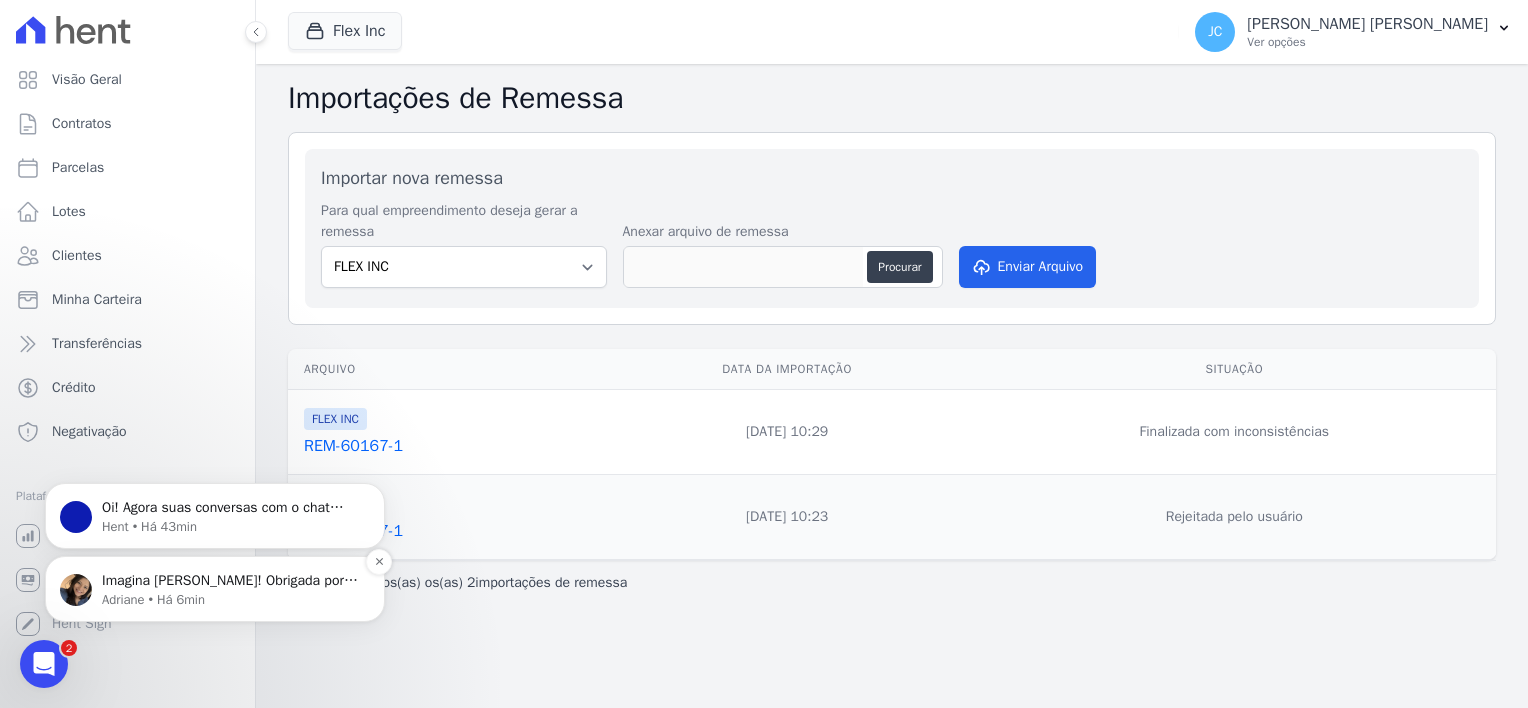 click on "Imagina Joice!   Obrigada por informar. = )" at bounding box center [231, 581] 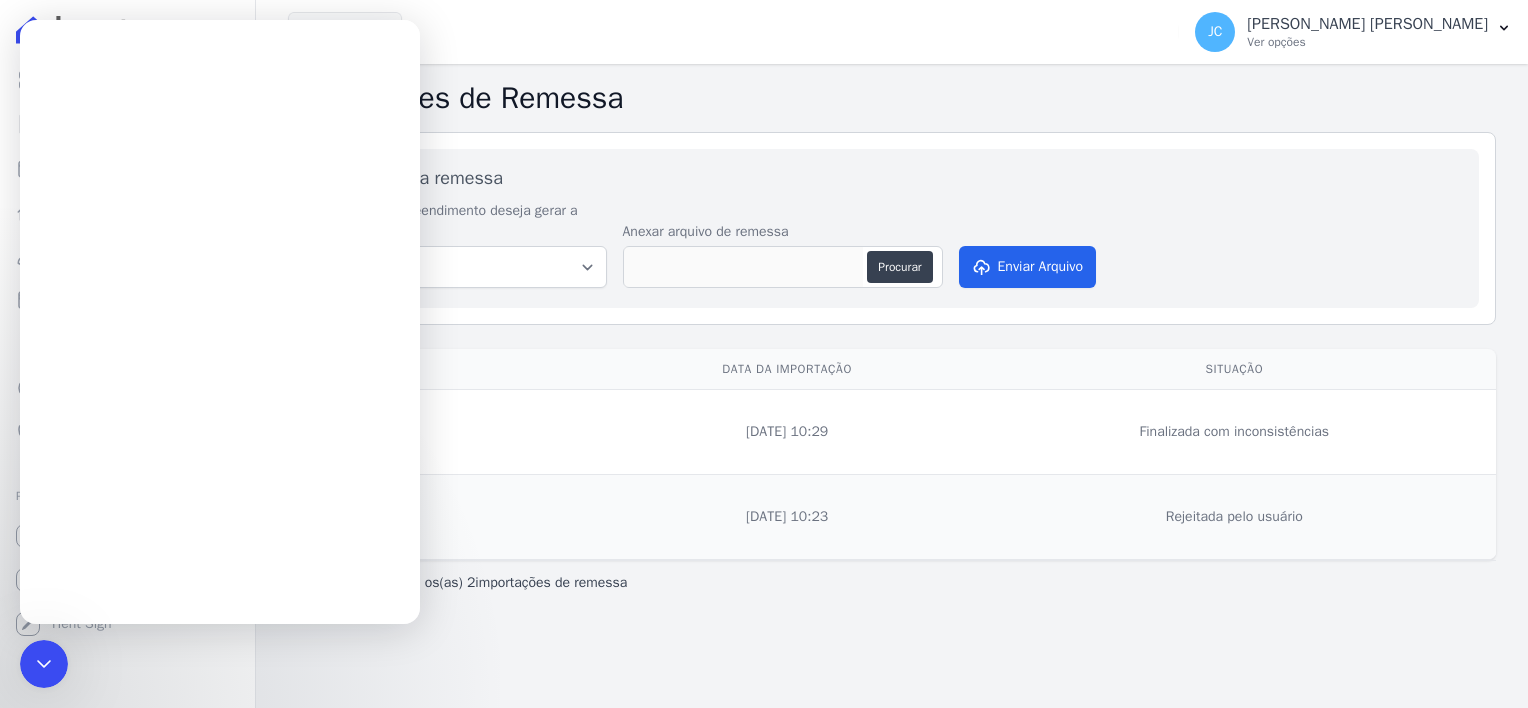 scroll, scrollTop: 0, scrollLeft: 0, axis: both 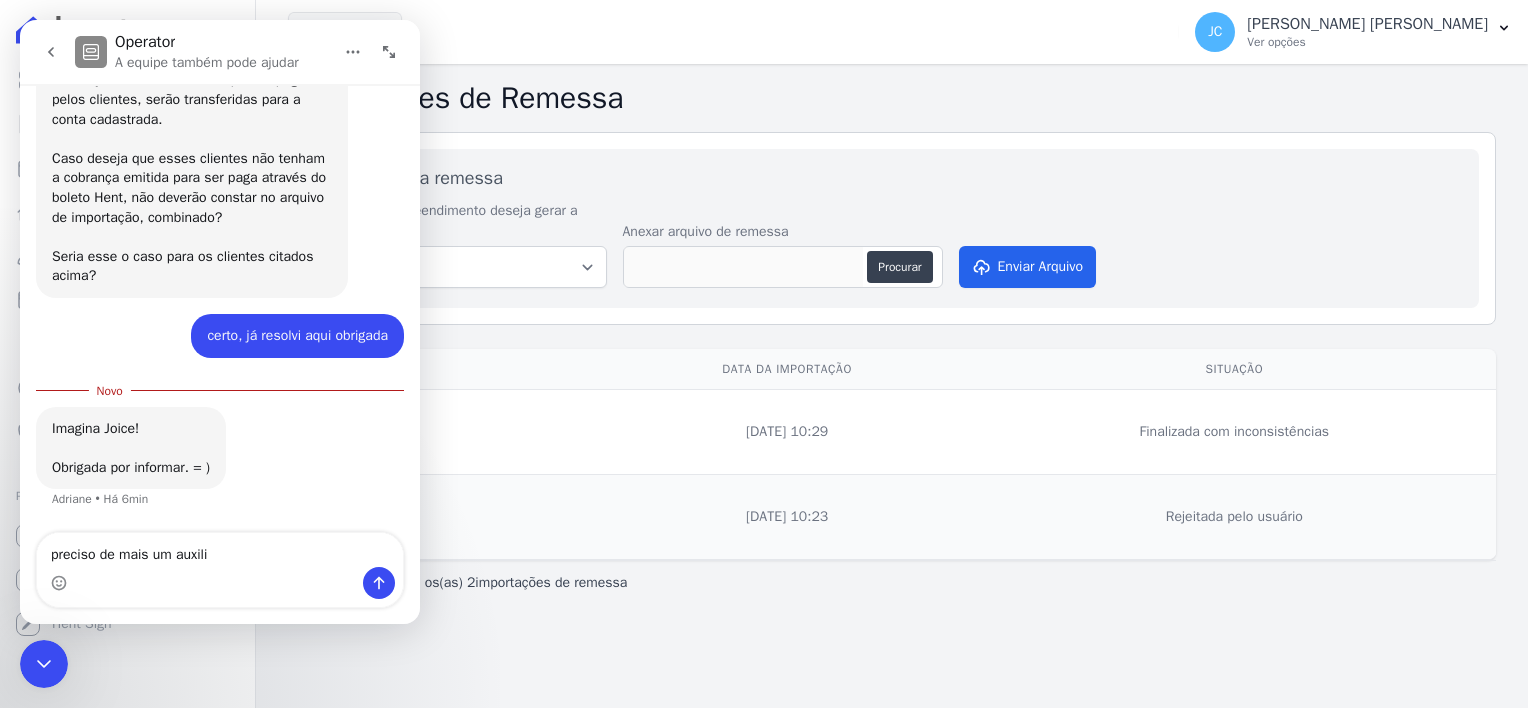 type on "preciso de mais um auxilio" 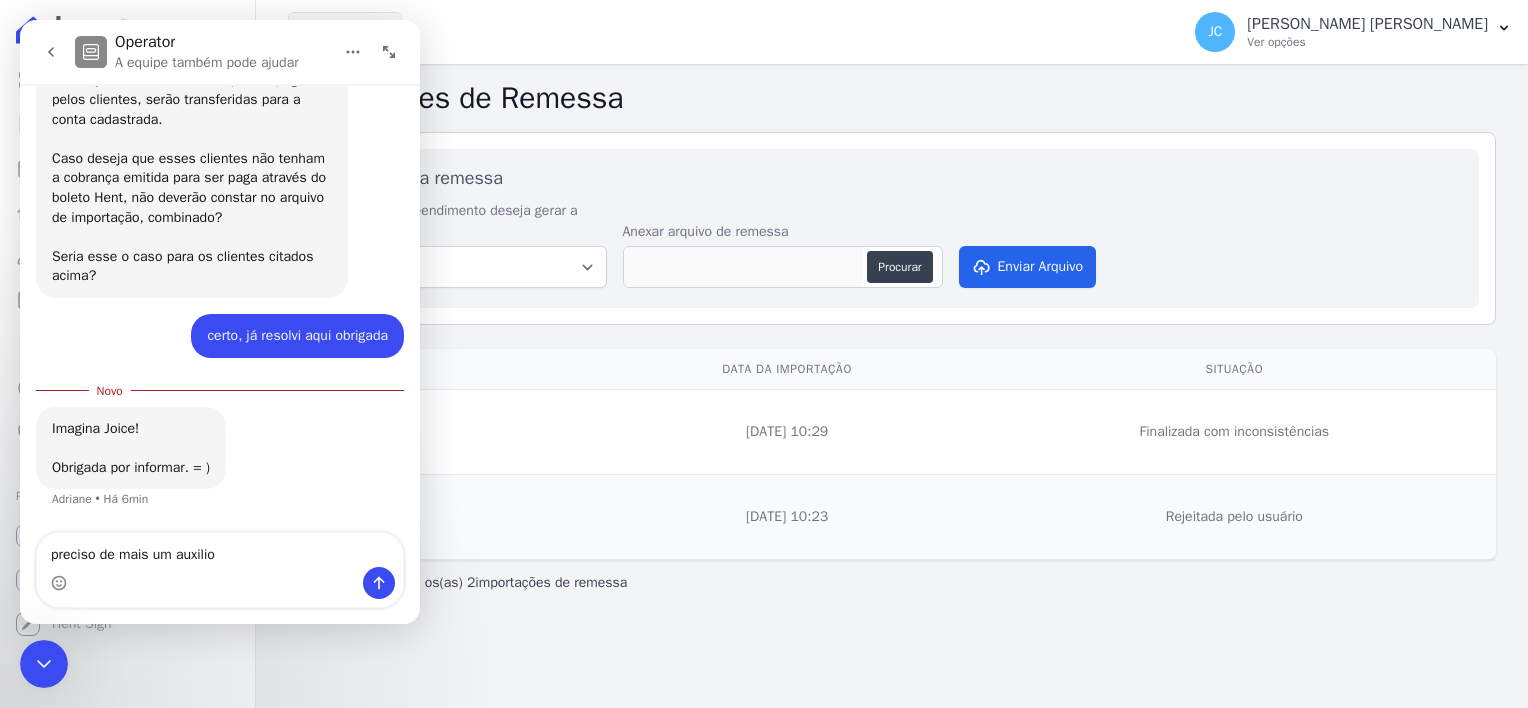 type 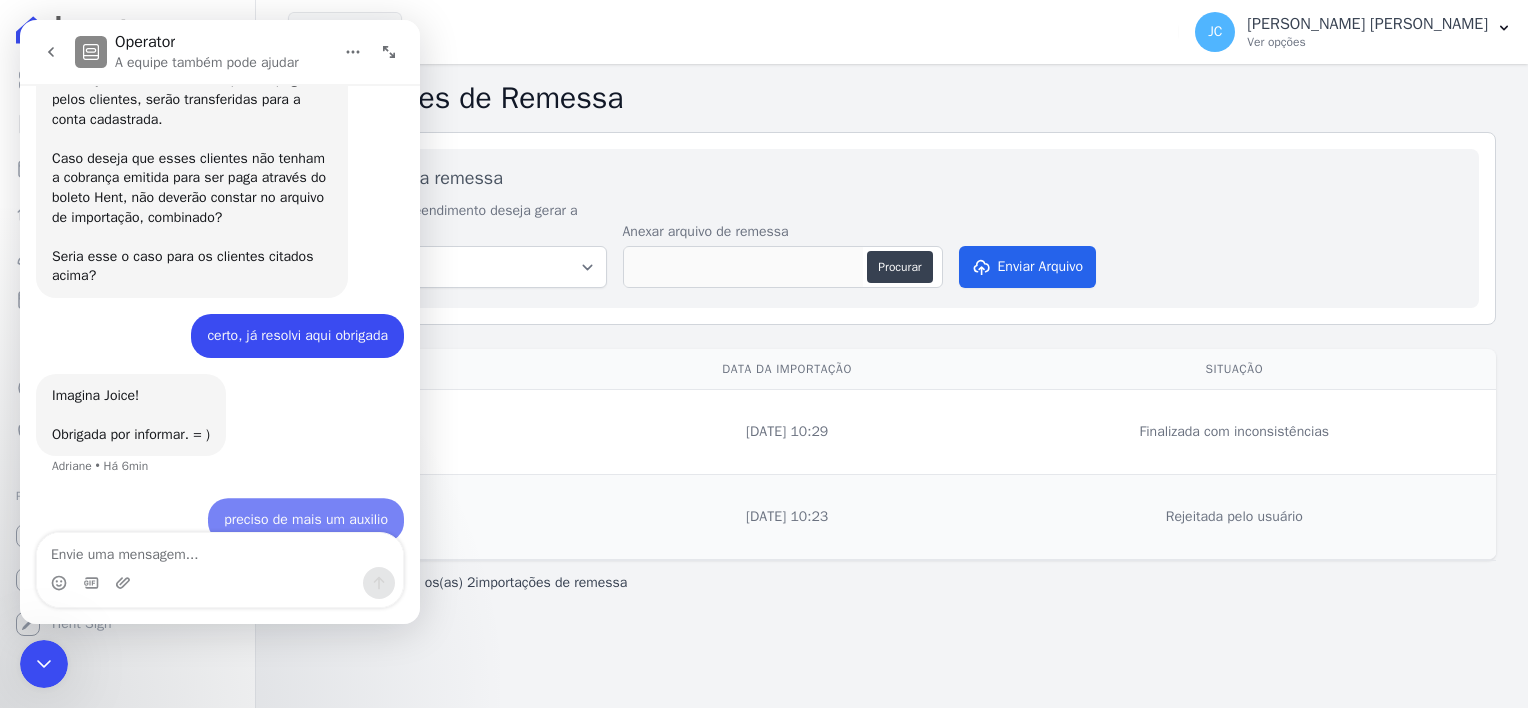 scroll, scrollTop: 2, scrollLeft: 0, axis: vertical 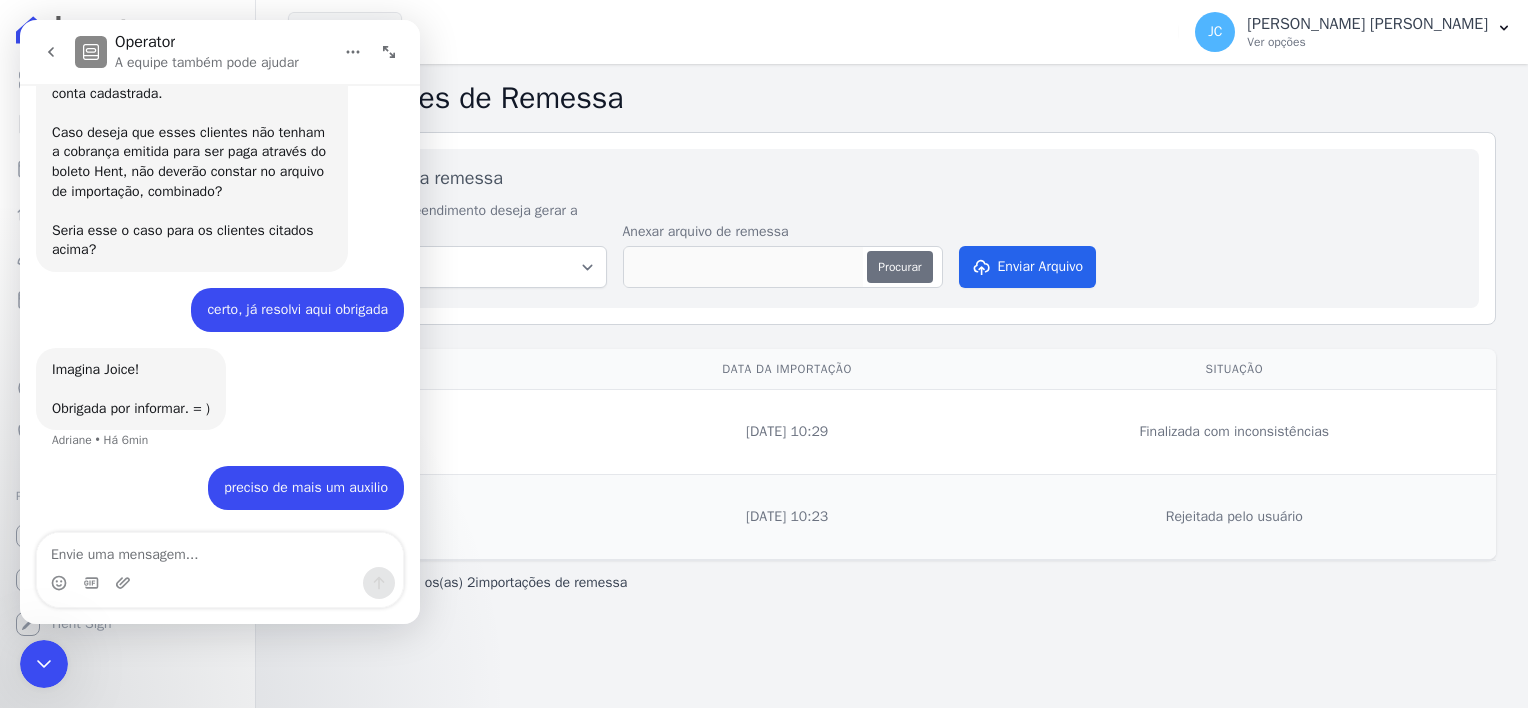 click on "Procurar" at bounding box center [899, 267] 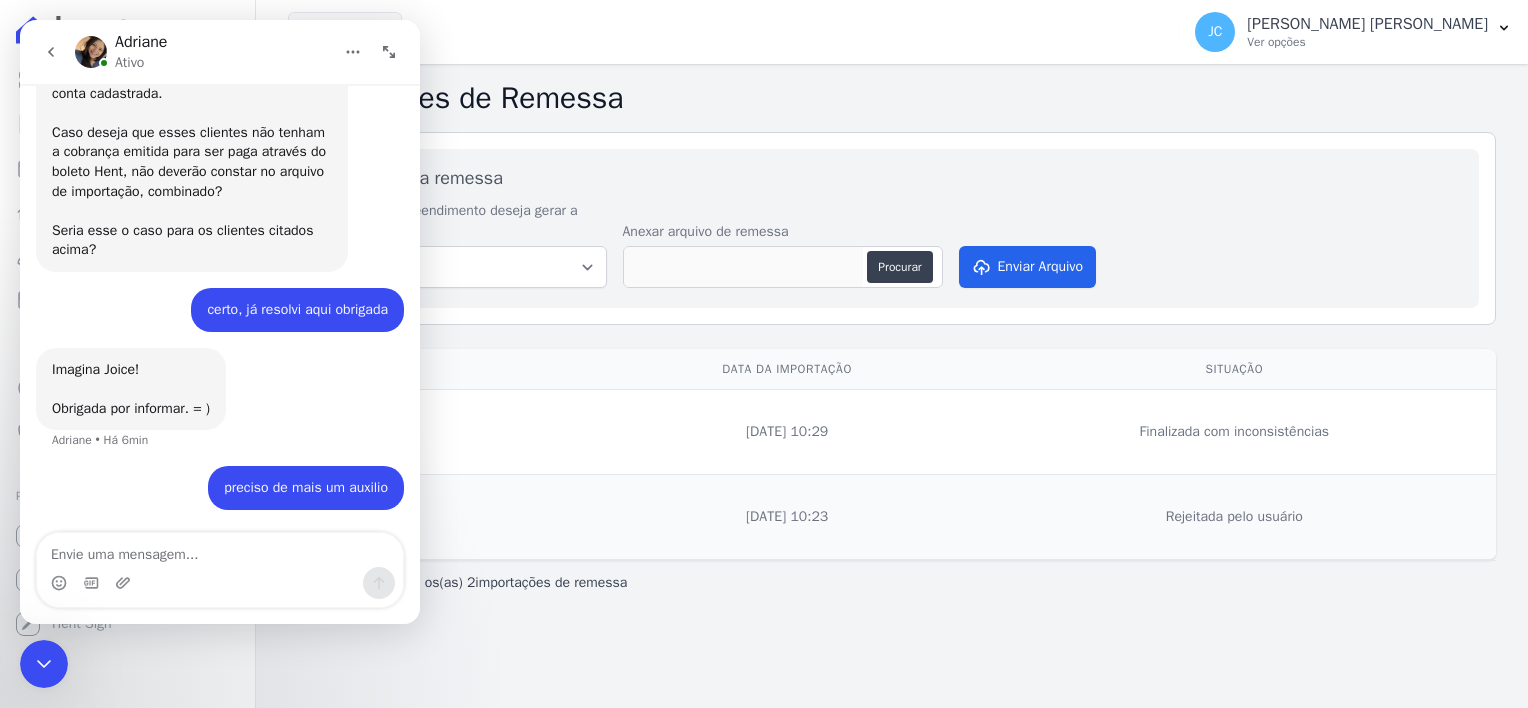 type 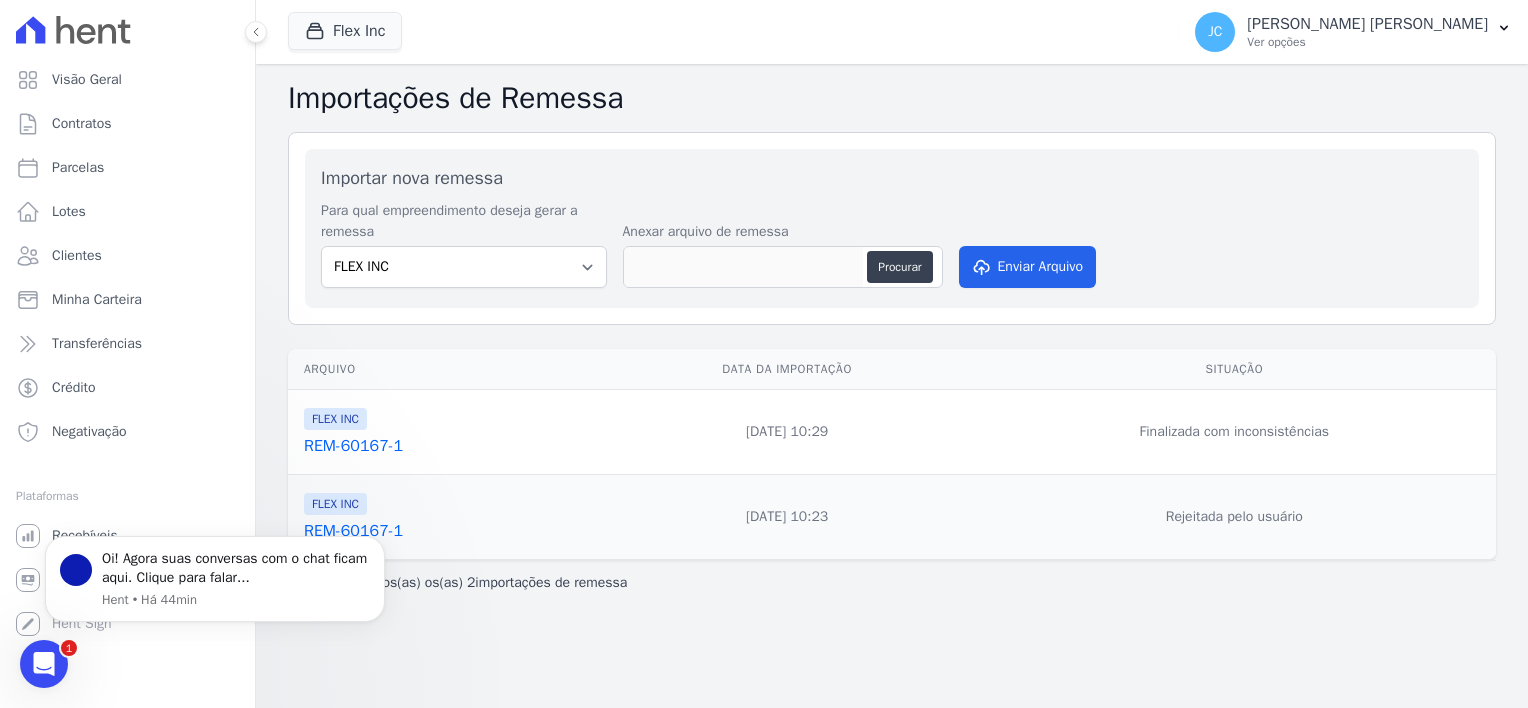 scroll, scrollTop: 0, scrollLeft: 0, axis: both 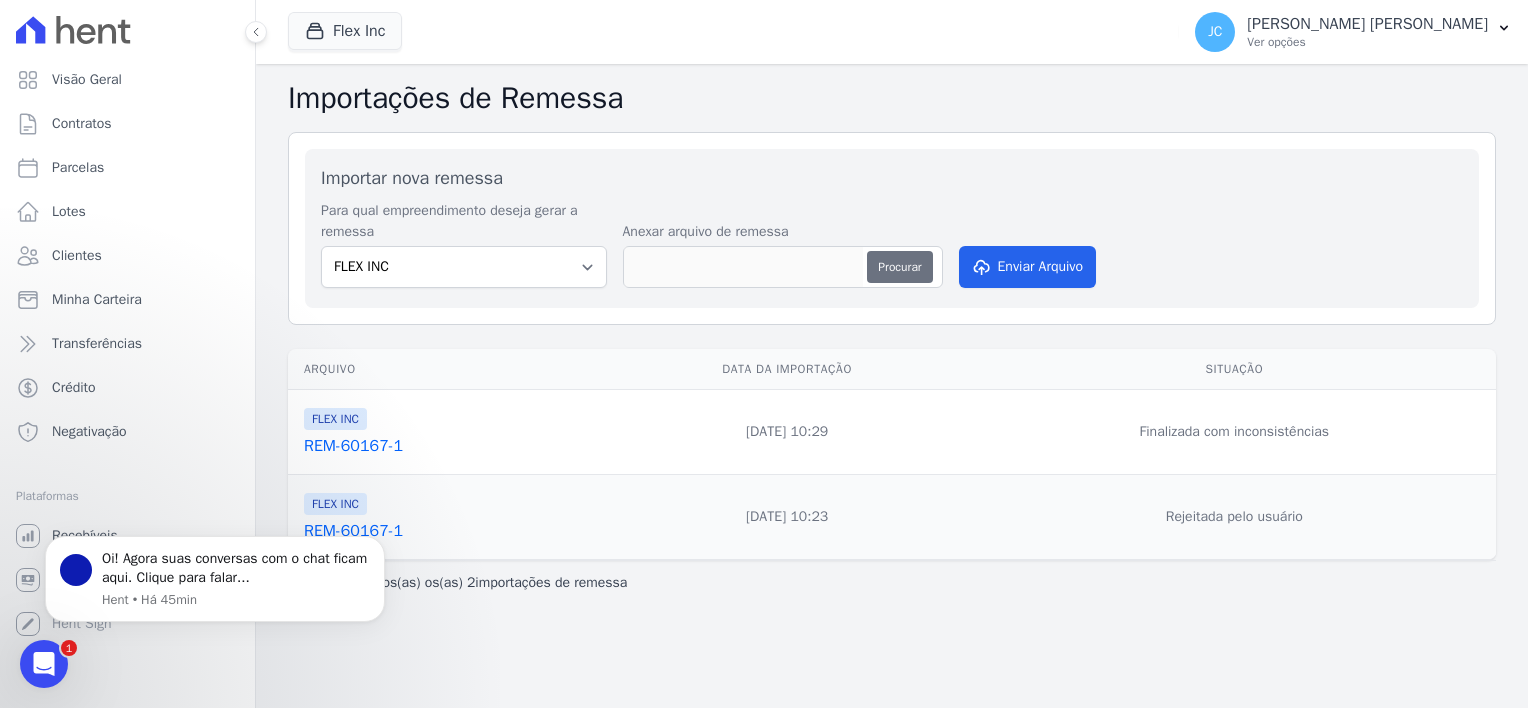 click on "Procurar" at bounding box center (899, 267) 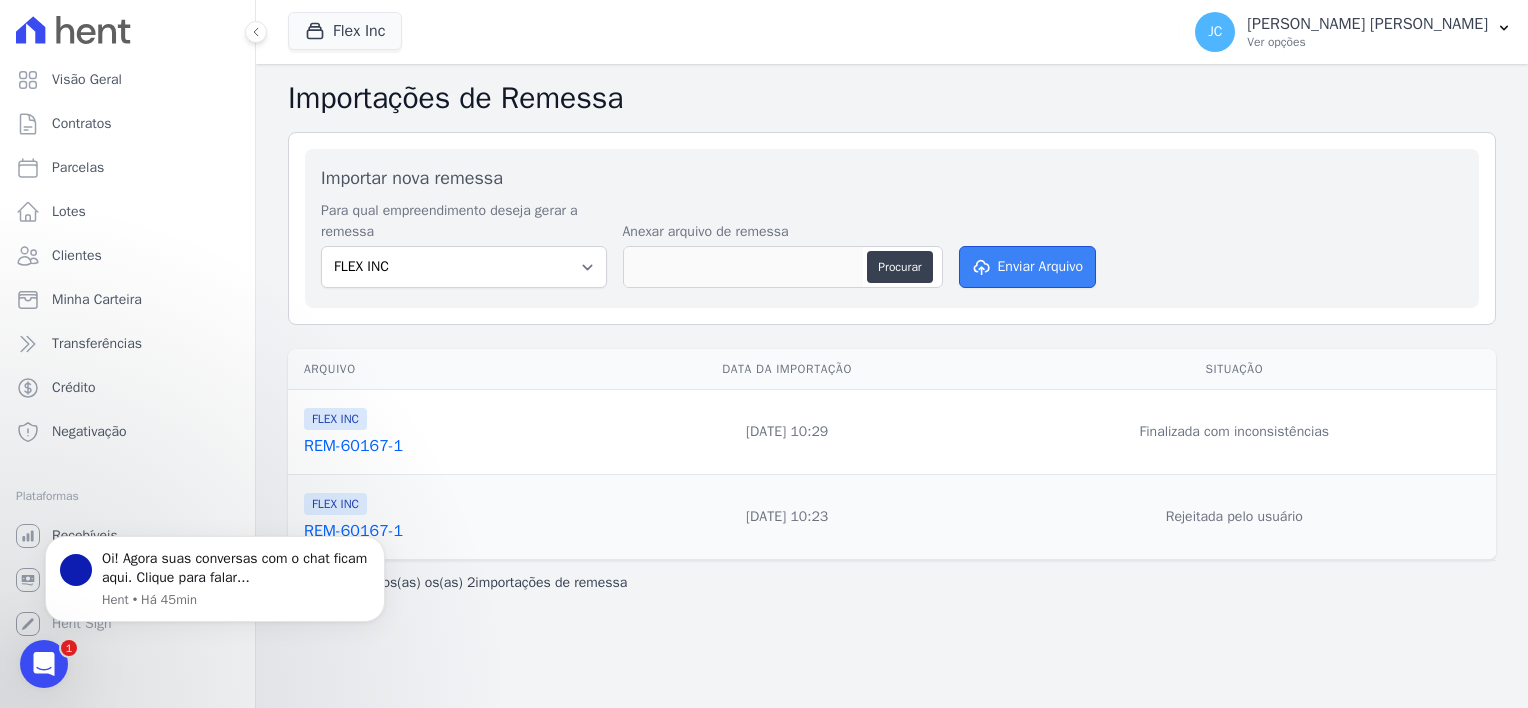 click on "Enviar Arquivo" at bounding box center [1028, 267] 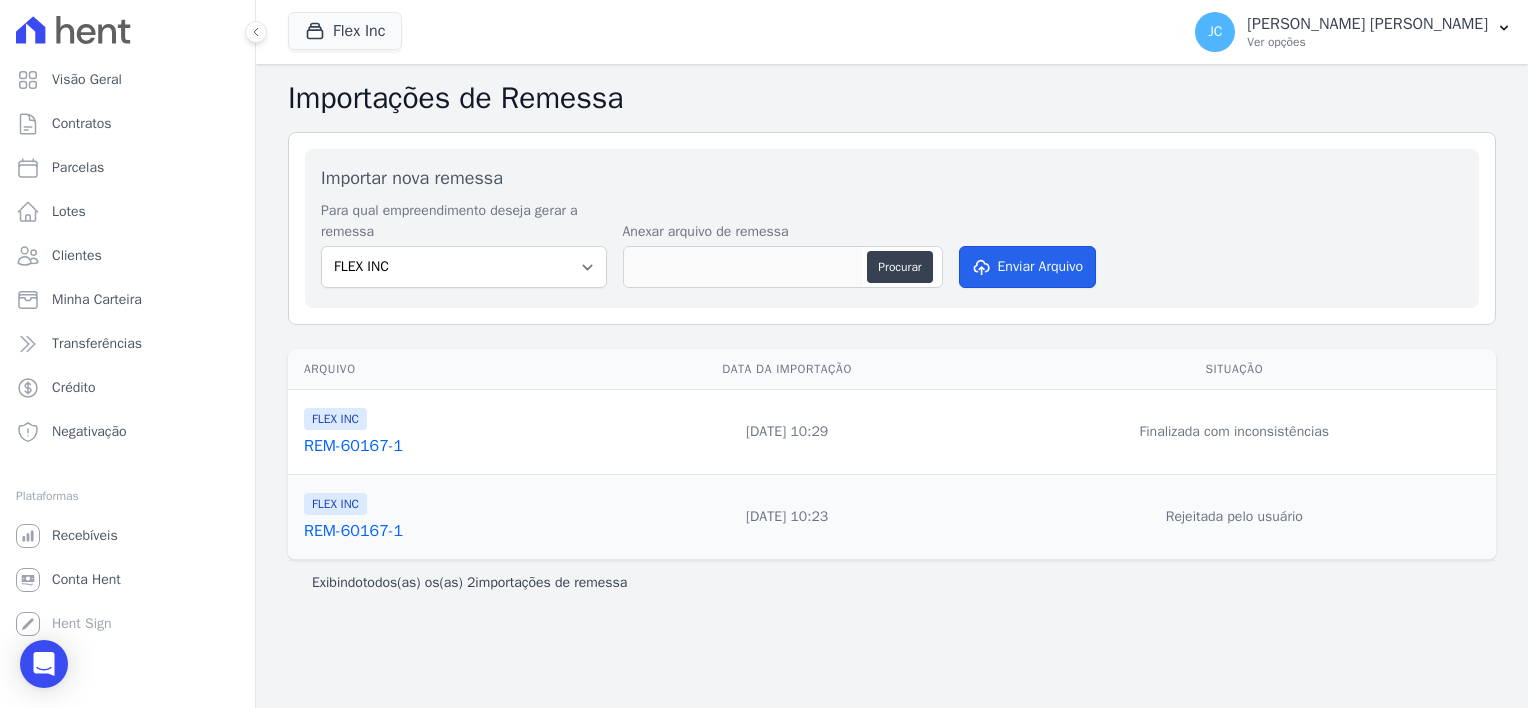 click on "Enviar Arquivo" at bounding box center (1028, 267) 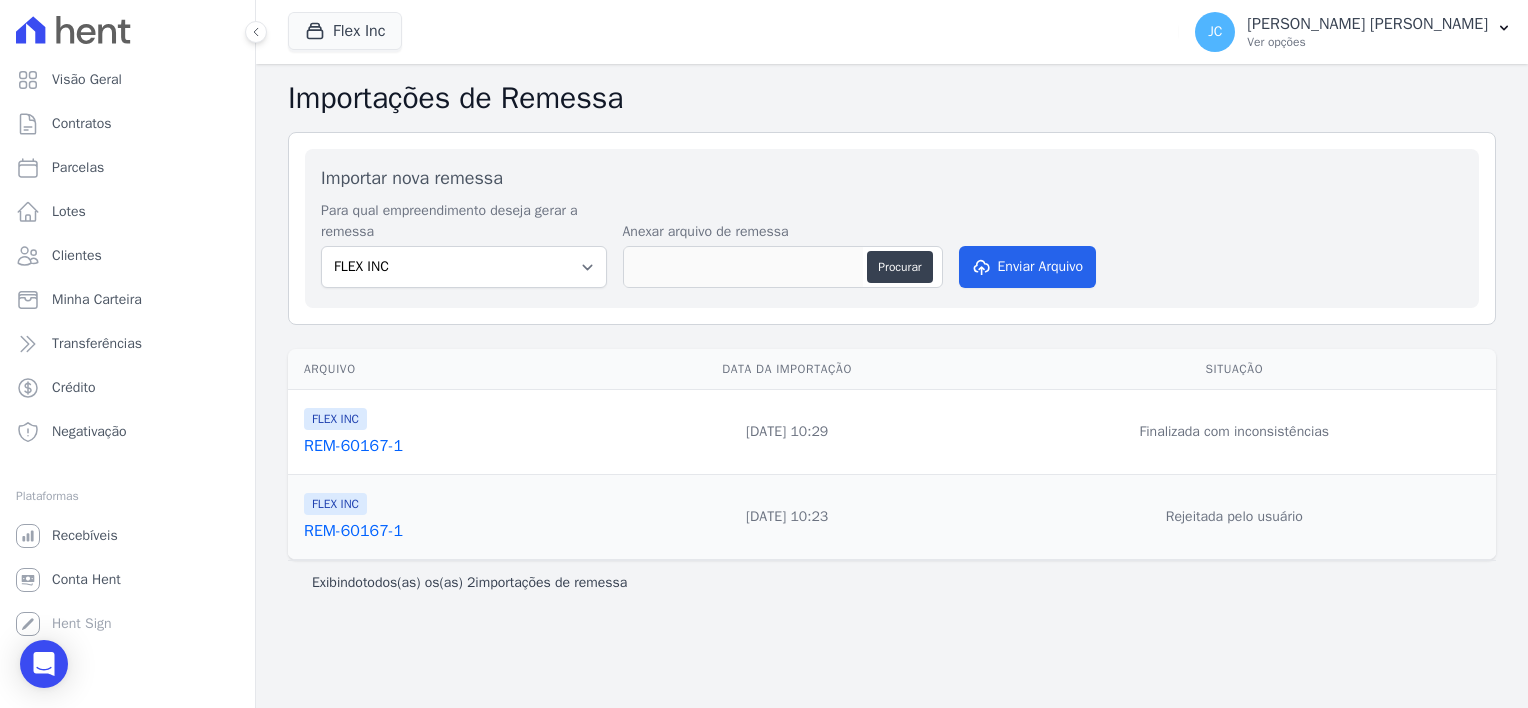 drag, startPoint x: 1008, startPoint y: 268, endPoint x: 979, endPoint y: 196, distance: 77.62087 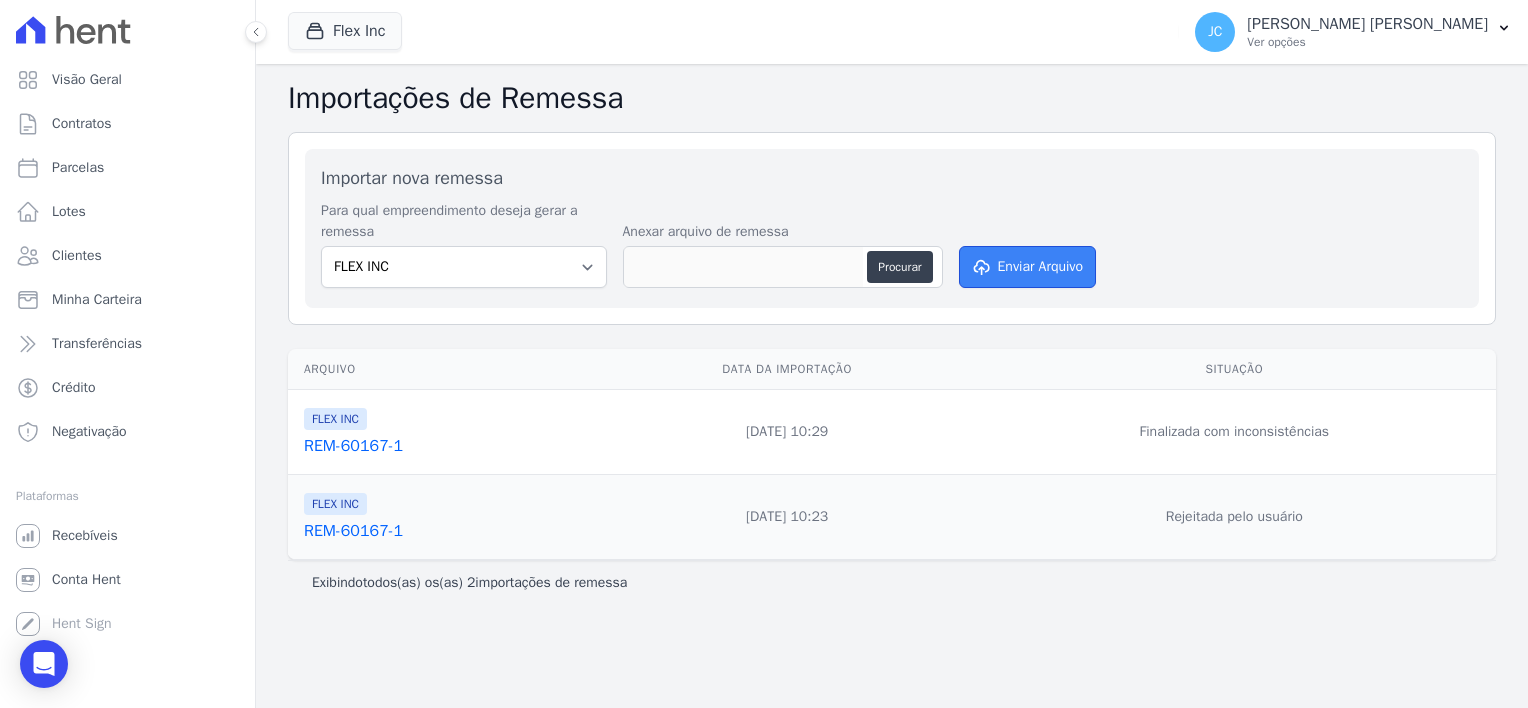 click on "Enviar Arquivo" at bounding box center [1028, 267] 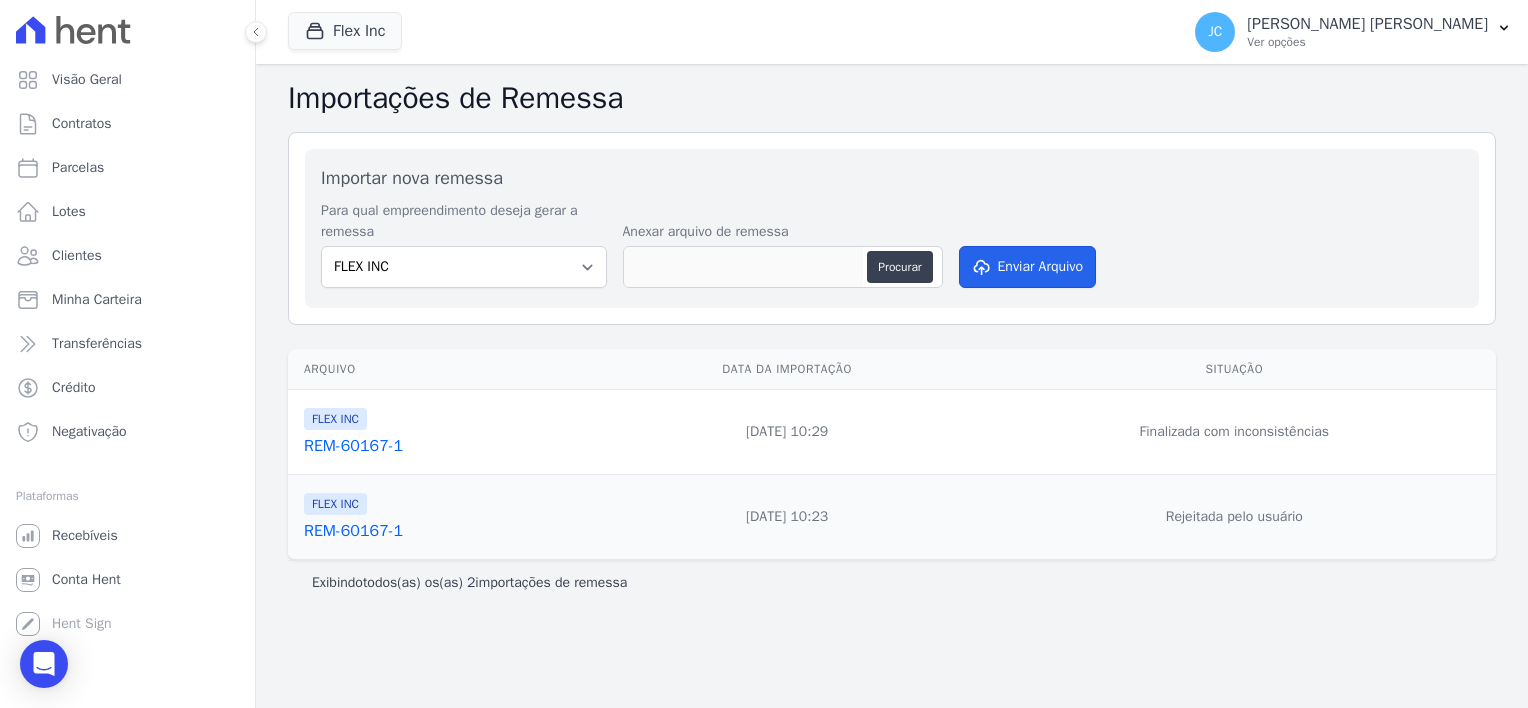 click on "Enviar Arquivo" at bounding box center [1028, 267] 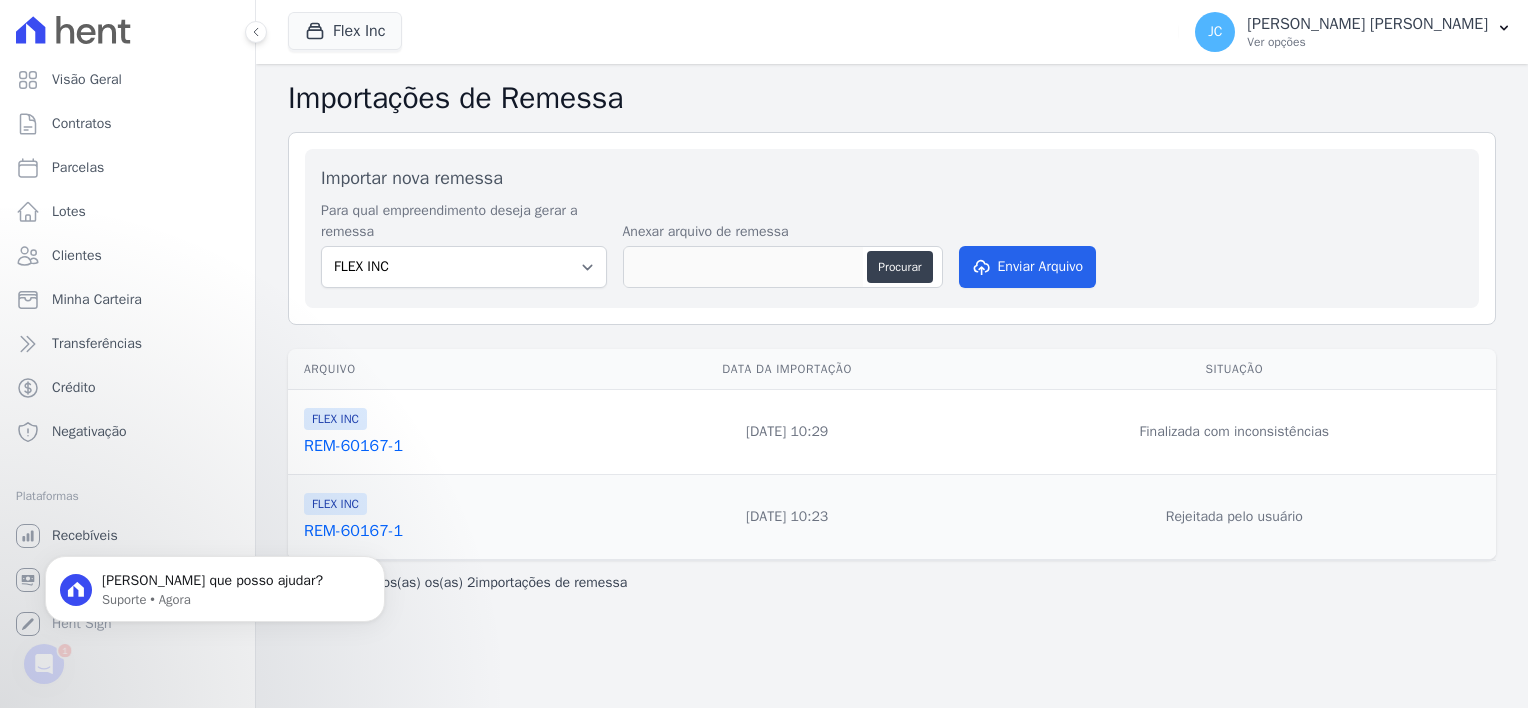 scroll, scrollTop: 0, scrollLeft: 0, axis: both 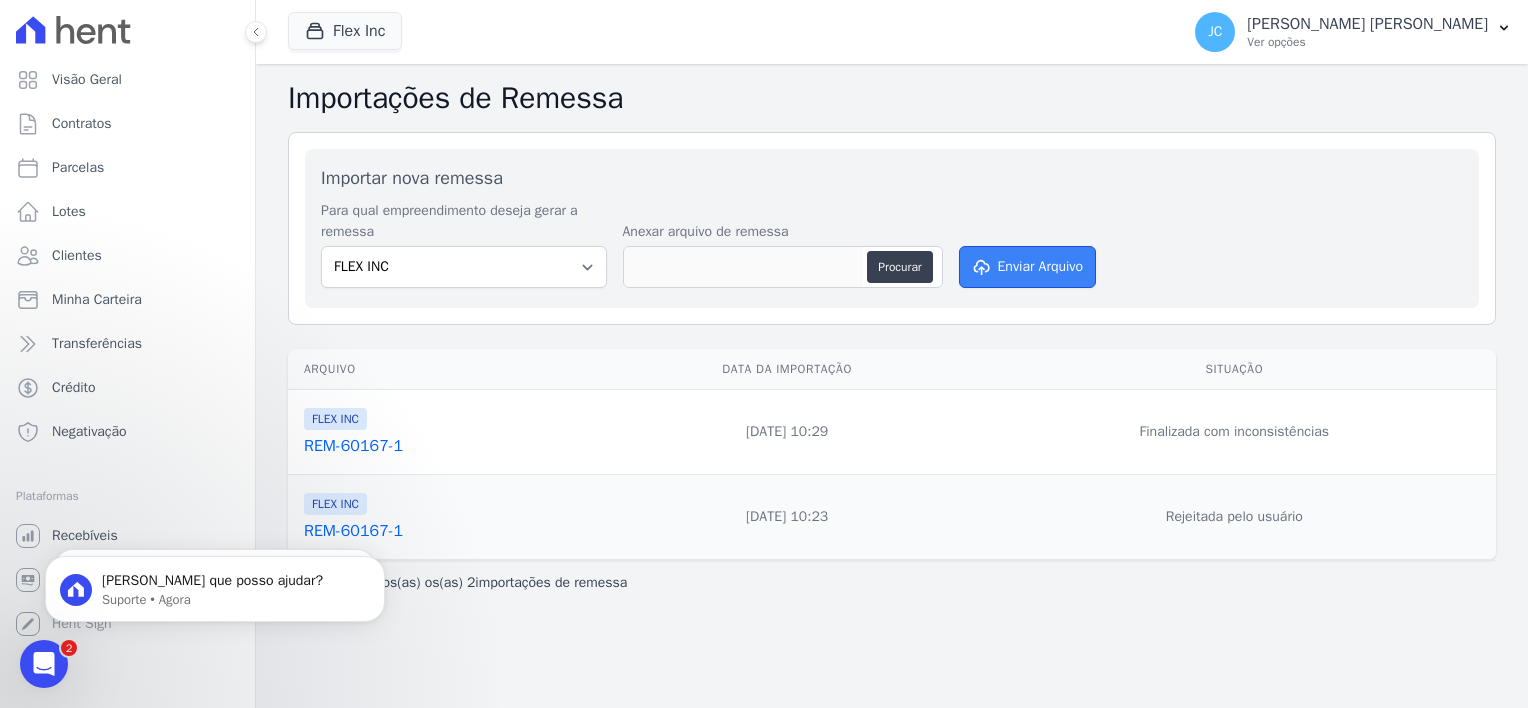 click on "Enviar Arquivo" at bounding box center (1028, 267) 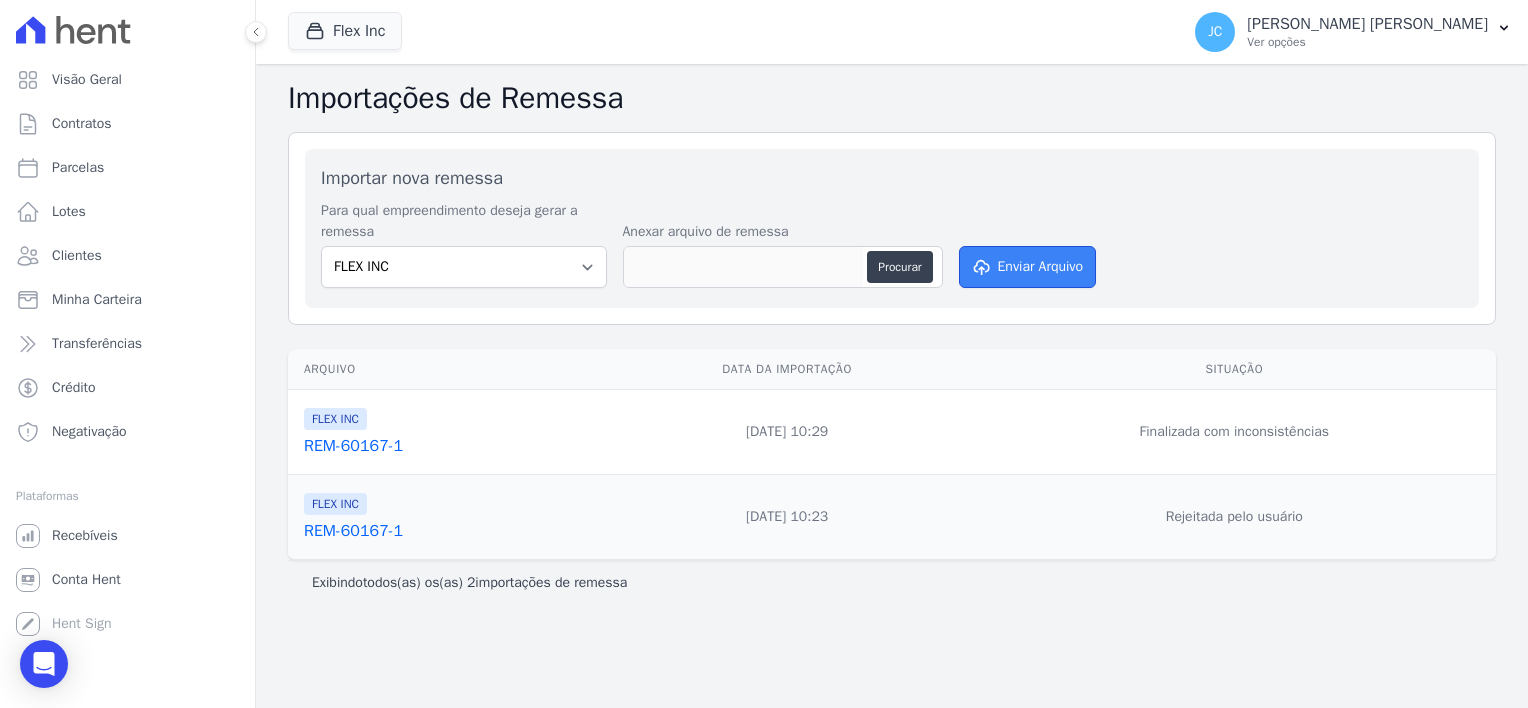 click on "Enviar Arquivo" at bounding box center (1028, 267) 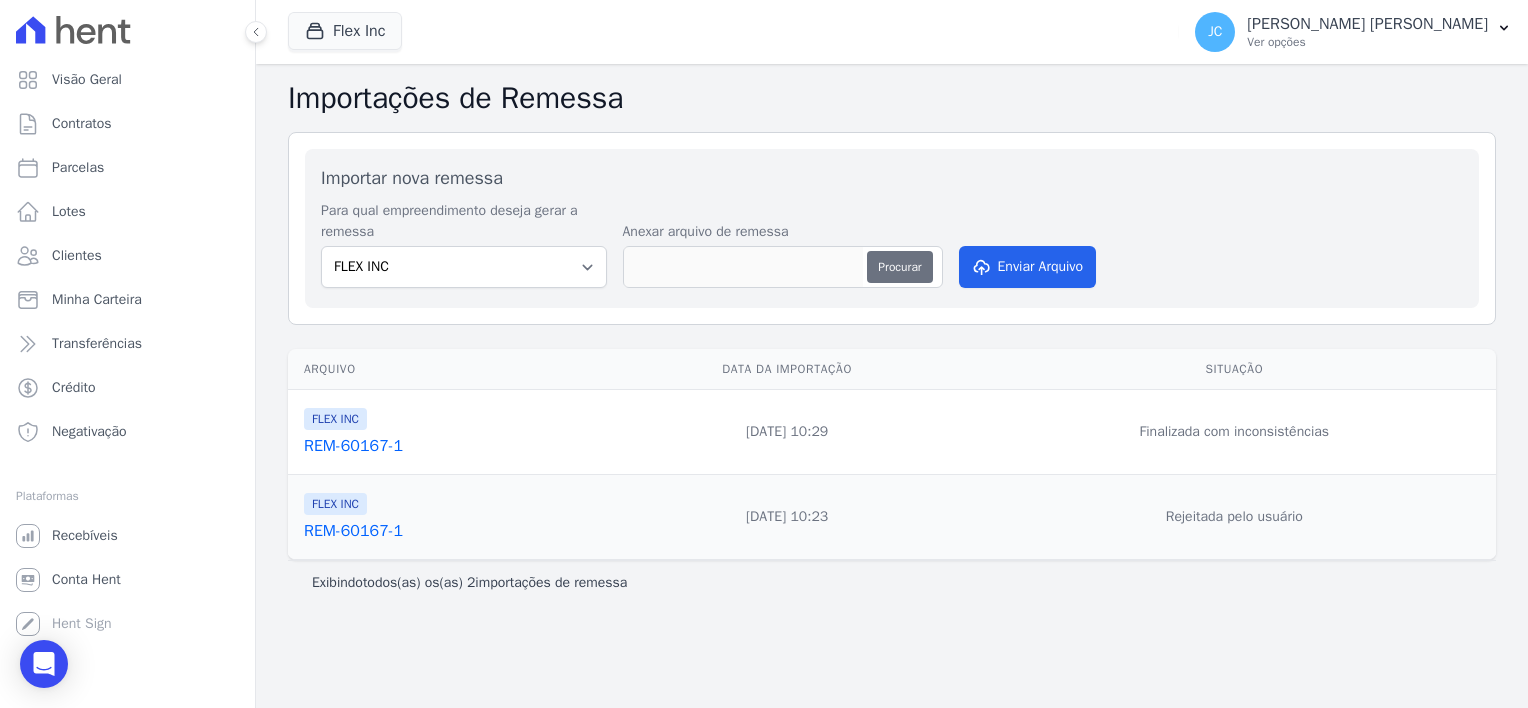 click on "Procurar" at bounding box center [899, 267] 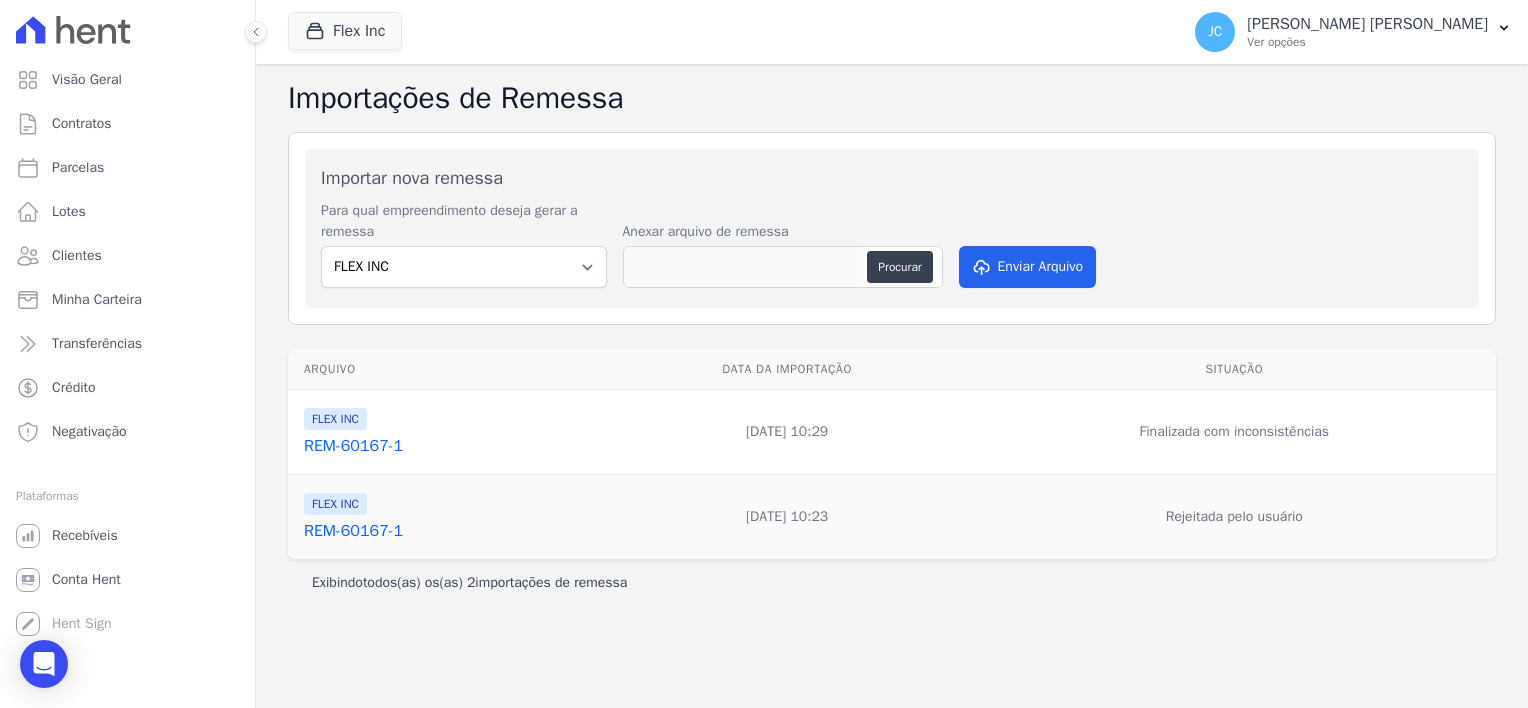 type on "REM-60167-5" 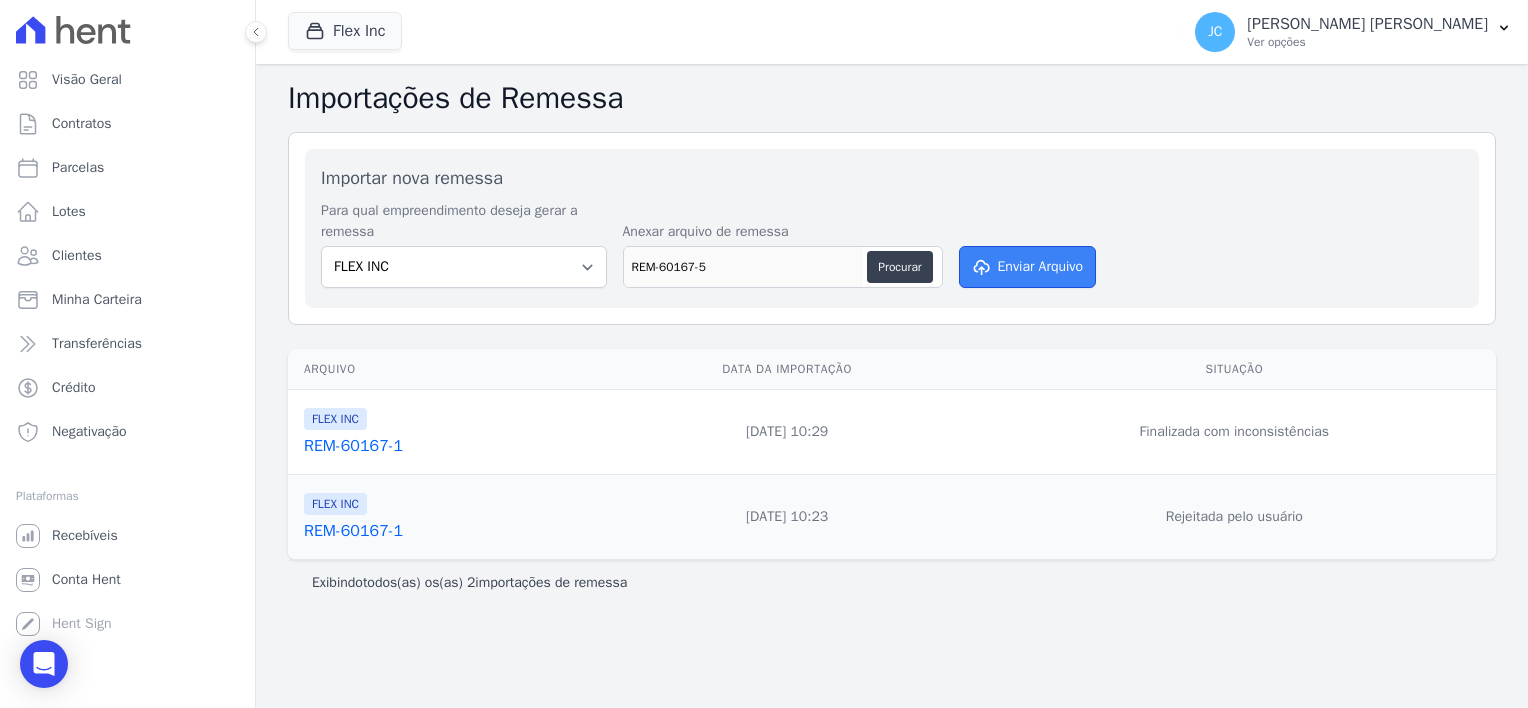click on "Enviar Arquivo" at bounding box center (1028, 267) 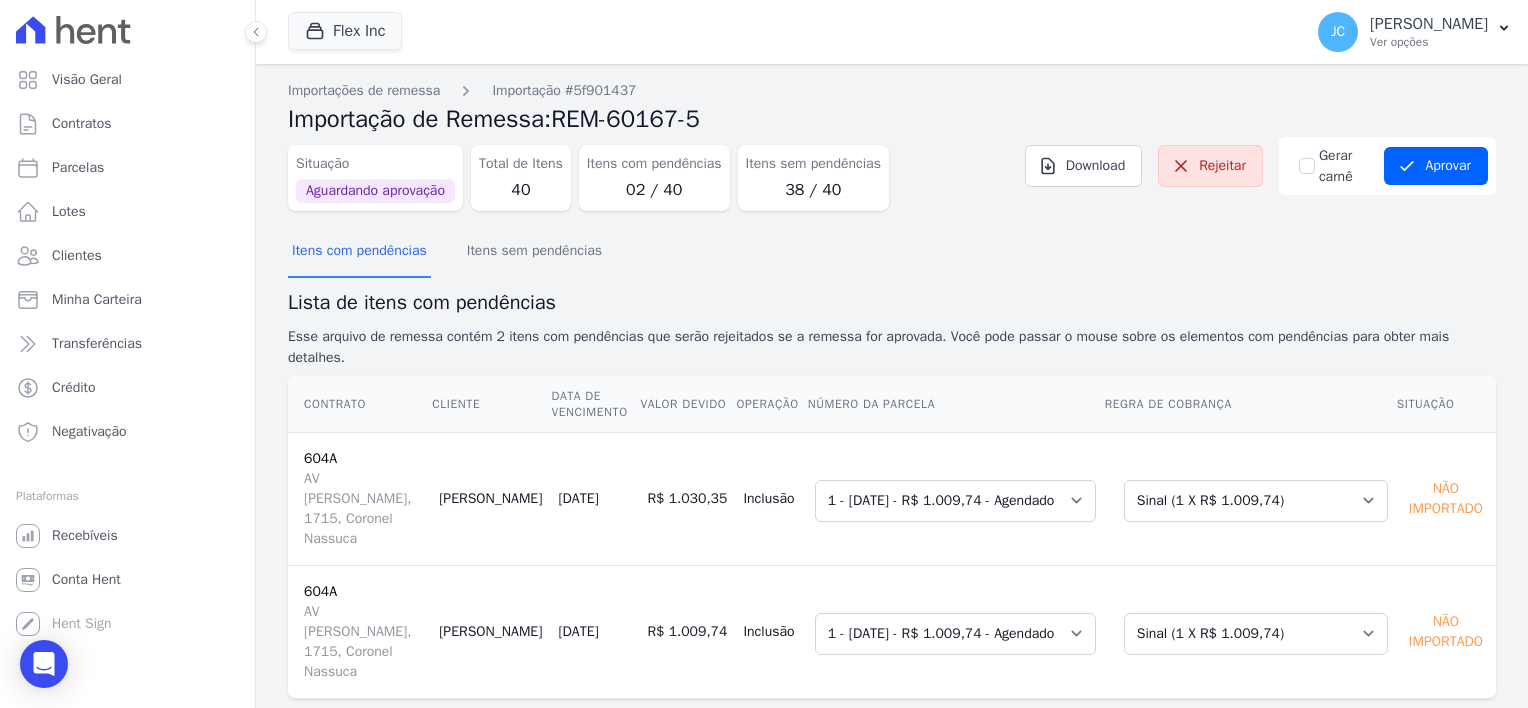 scroll, scrollTop: 0, scrollLeft: 0, axis: both 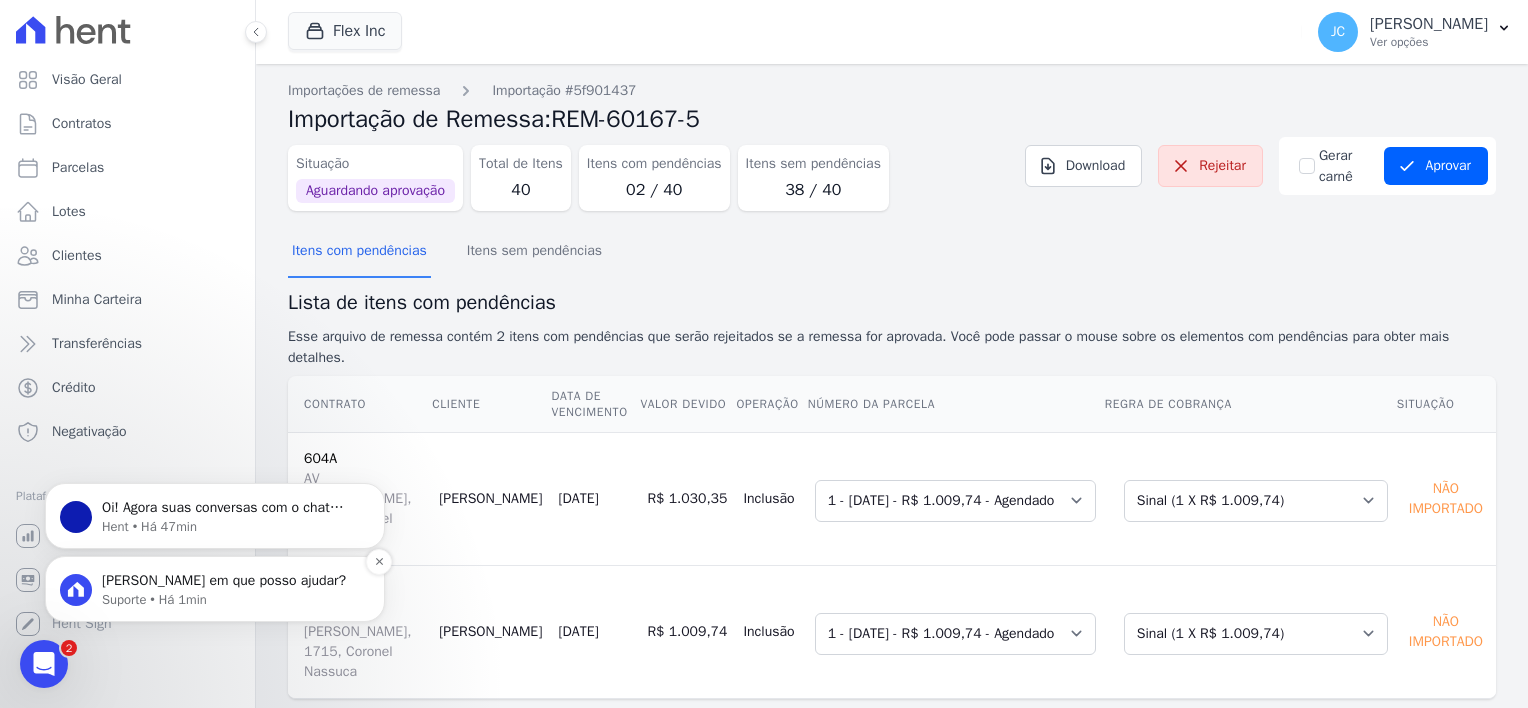 click on "[PERSON_NAME] em que posso ajudar?" at bounding box center [231, 581] 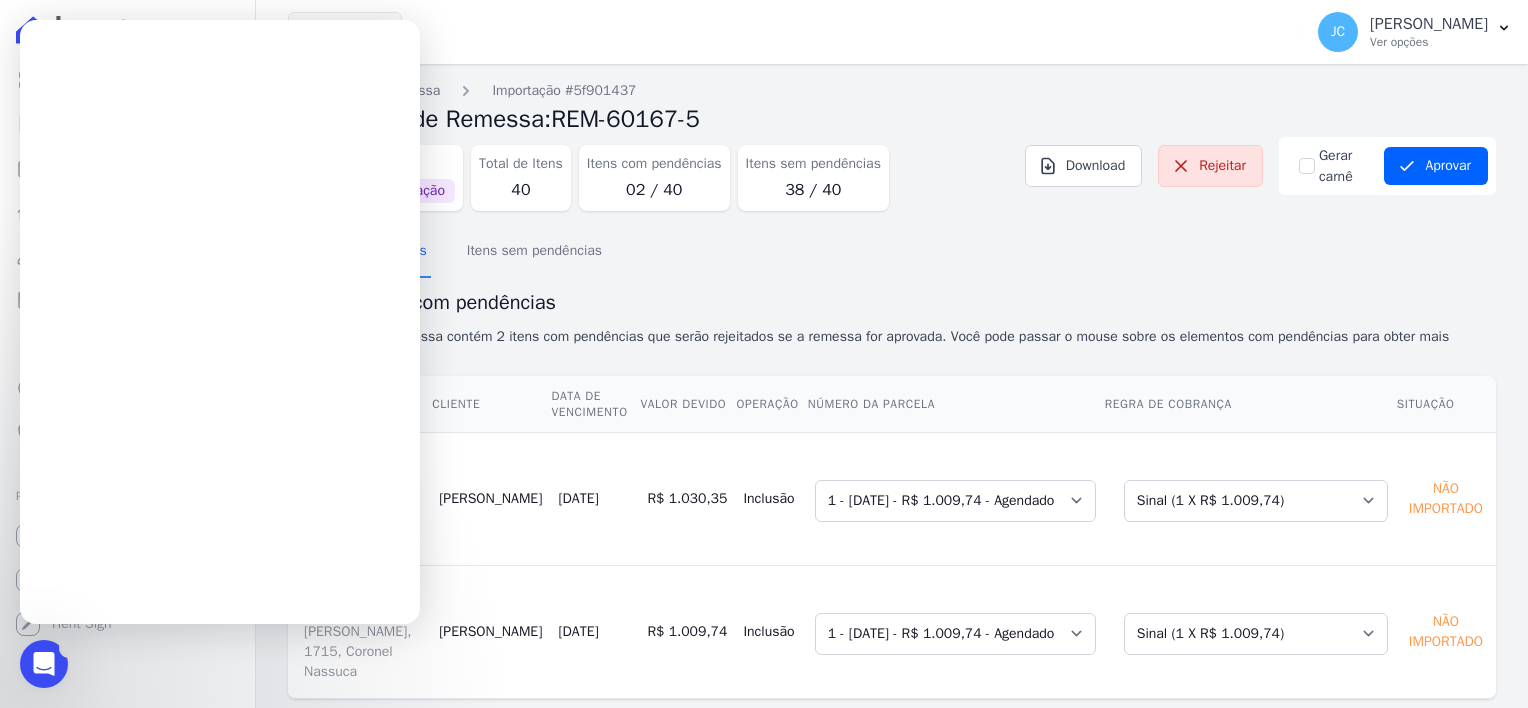 scroll, scrollTop: 0, scrollLeft: 0, axis: both 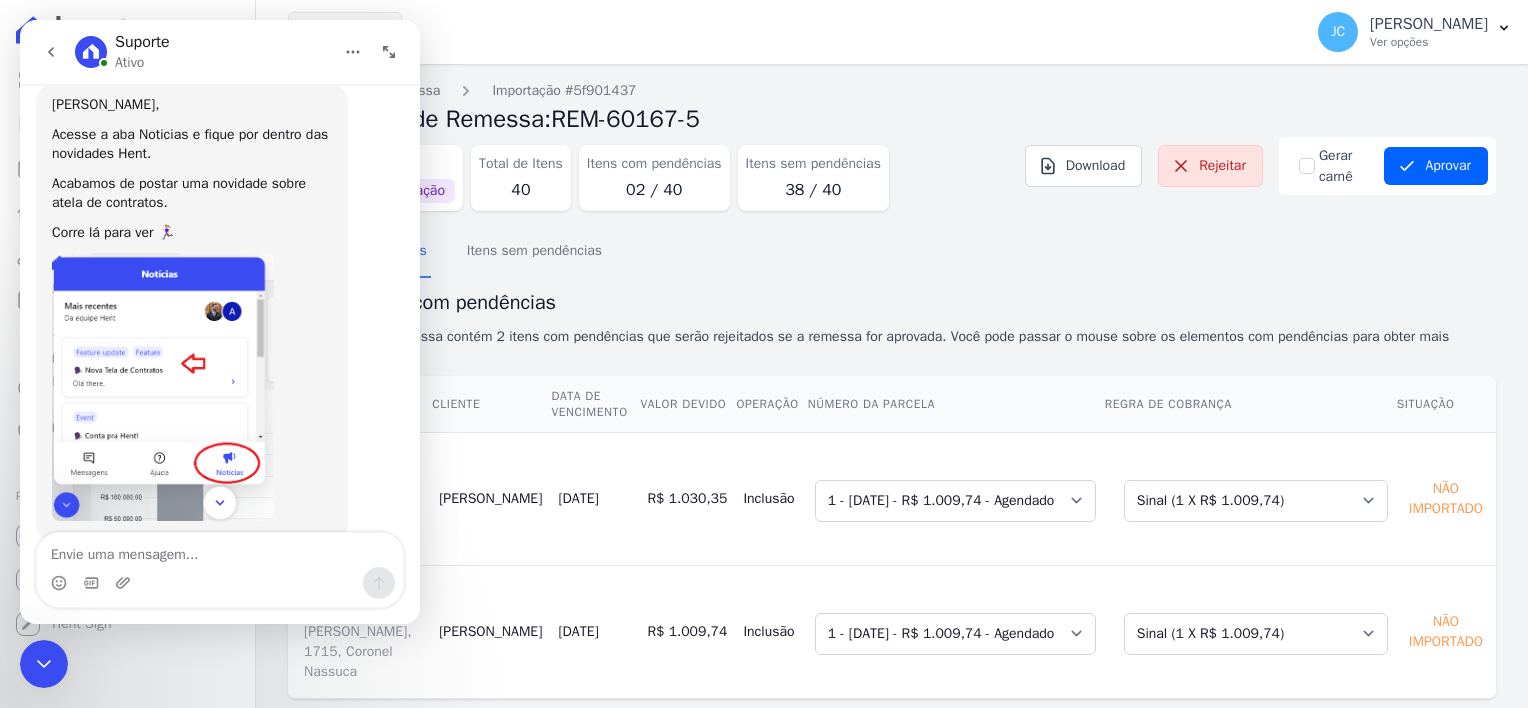 click at bounding box center (220, 503) 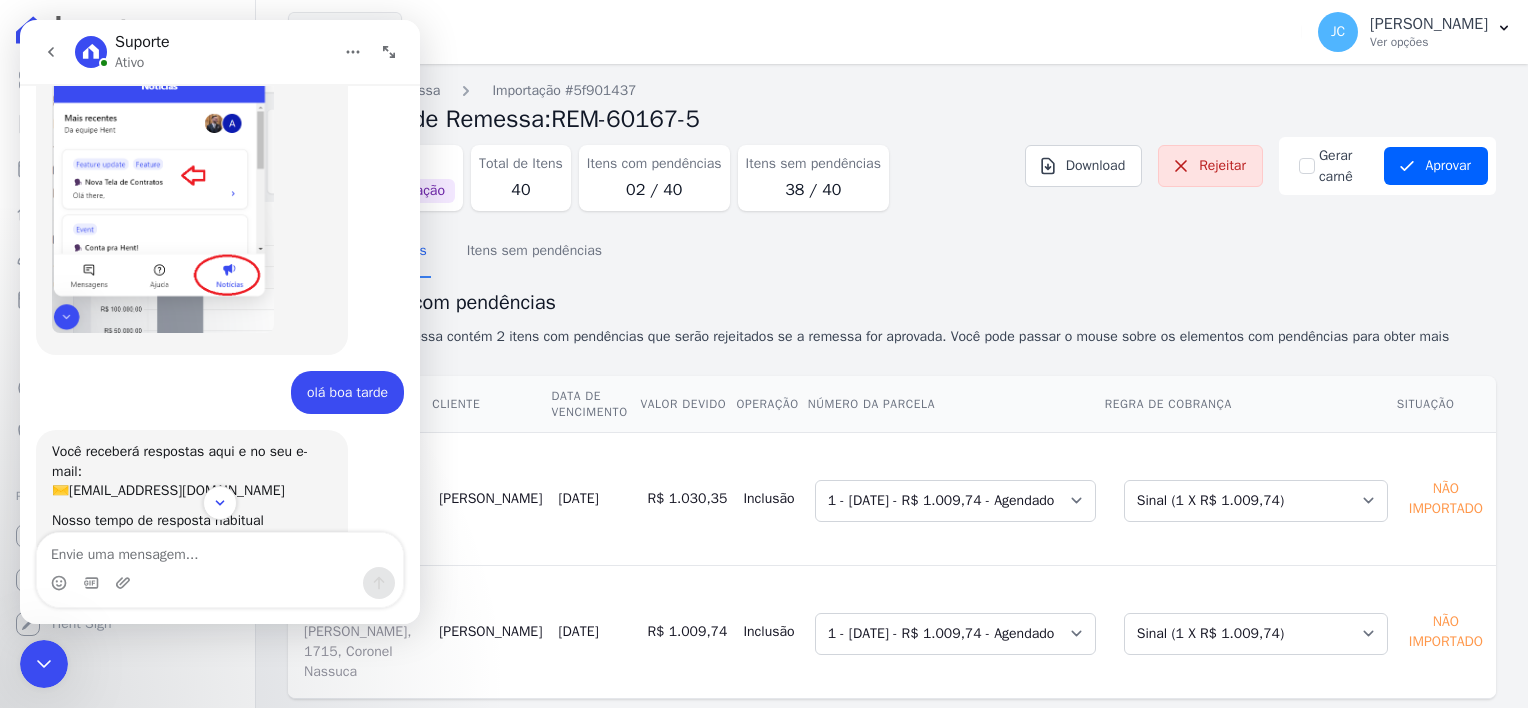 scroll, scrollTop: 223, scrollLeft: 0, axis: vertical 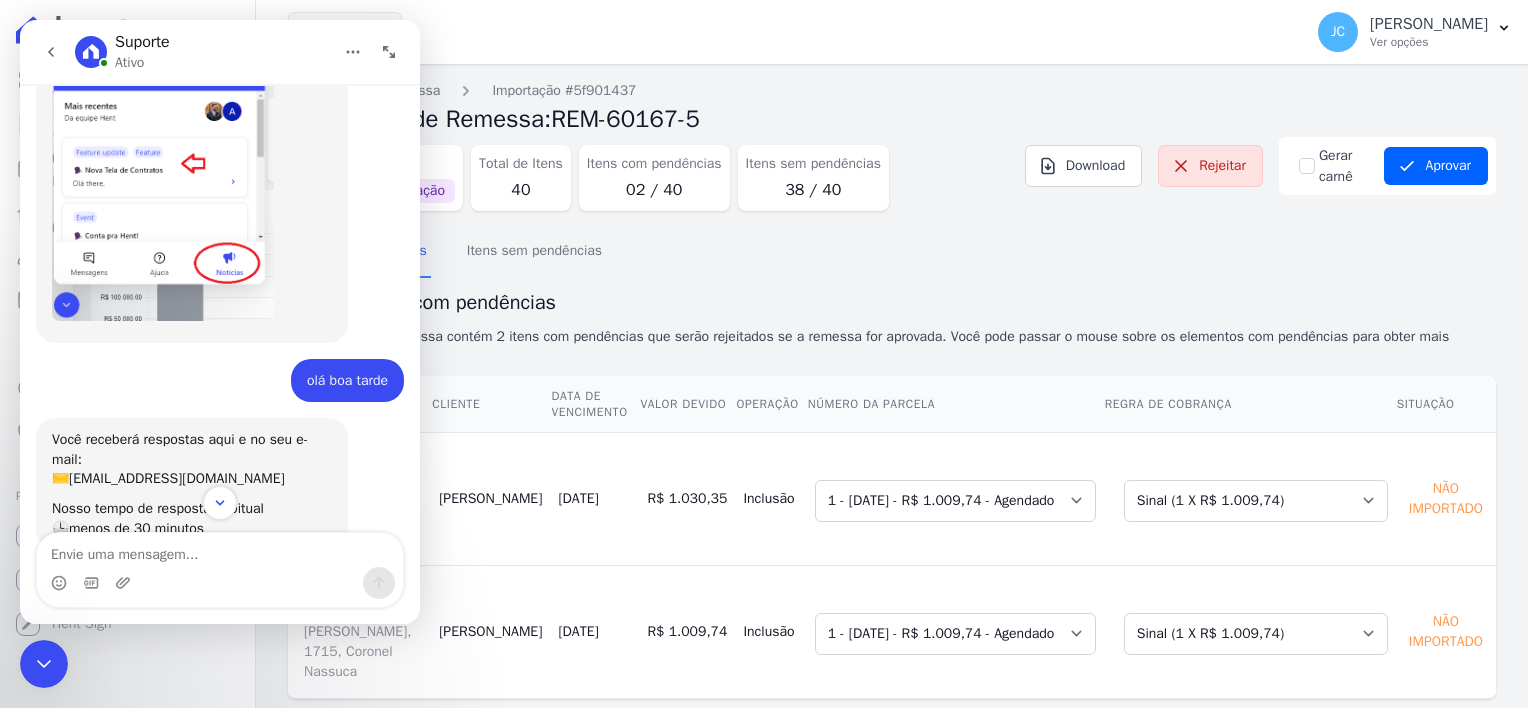 click on "olá boa tarde" at bounding box center [347, 381] 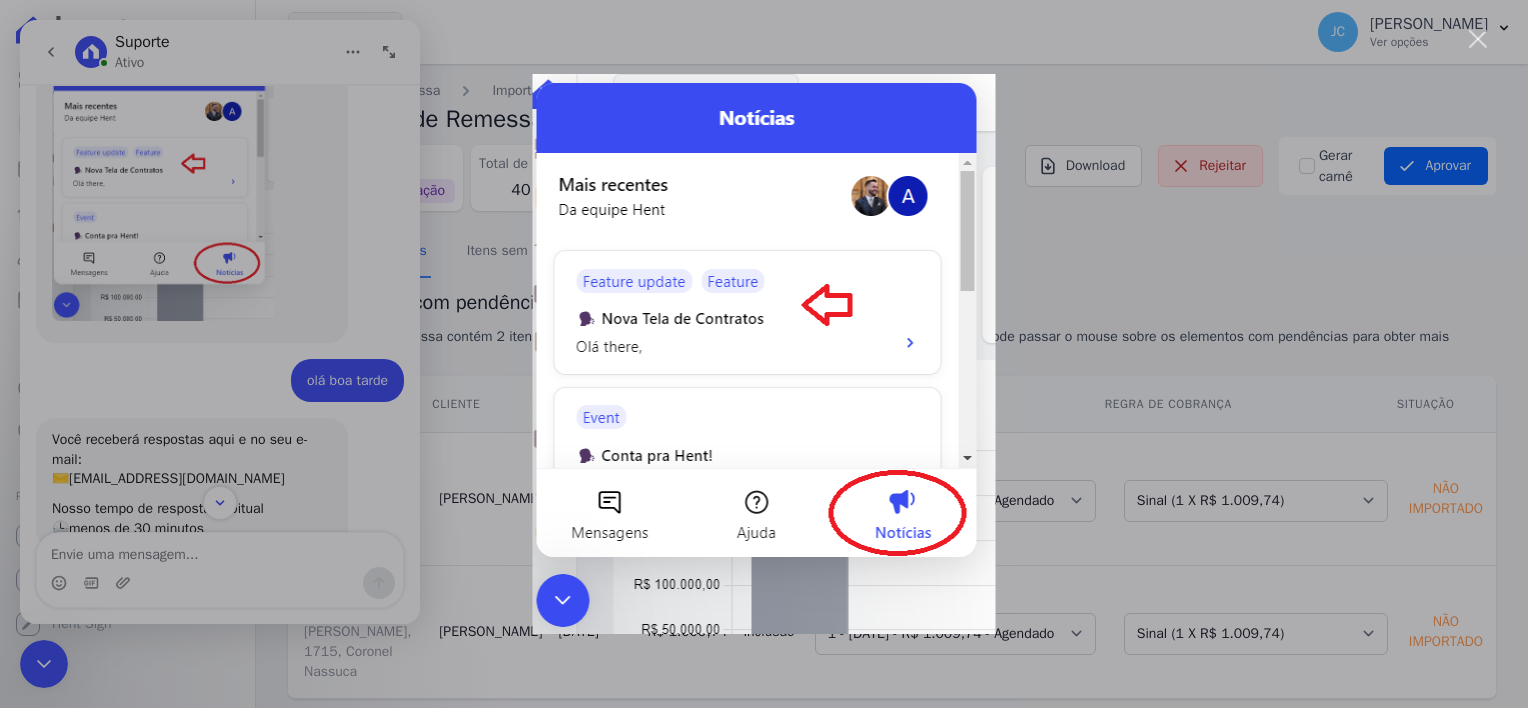 scroll, scrollTop: 0, scrollLeft: 0, axis: both 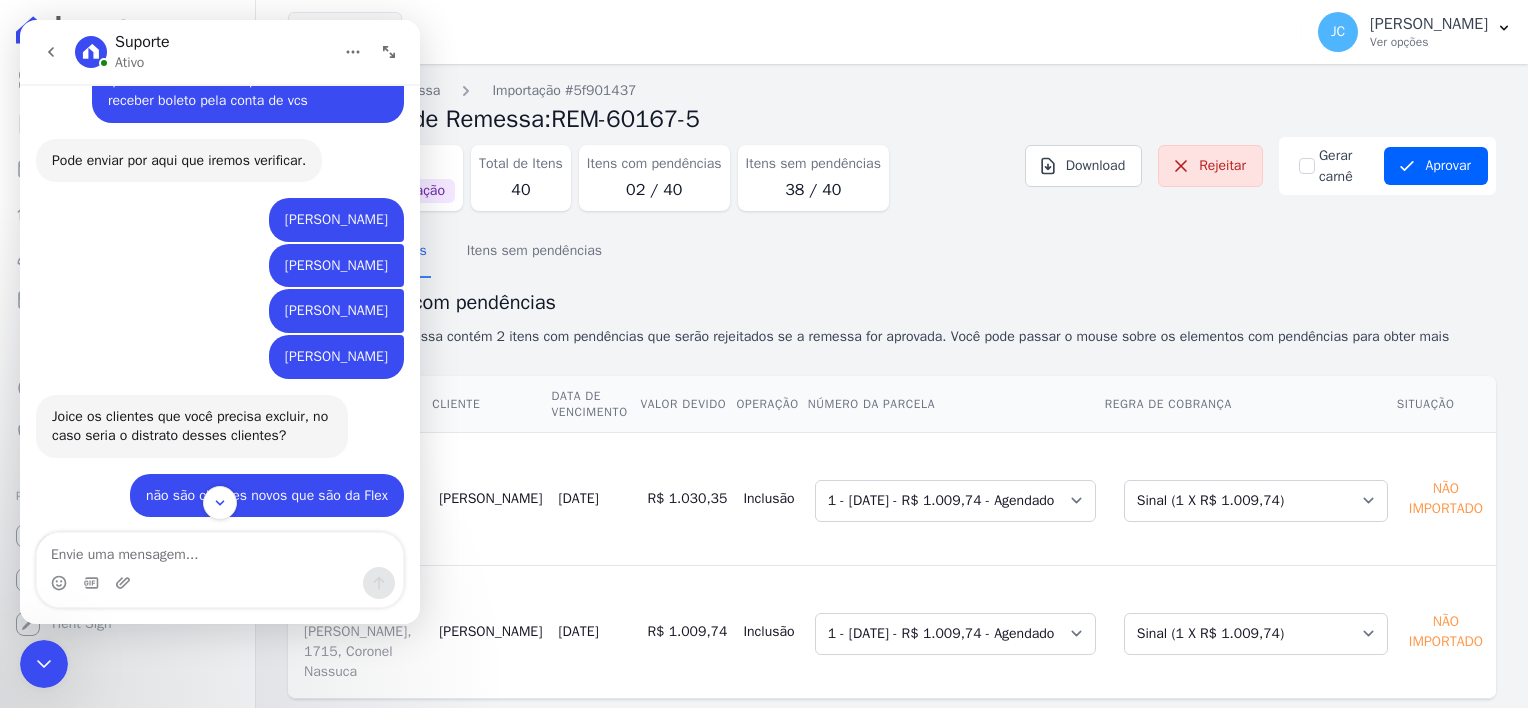 click at bounding box center (220, 583) 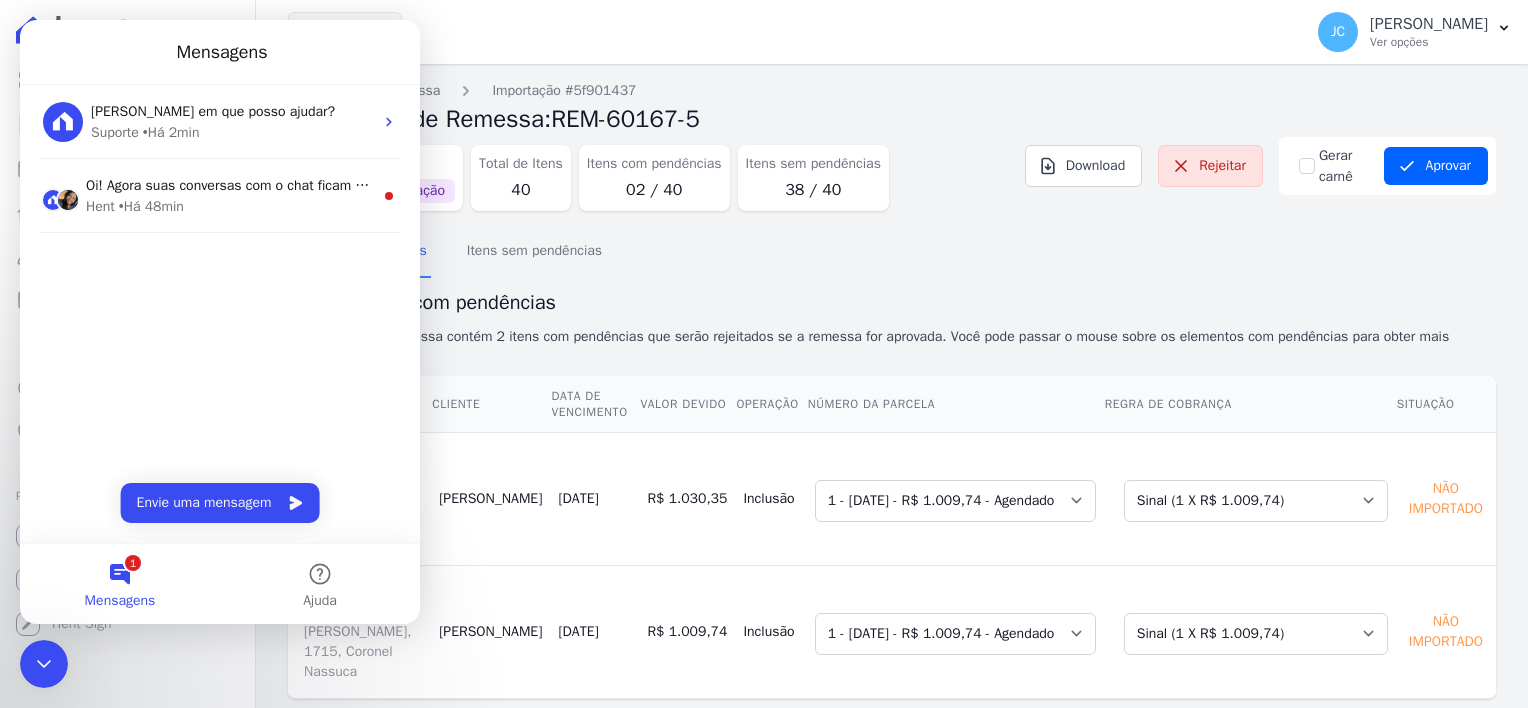scroll, scrollTop: 2, scrollLeft: 0, axis: vertical 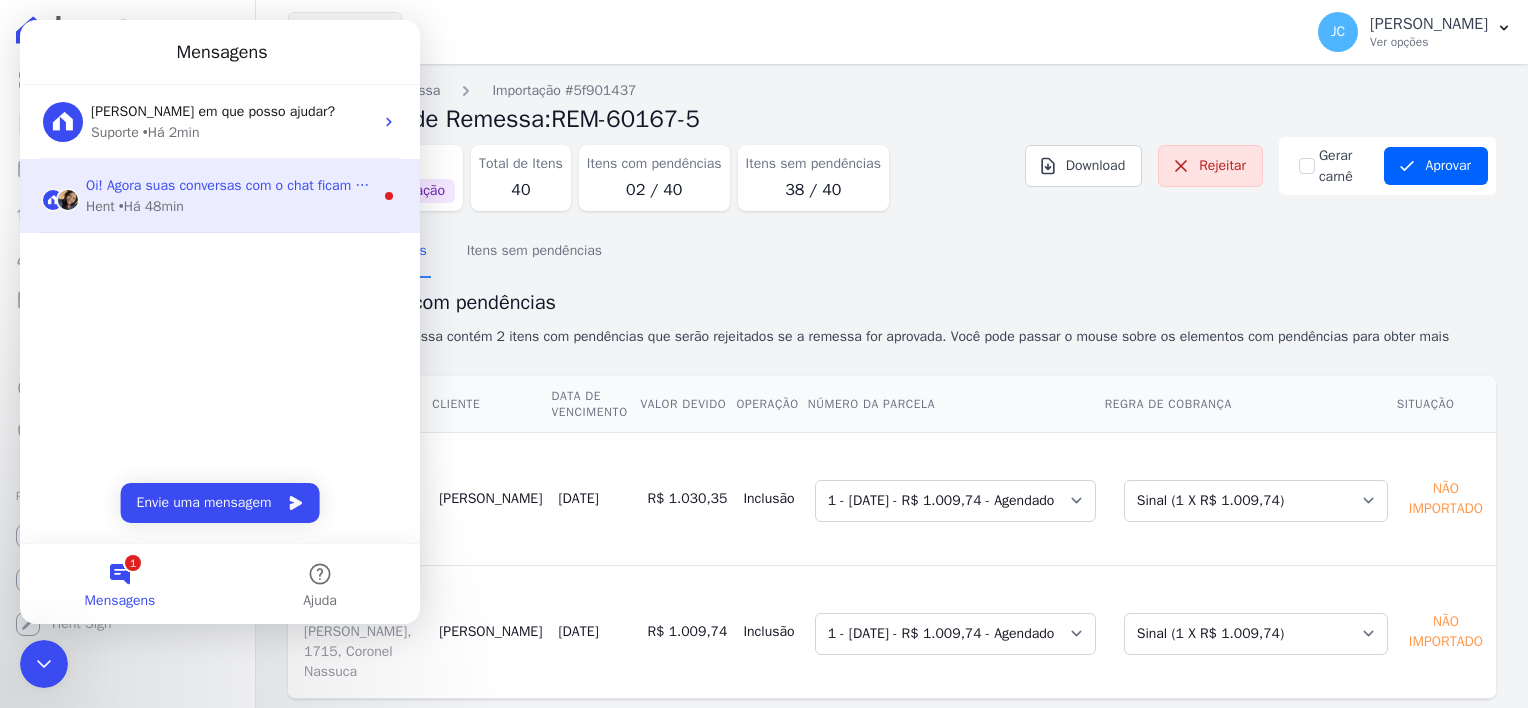 click on "•  Há 48min" at bounding box center (151, 206) 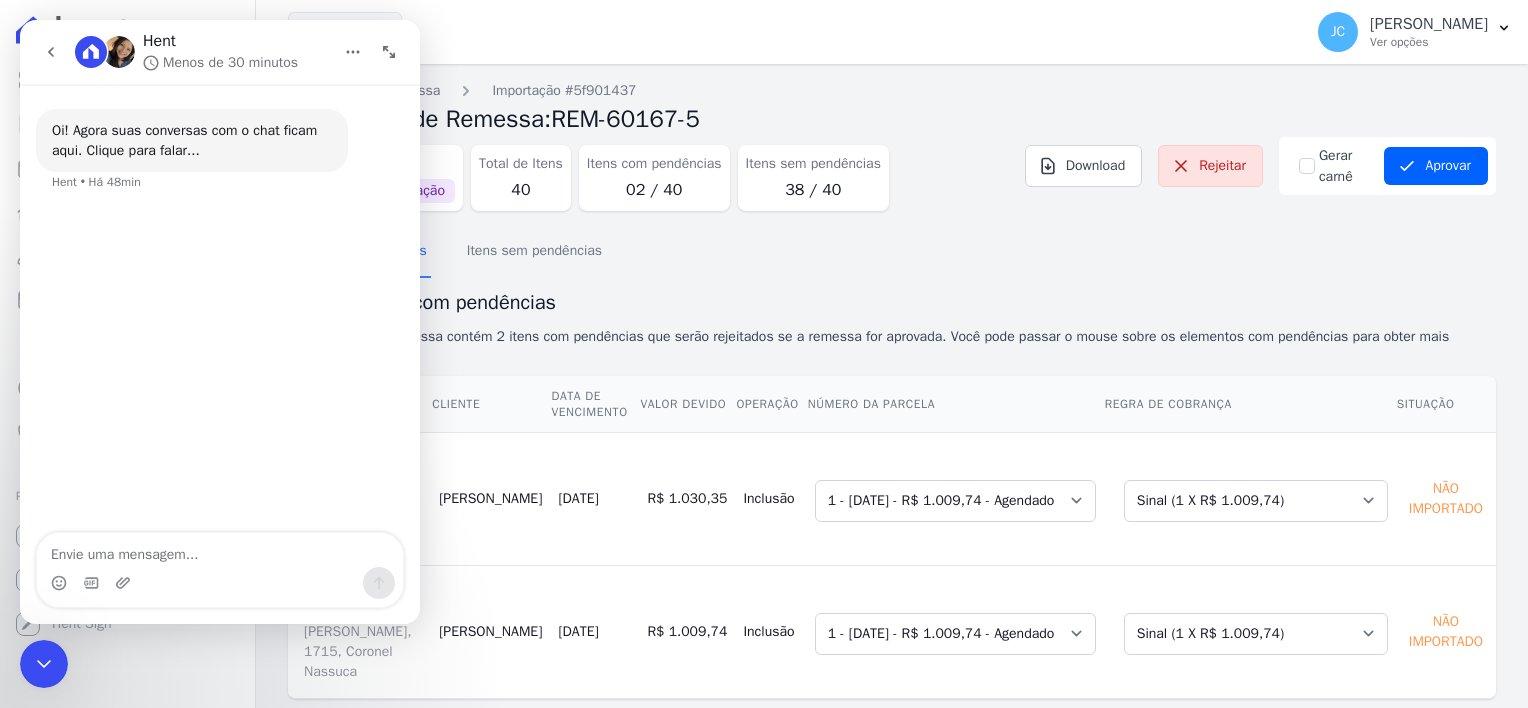click 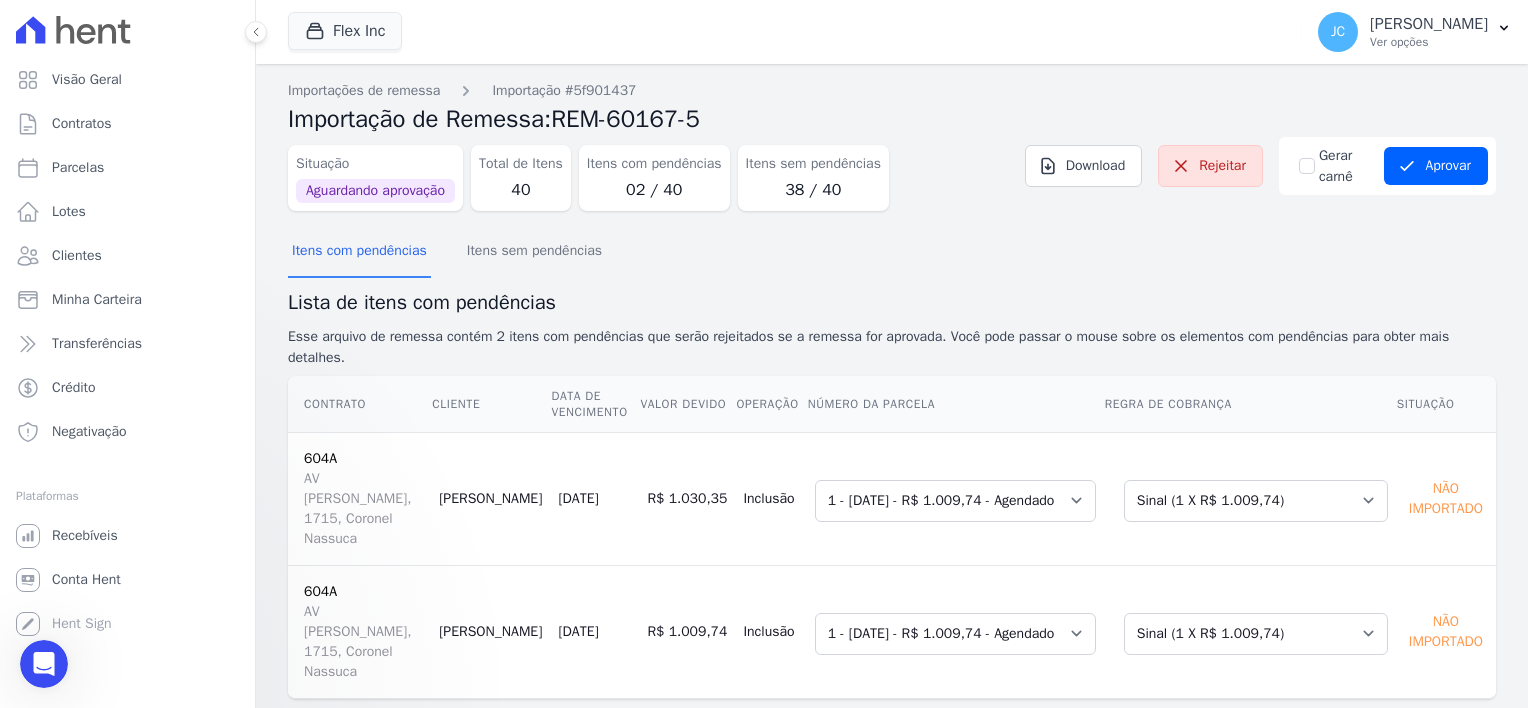scroll, scrollTop: 0, scrollLeft: 0, axis: both 